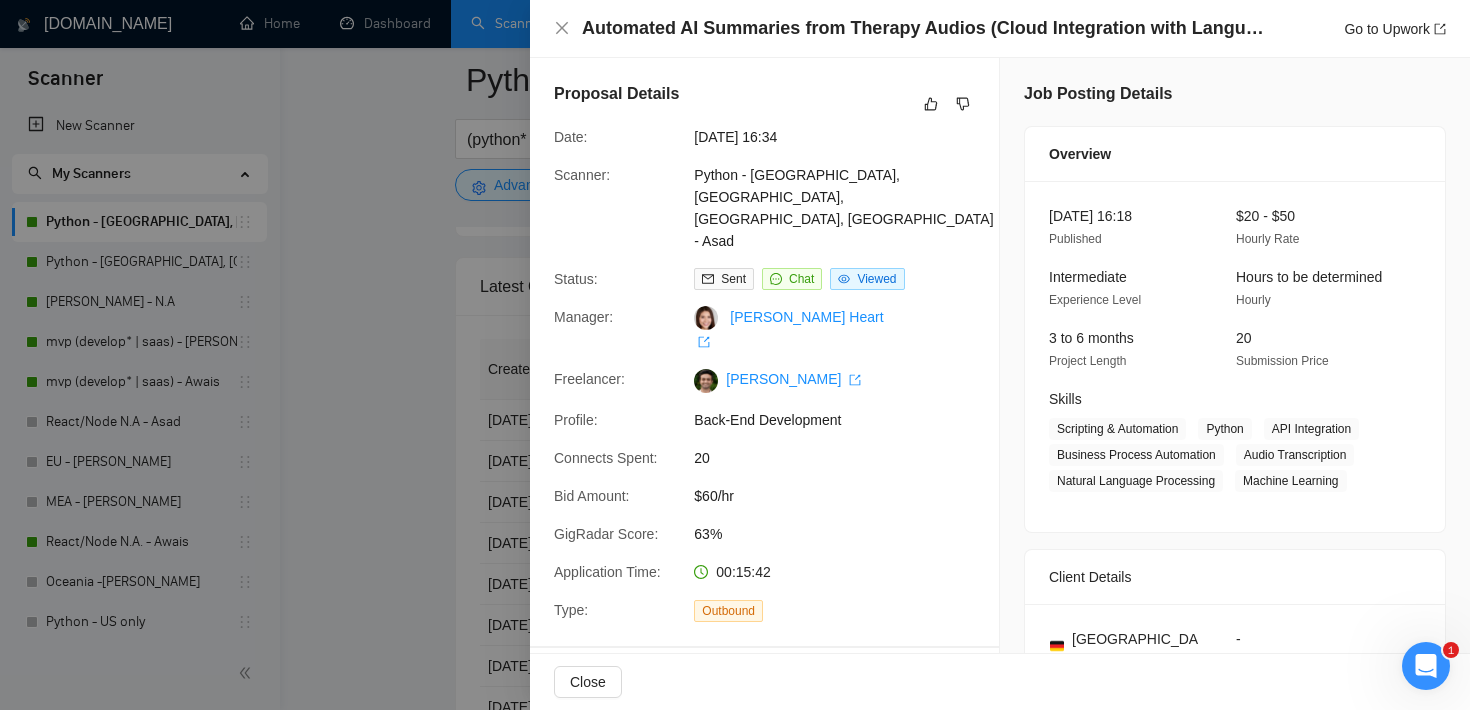 scroll, scrollTop: 0, scrollLeft: 0, axis: both 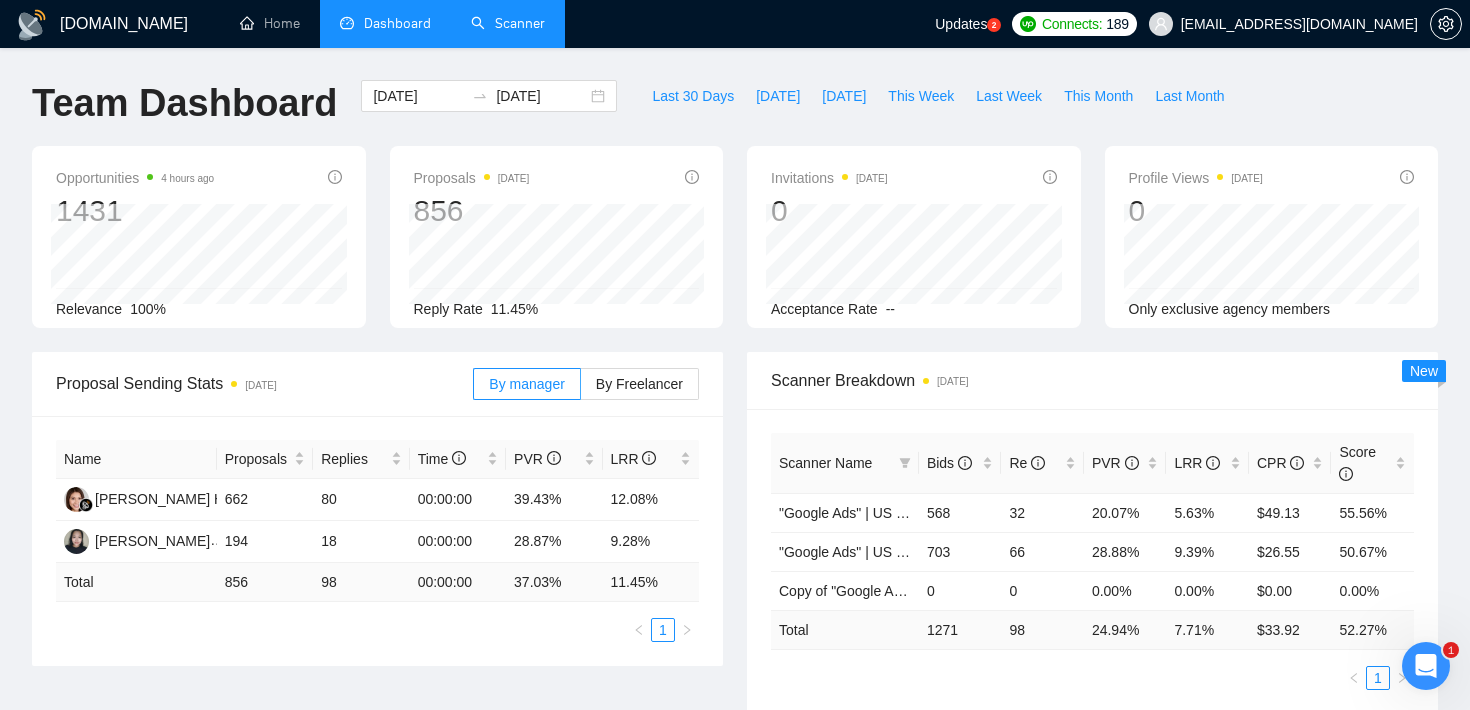 click on "Scanner" at bounding box center [508, 23] 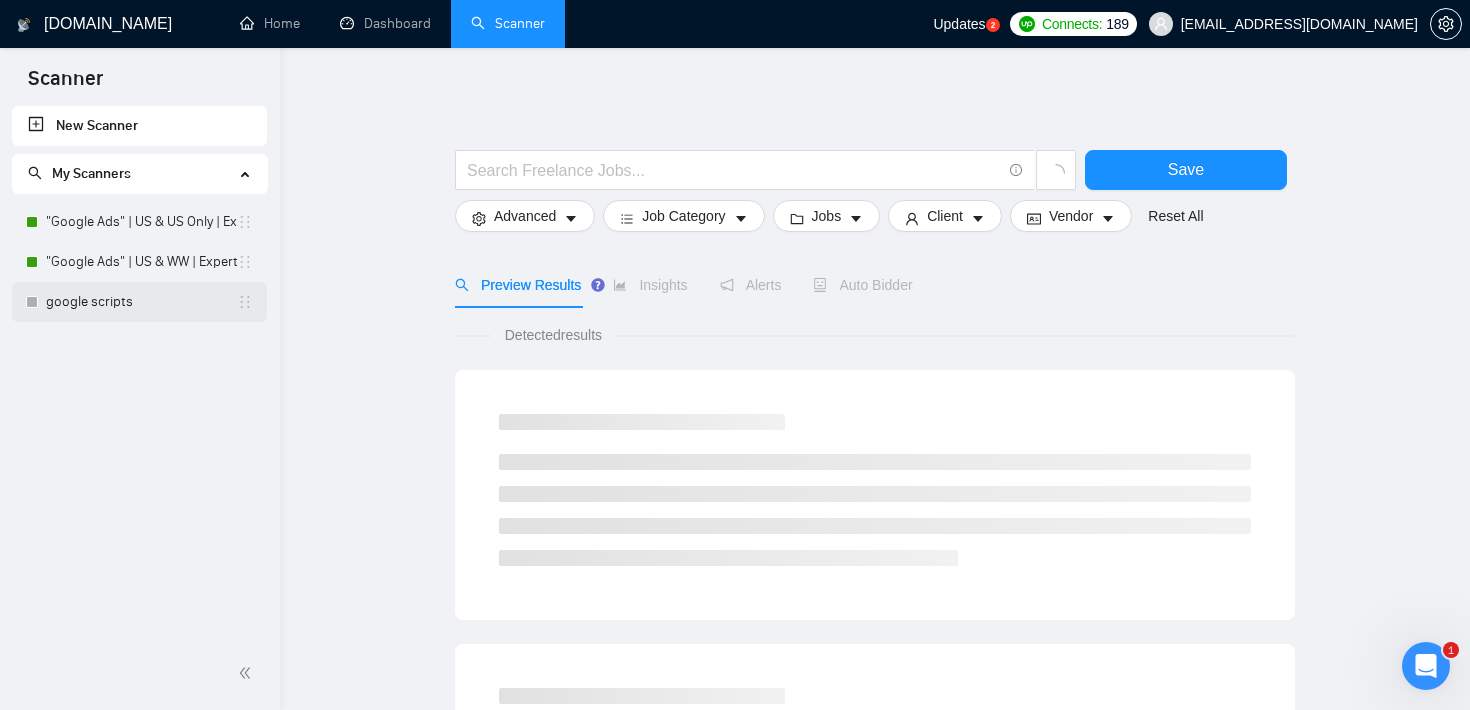 click on "google scripts" at bounding box center [141, 302] 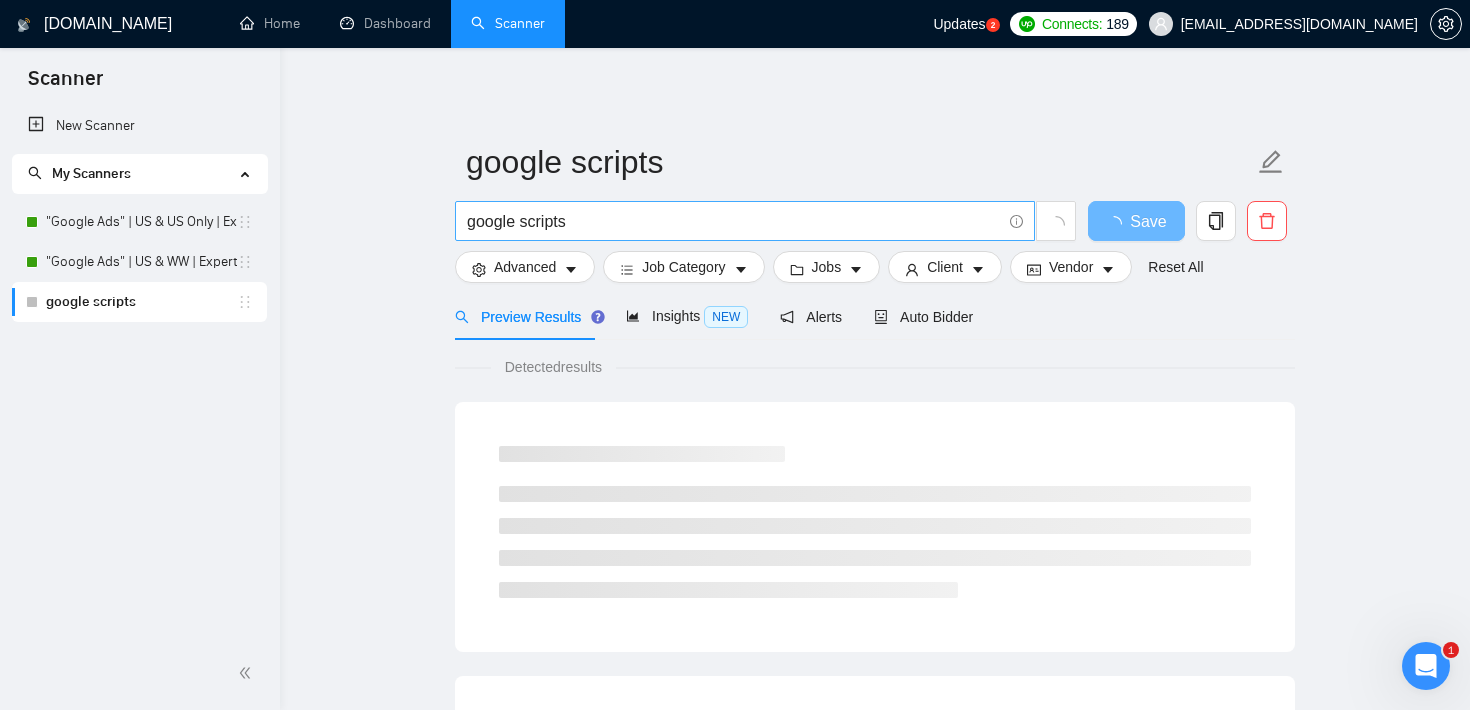 click on "google scripts" at bounding box center (745, 221) 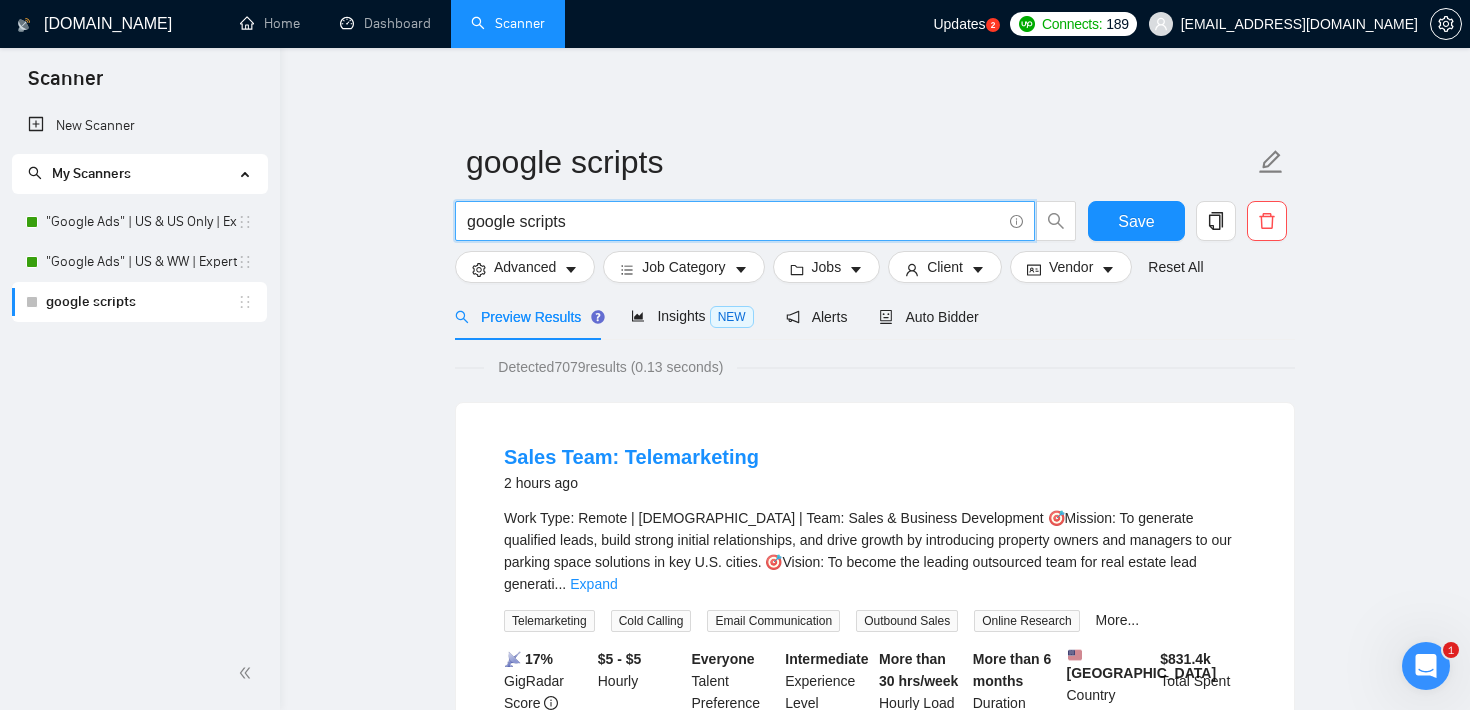click on "google scripts" at bounding box center (734, 221) 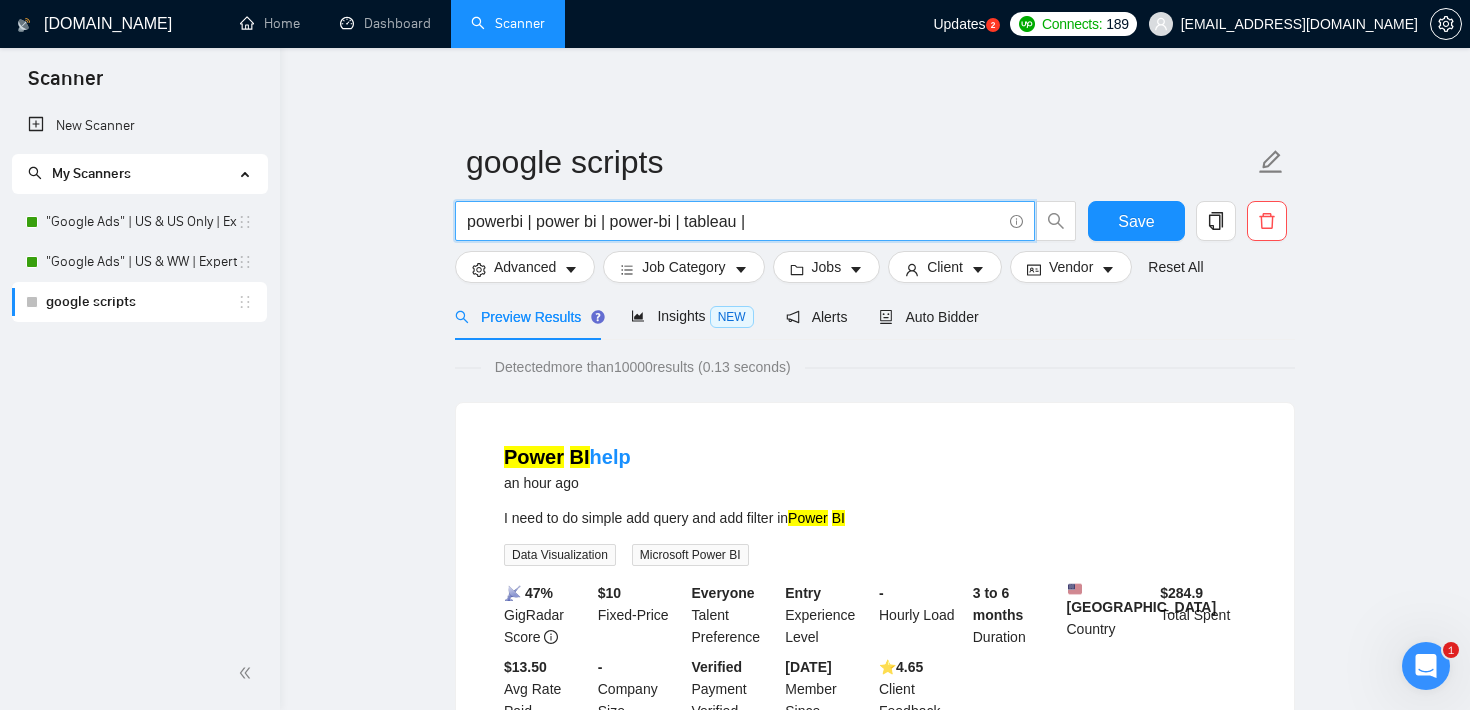 click on "powerbi | power bi | power-bi | tableau |" at bounding box center [734, 221] 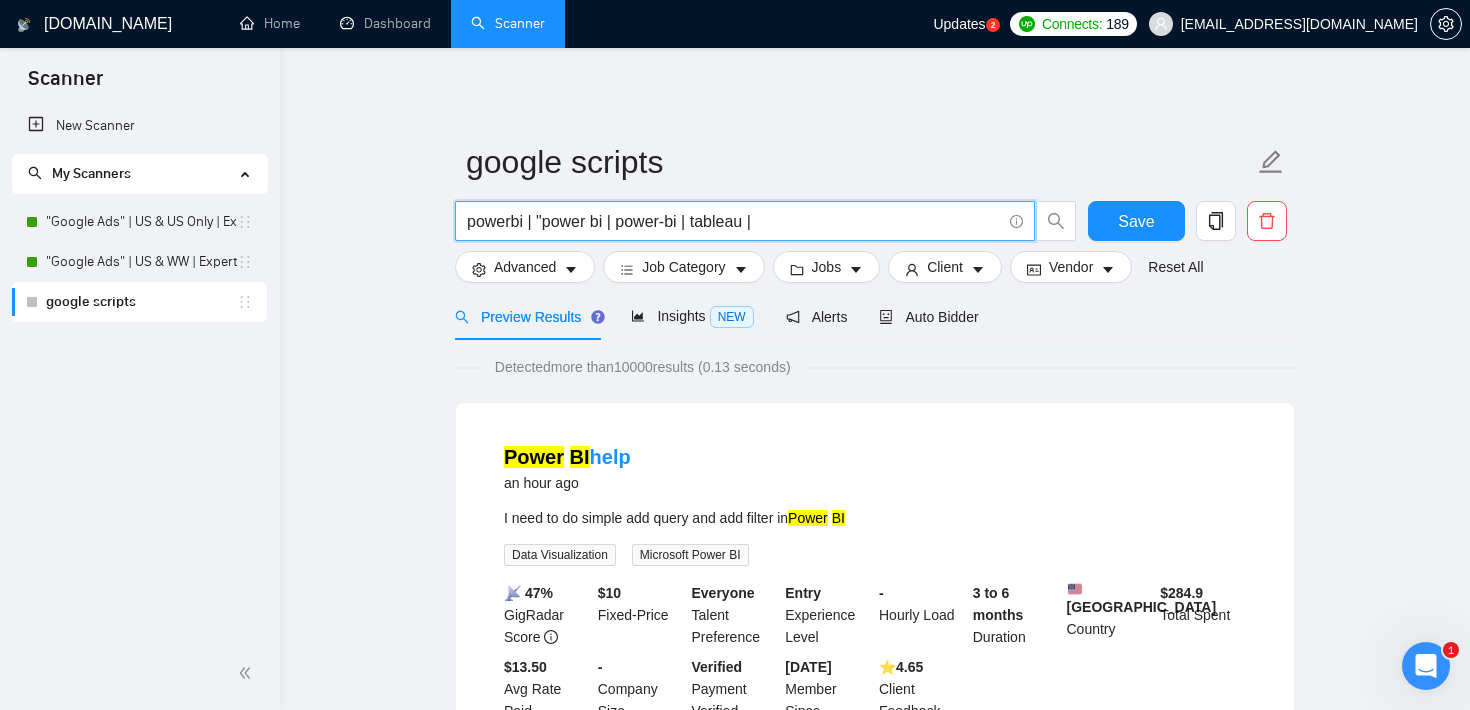 click on "powerbi | "power bi | power-bi | tableau |" at bounding box center (734, 221) 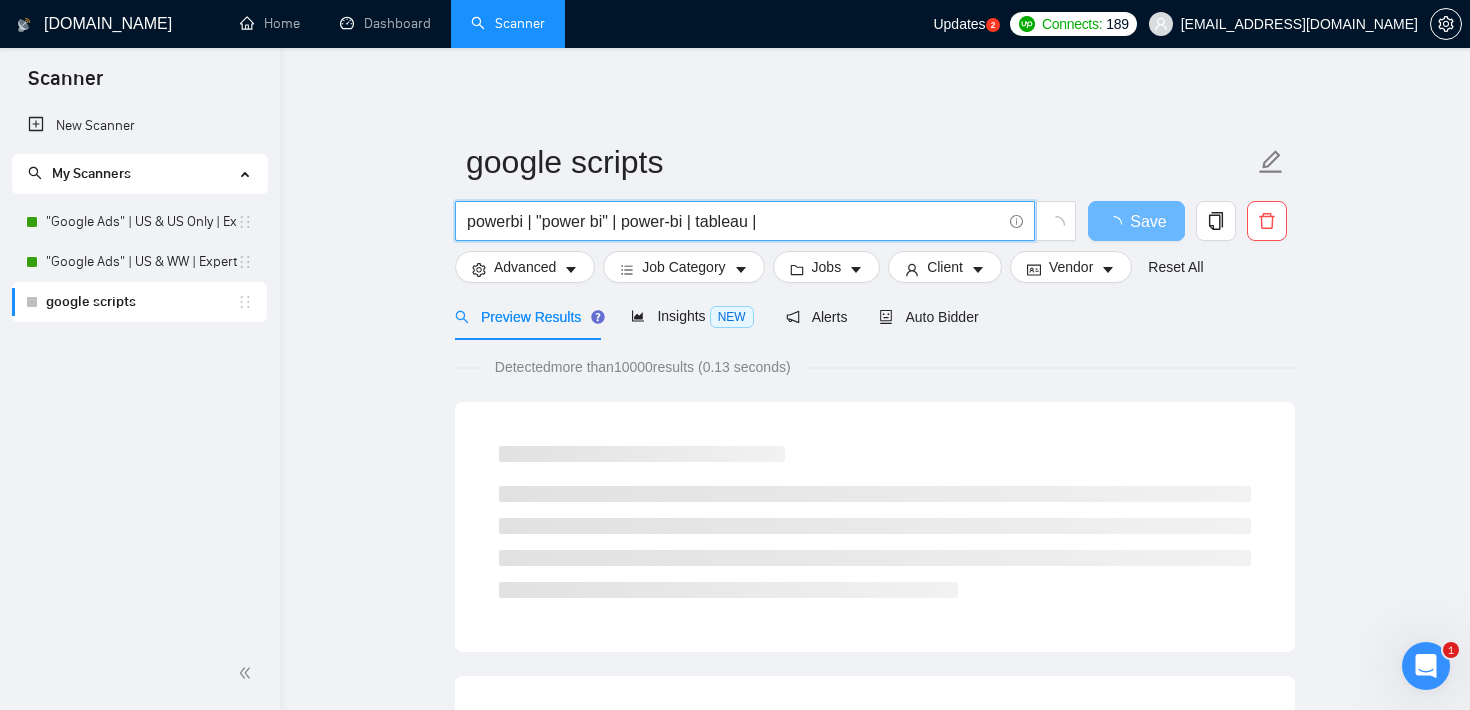 click on "powerbi | "power bi" | power-bi | tableau |" at bounding box center (734, 221) 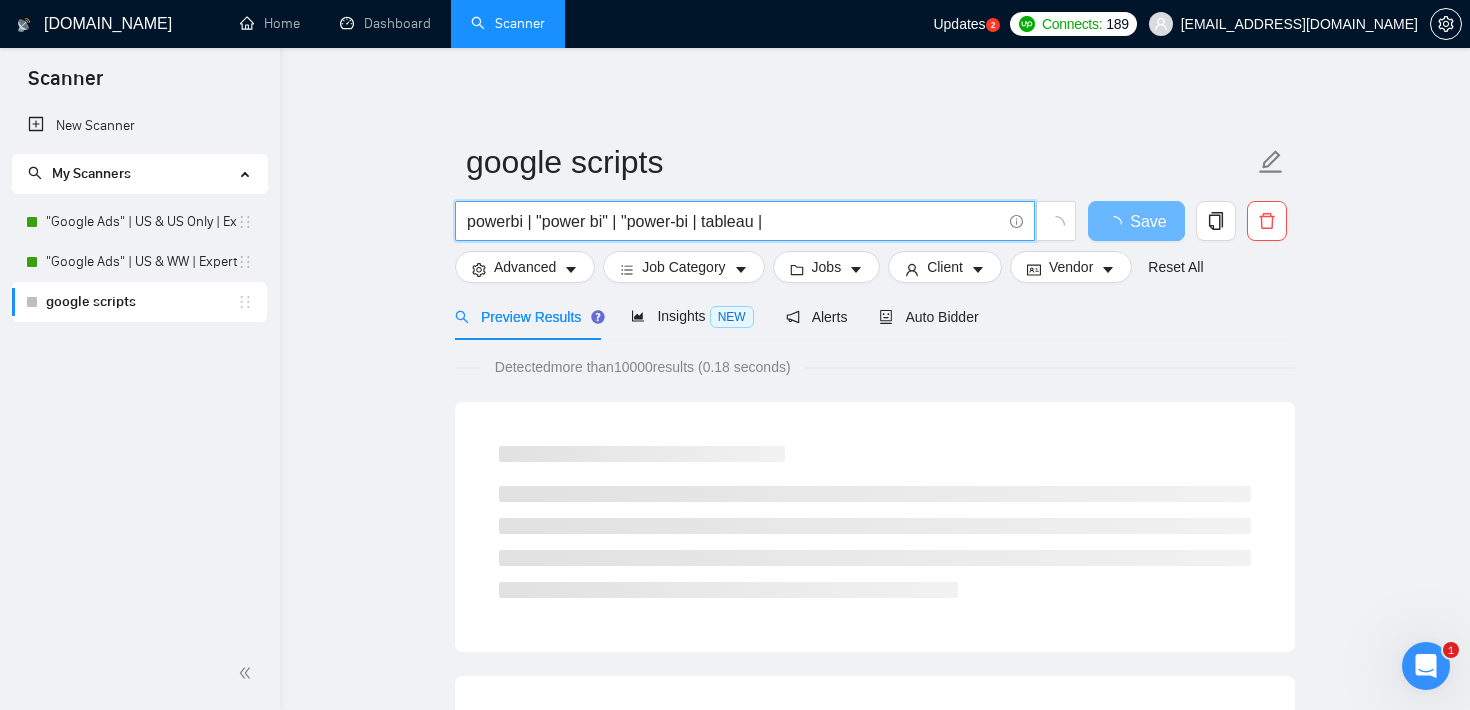 click on "powerbi | "power bi" | "power-bi | tableau |" at bounding box center [734, 221] 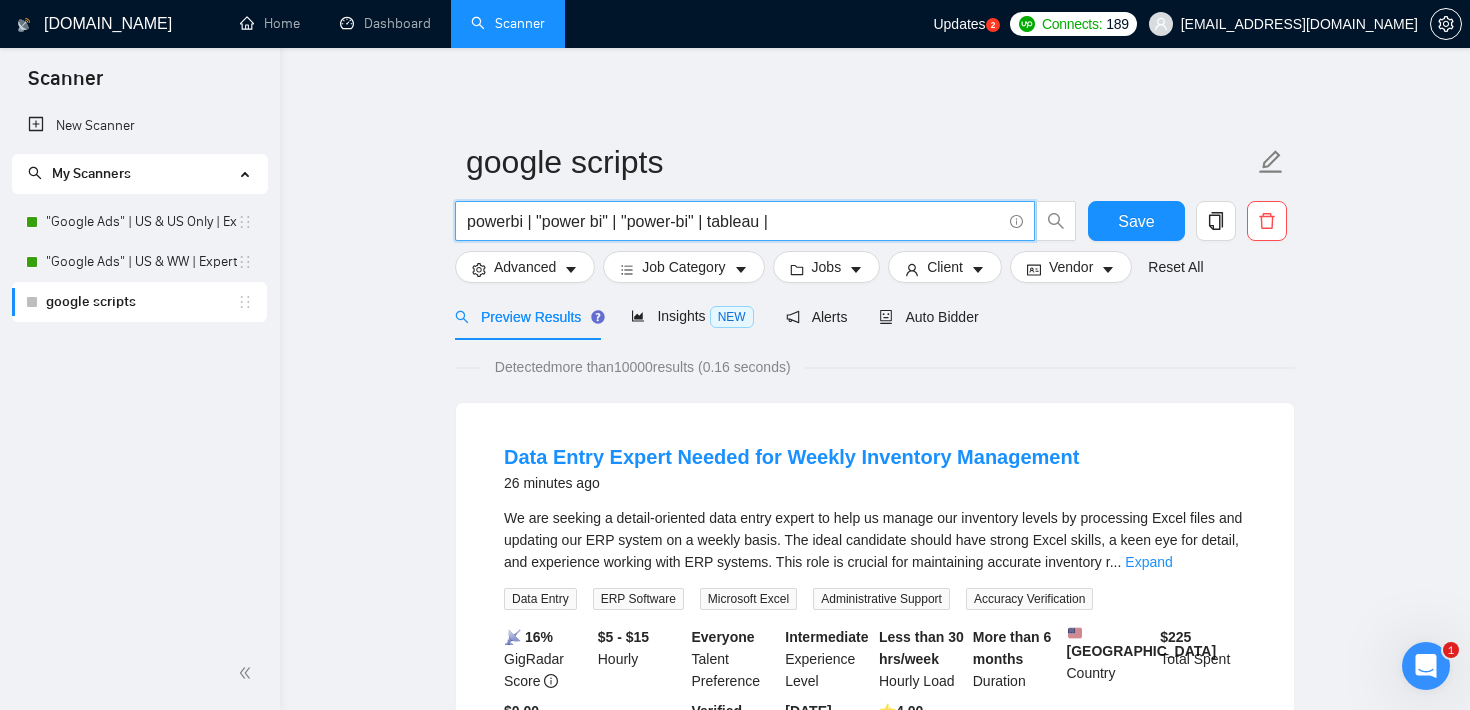 click on "powerbi | "power bi" | "power-bi" | tableau |" at bounding box center [734, 221] 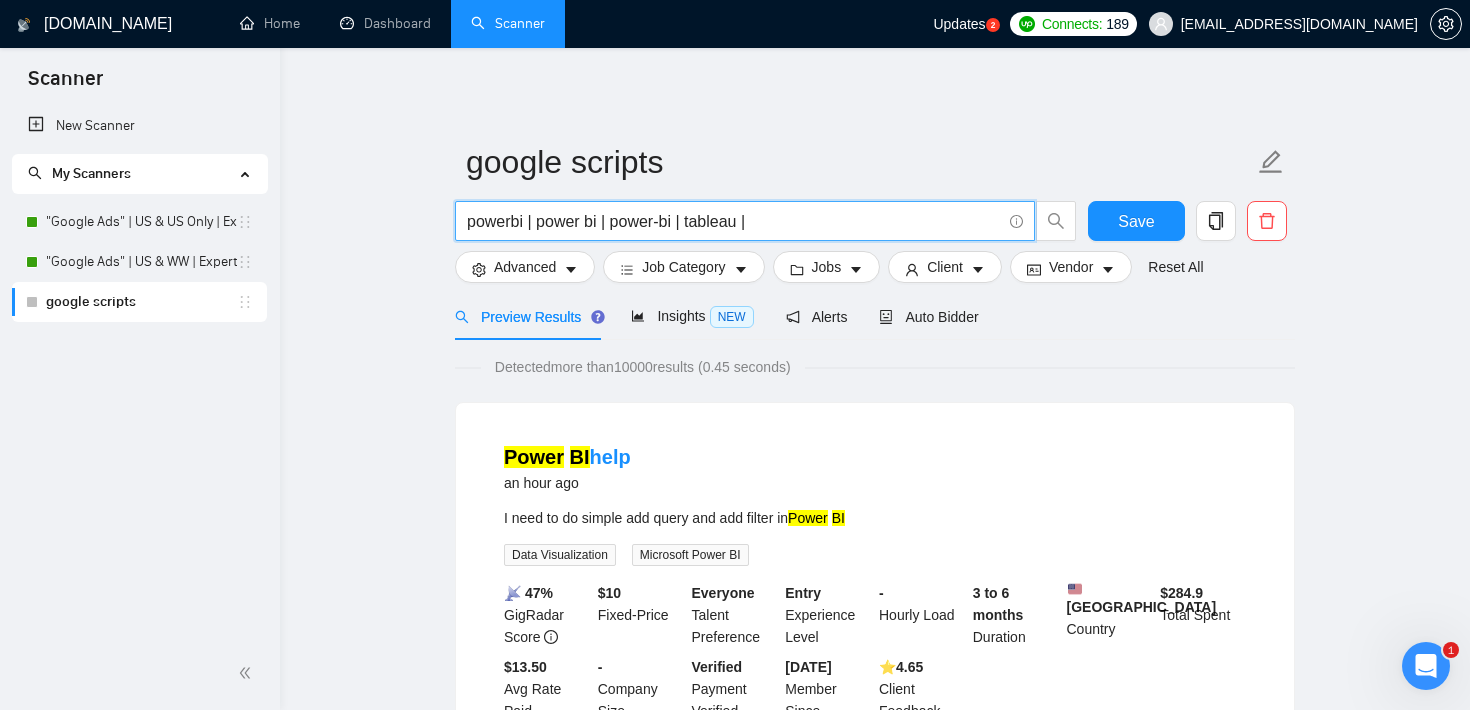 click on "google scripts powerbi | power bi | power-bi | tableau | Save Advanced   Job Category   Jobs   Client   Vendor   Reset All Preview Results Insights NEW Alerts Auto Bidder Detected  more than   10000  results   (0.45 seconds) Power   BI  help an hour ago I need to do simple add query and add filter in  Power   BI Data Visualization Microsoft Power BI 📡   47% GigRadar Score   $ 10 Fixed-Price Everyone Talent Preference Entry Experience Level - Hourly Load 3 to 6 months Duration   United States Country $ 284.9 Total Spent $13.50 Avg Rate Paid - Company Size Verified Payment Verified Nov, 2016 Member Since ⭐️  4.65 Client Feedback Mid-Level Data Test Engineer 3 hours ago Job Title: Mid-Level Data Test Engineer
Experience: 1+ years
Job Summary: We are looking for a Junior Data Test Engineer with a foundational understanding of data testing and software quality assurance. The candidate will work closely with senior team members to validate data pipelines and ensure data accuracy across ETL workfl ... Expand" at bounding box center [875, 2357] 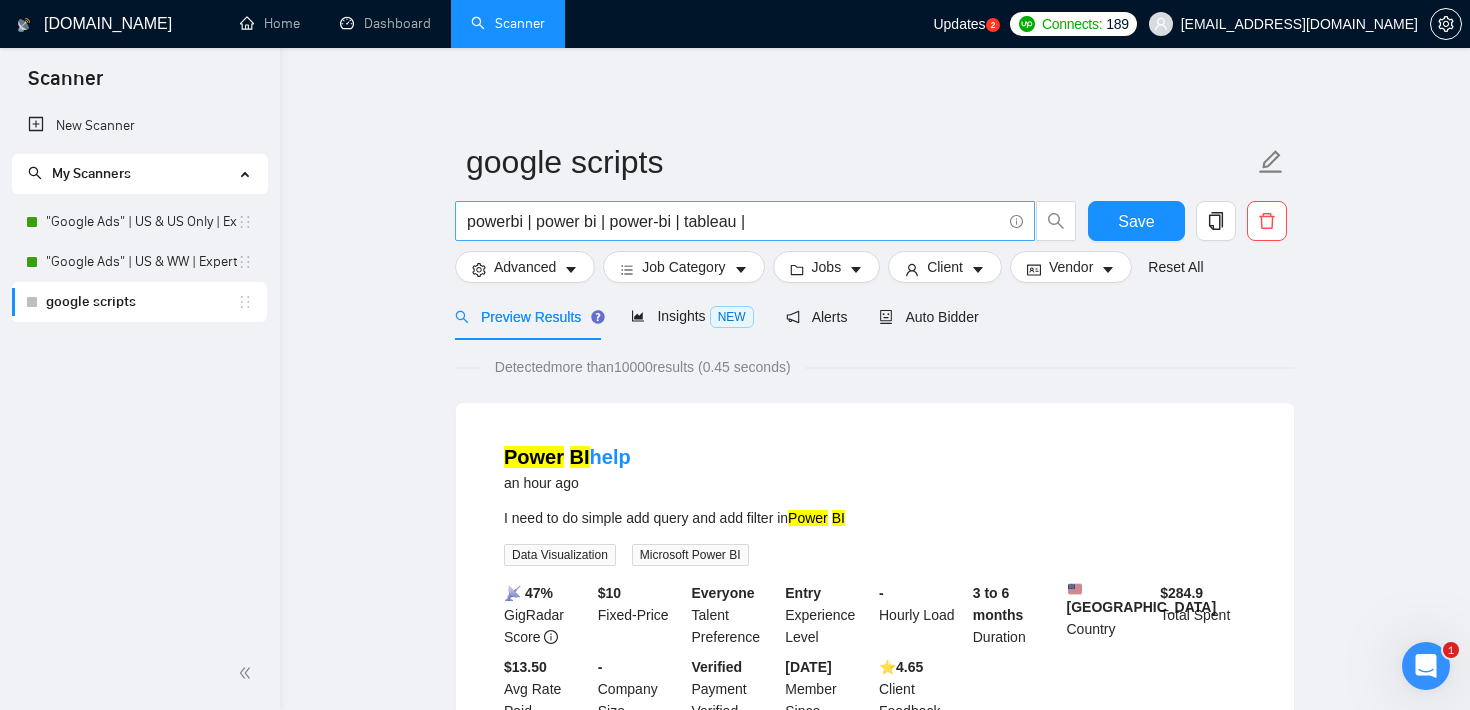 click on "powerbi | power bi | power-bi | tableau |" at bounding box center [734, 221] 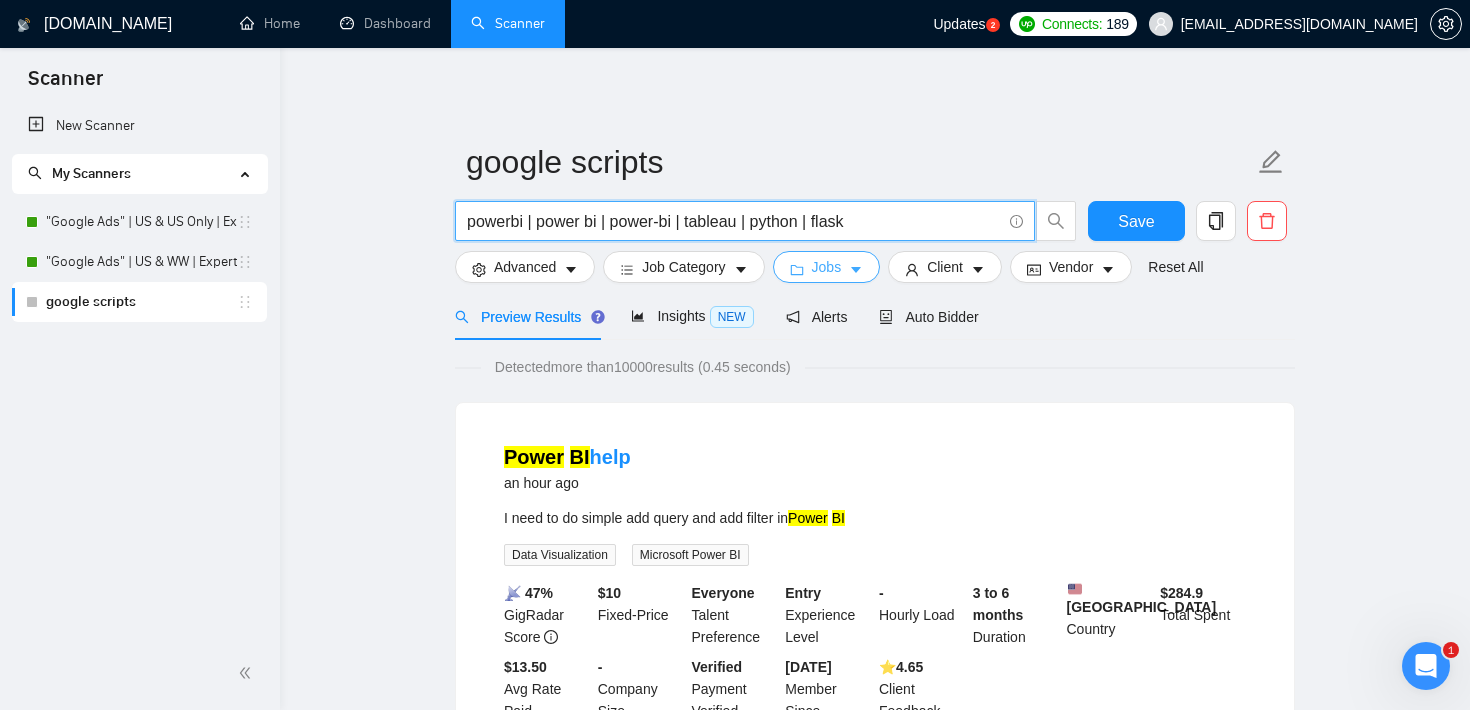 type on "powerbi | power bi | power-bi | tableau | python | flask" 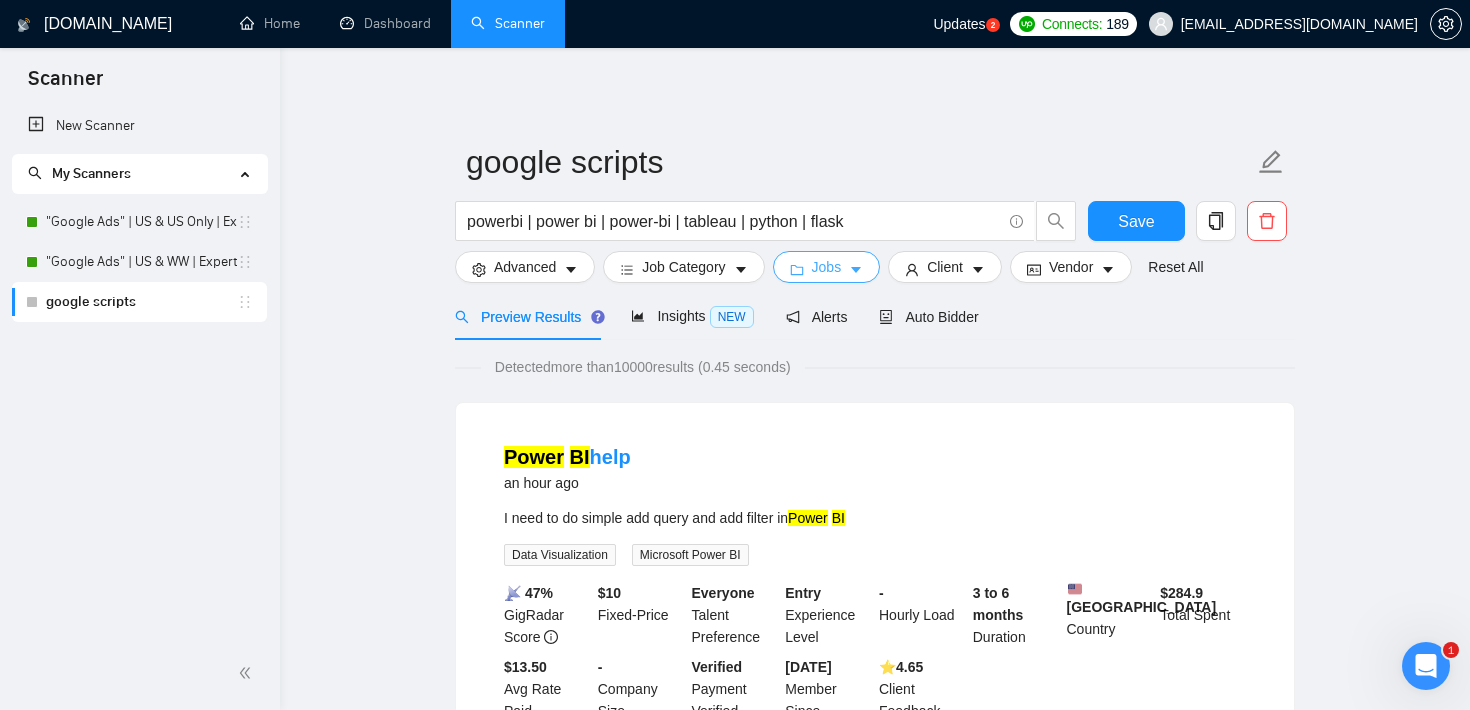 click on "Jobs" at bounding box center [827, 267] 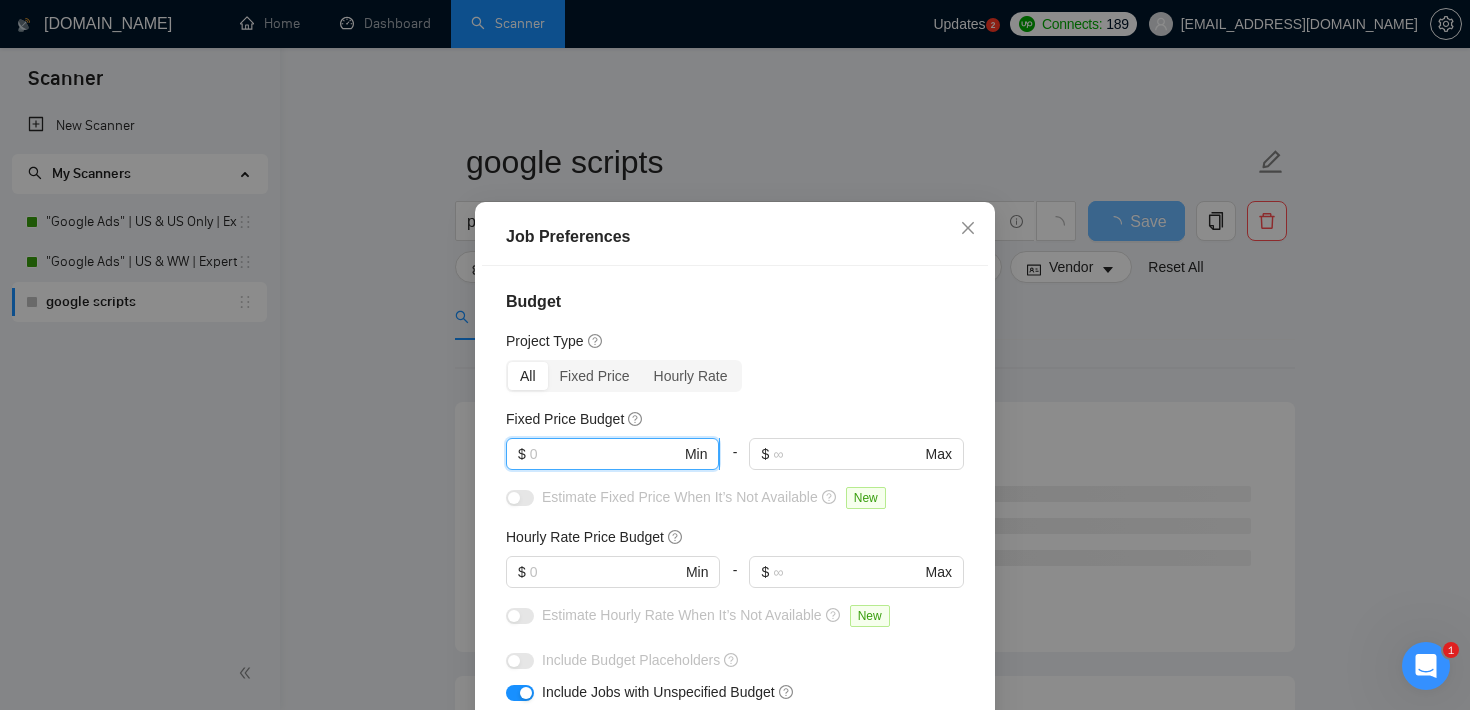 click at bounding box center [605, 454] 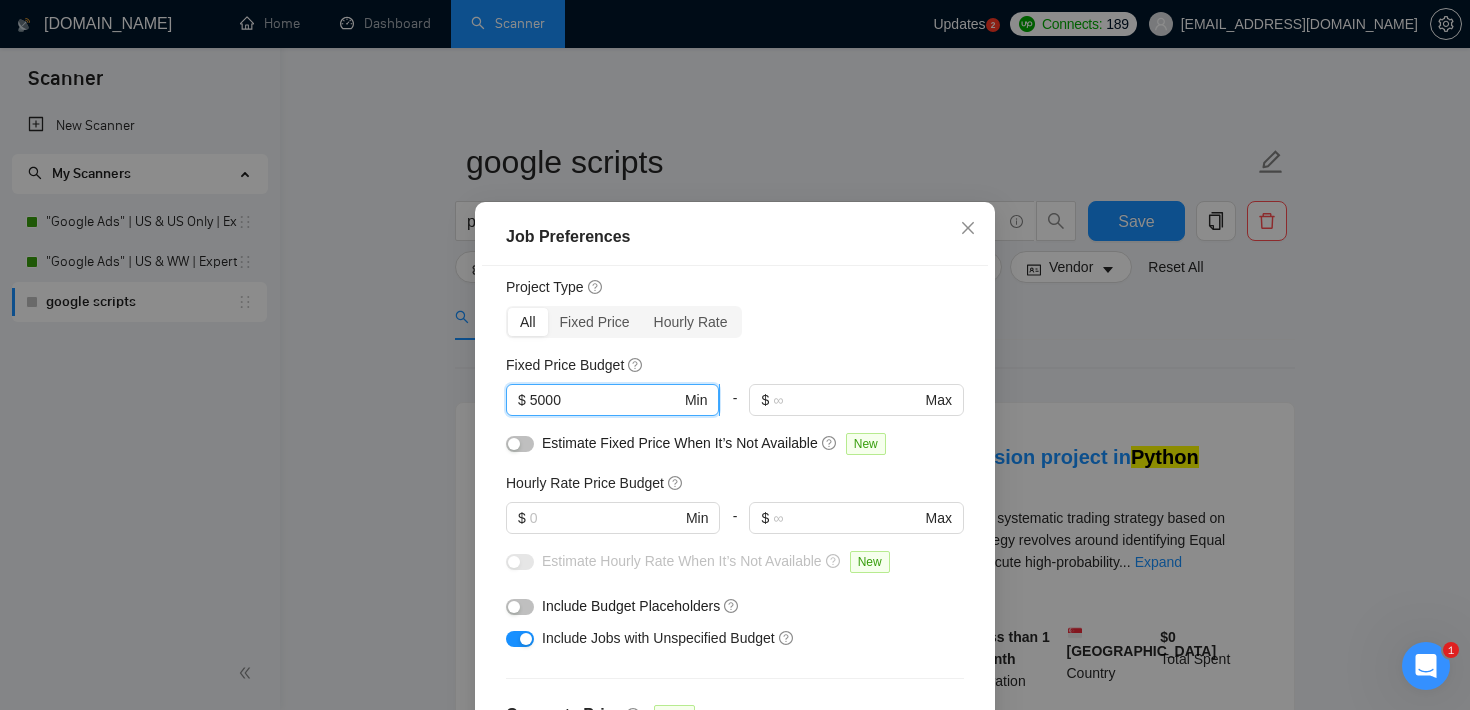 scroll, scrollTop: 73, scrollLeft: 0, axis: vertical 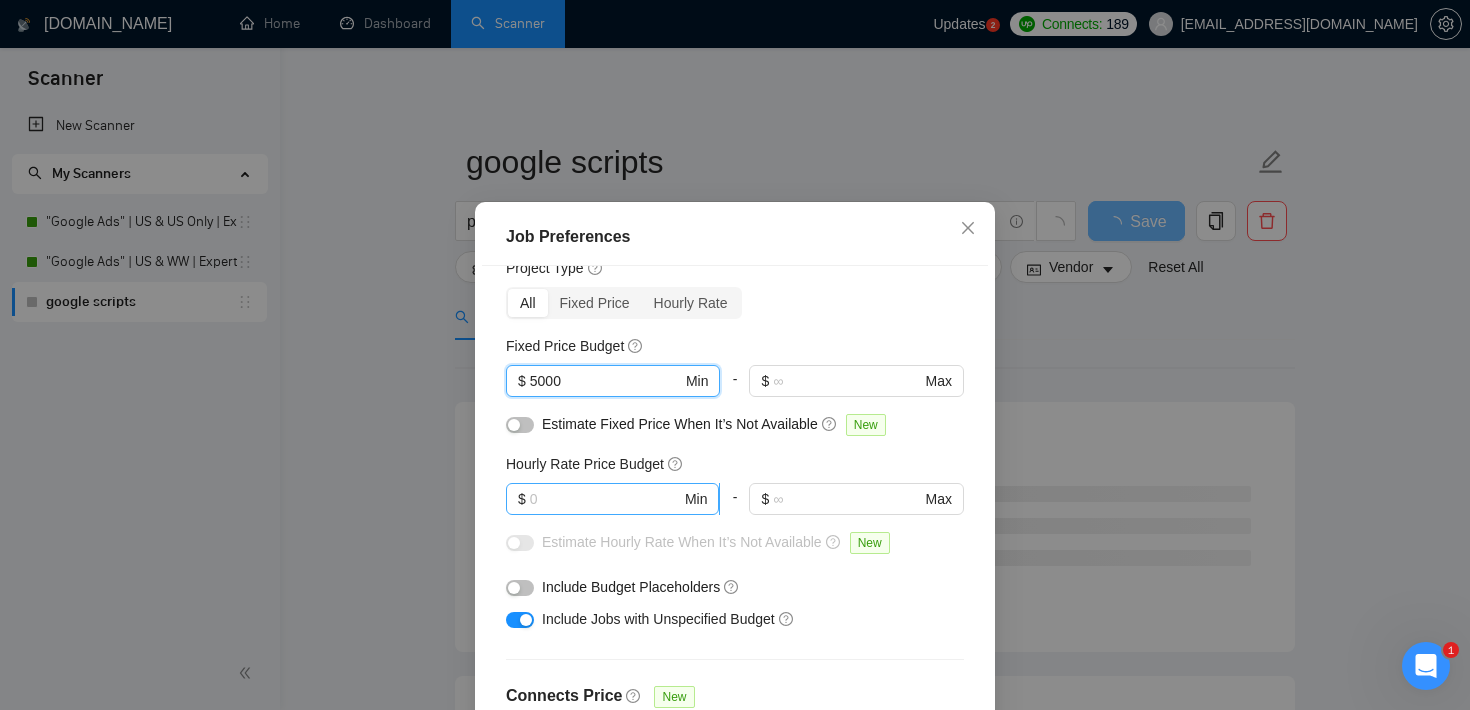type on "5000" 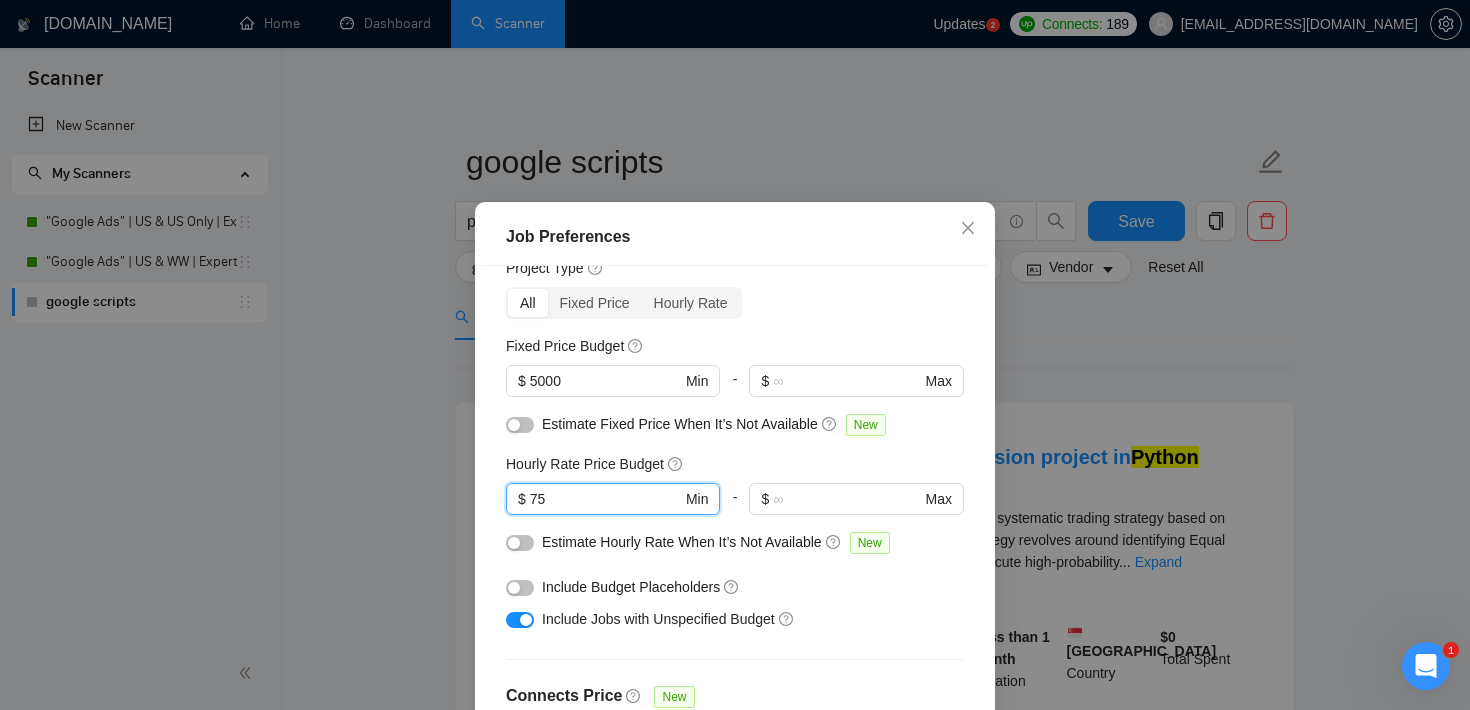 type on "75" 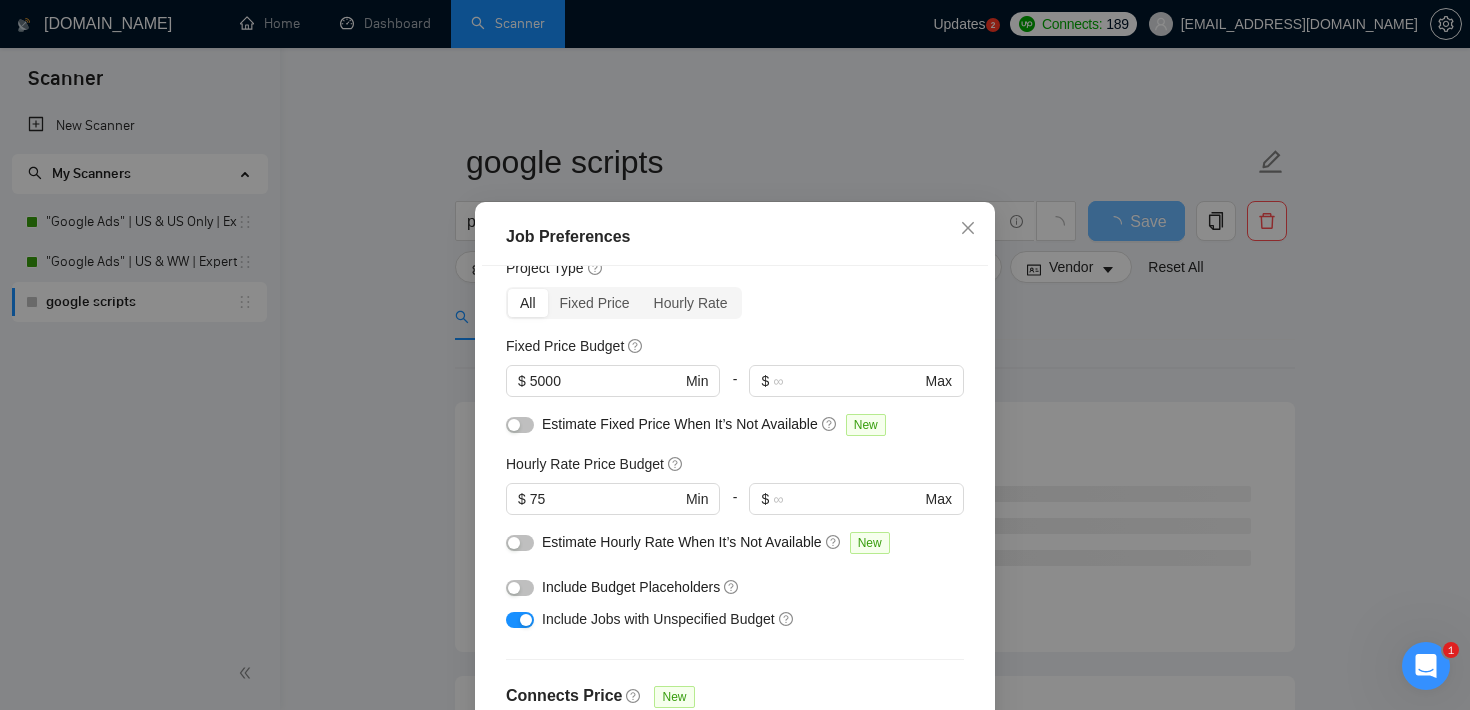 click at bounding box center [520, 620] 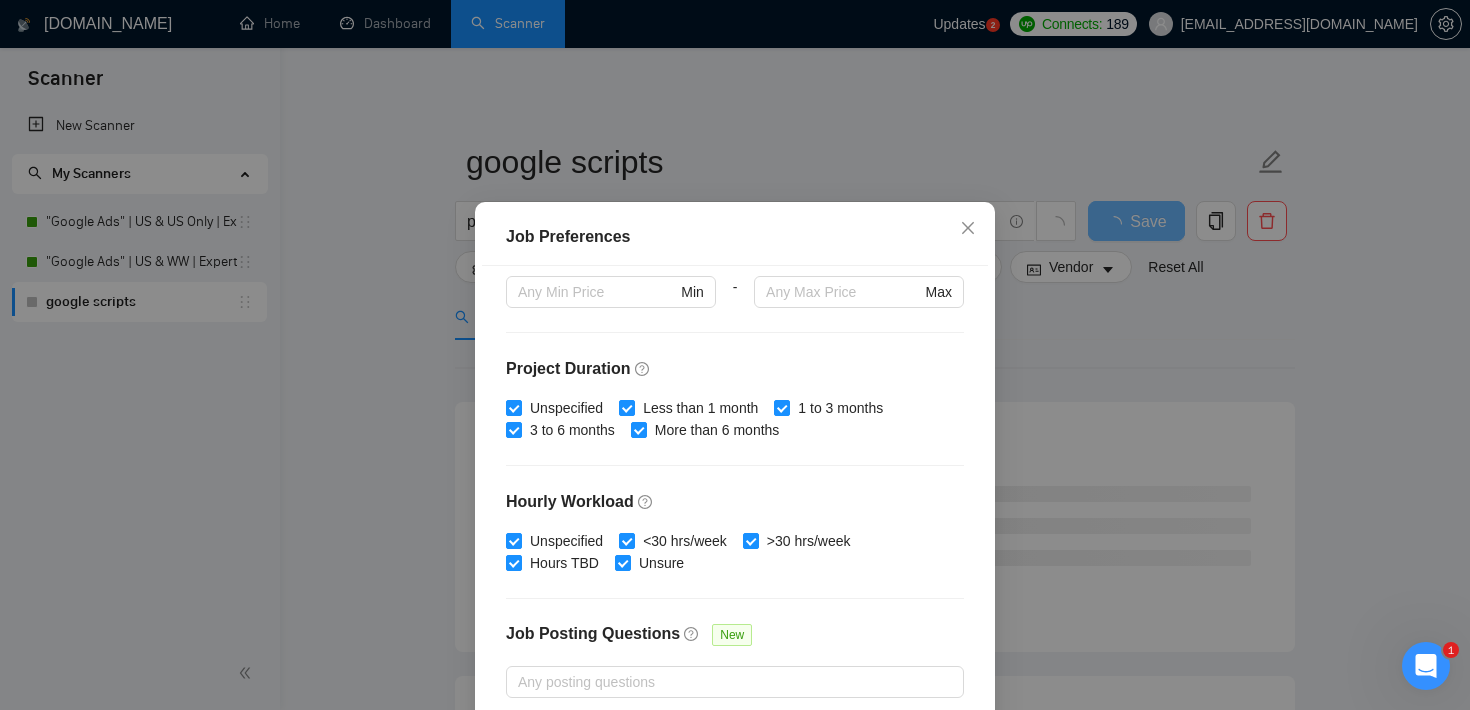 scroll, scrollTop: 630, scrollLeft: 0, axis: vertical 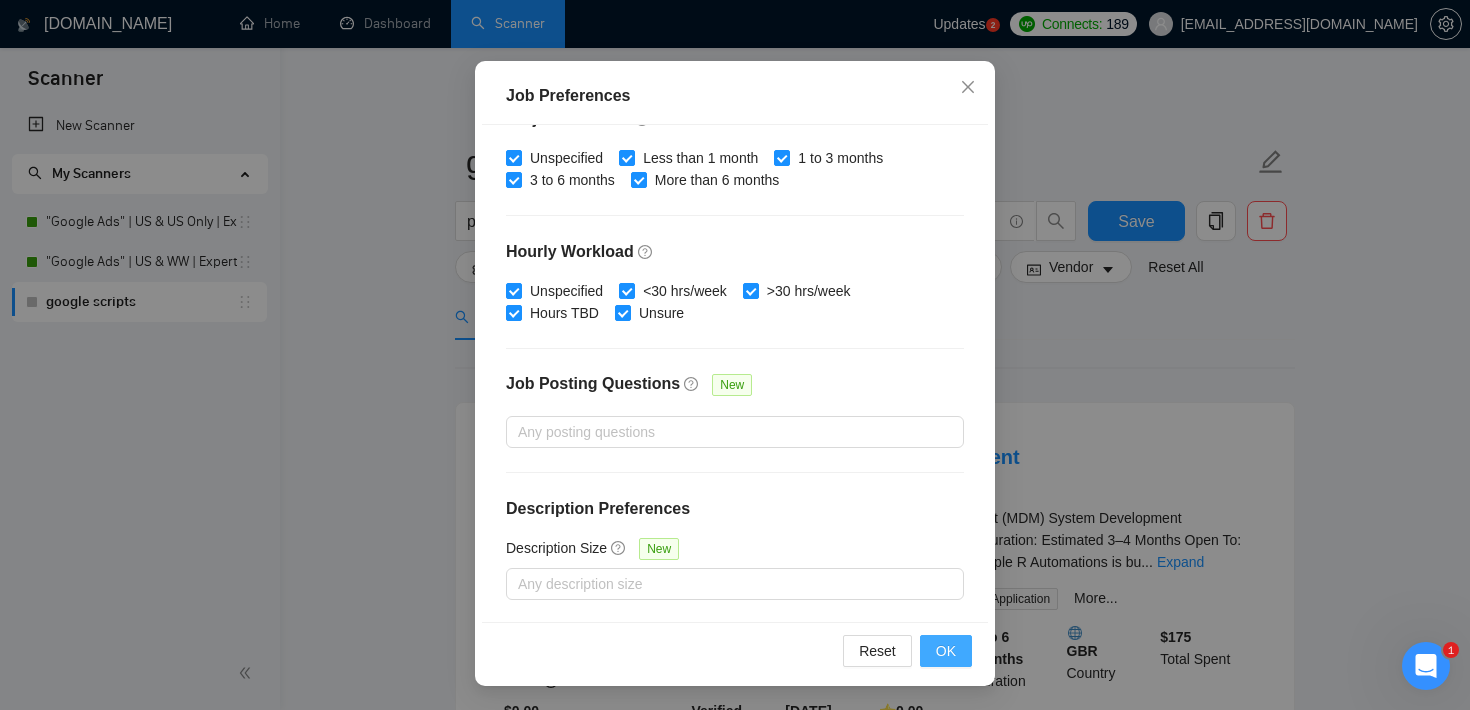 click on "OK" at bounding box center [946, 651] 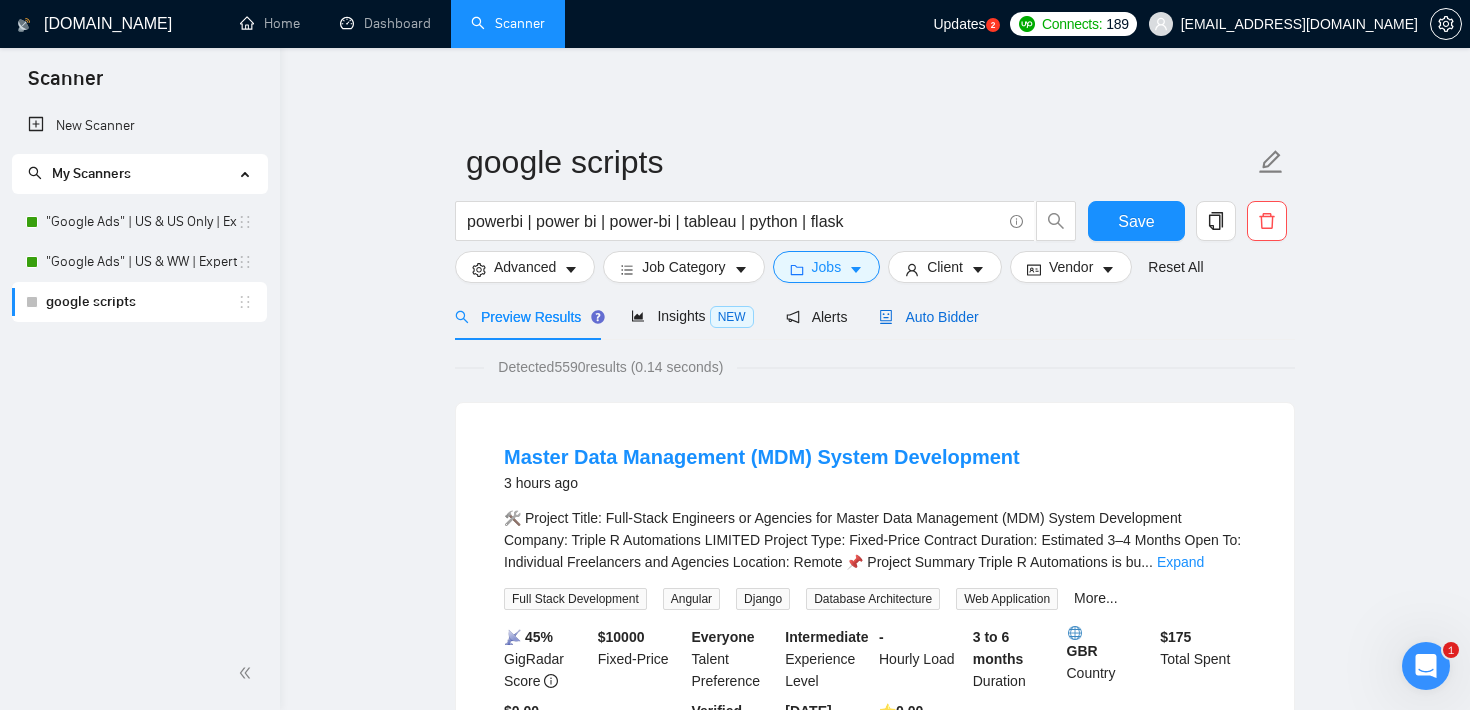 click on "Auto Bidder" at bounding box center (928, 317) 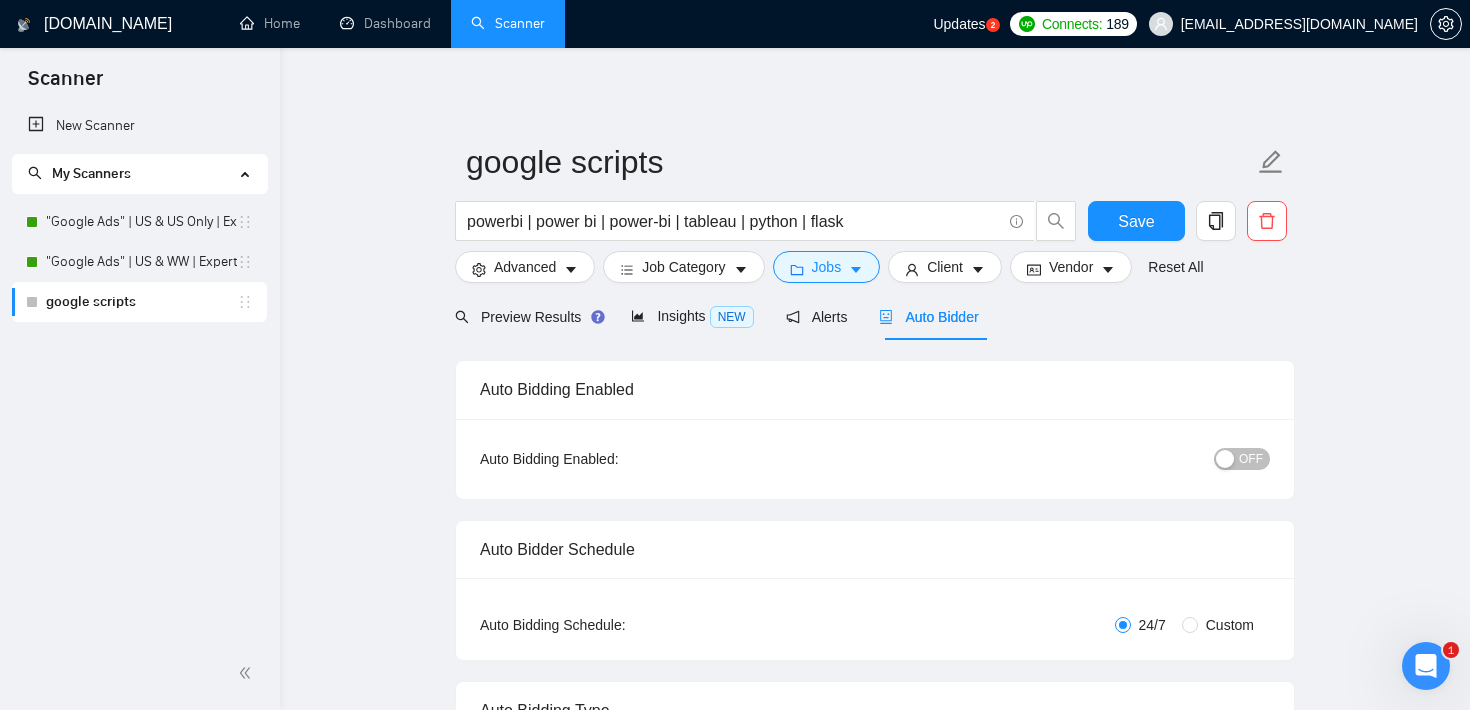 type 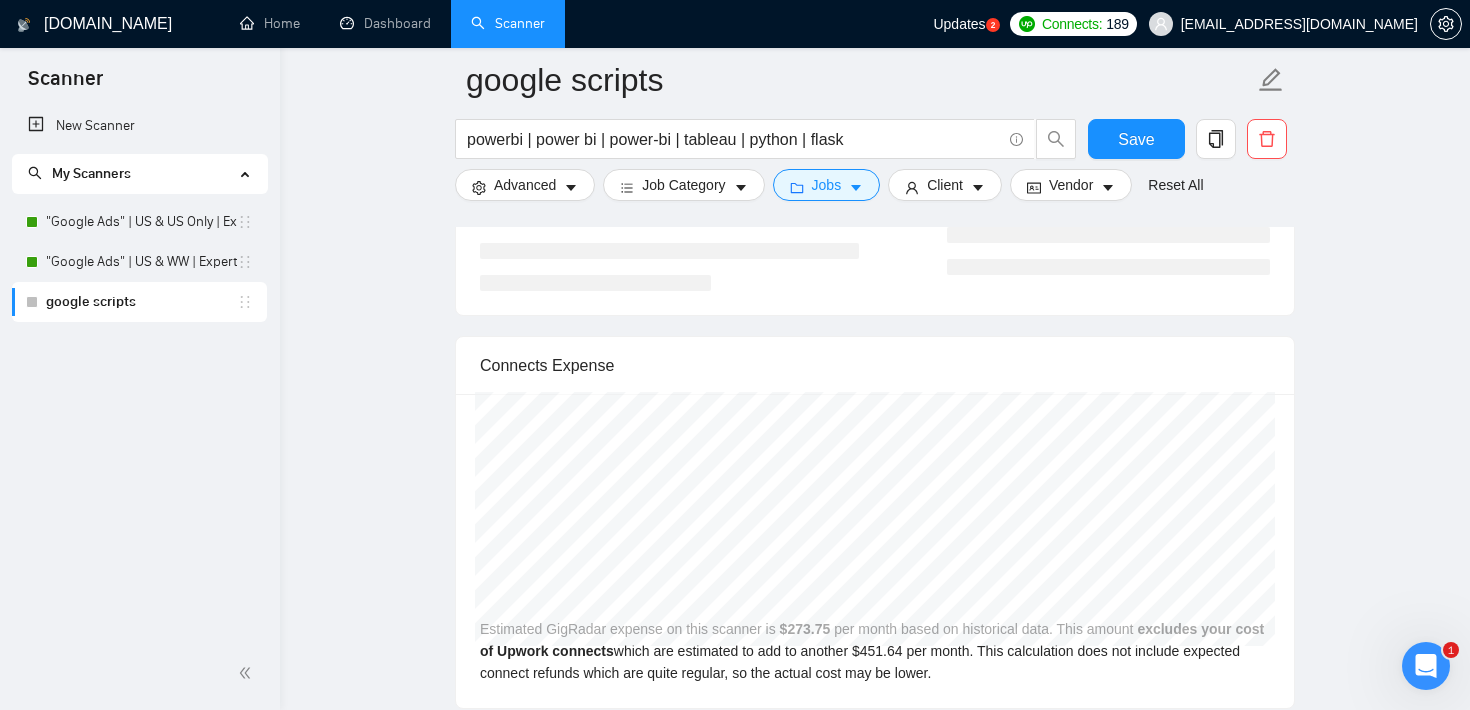 scroll, scrollTop: 3171, scrollLeft: 0, axis: vertical 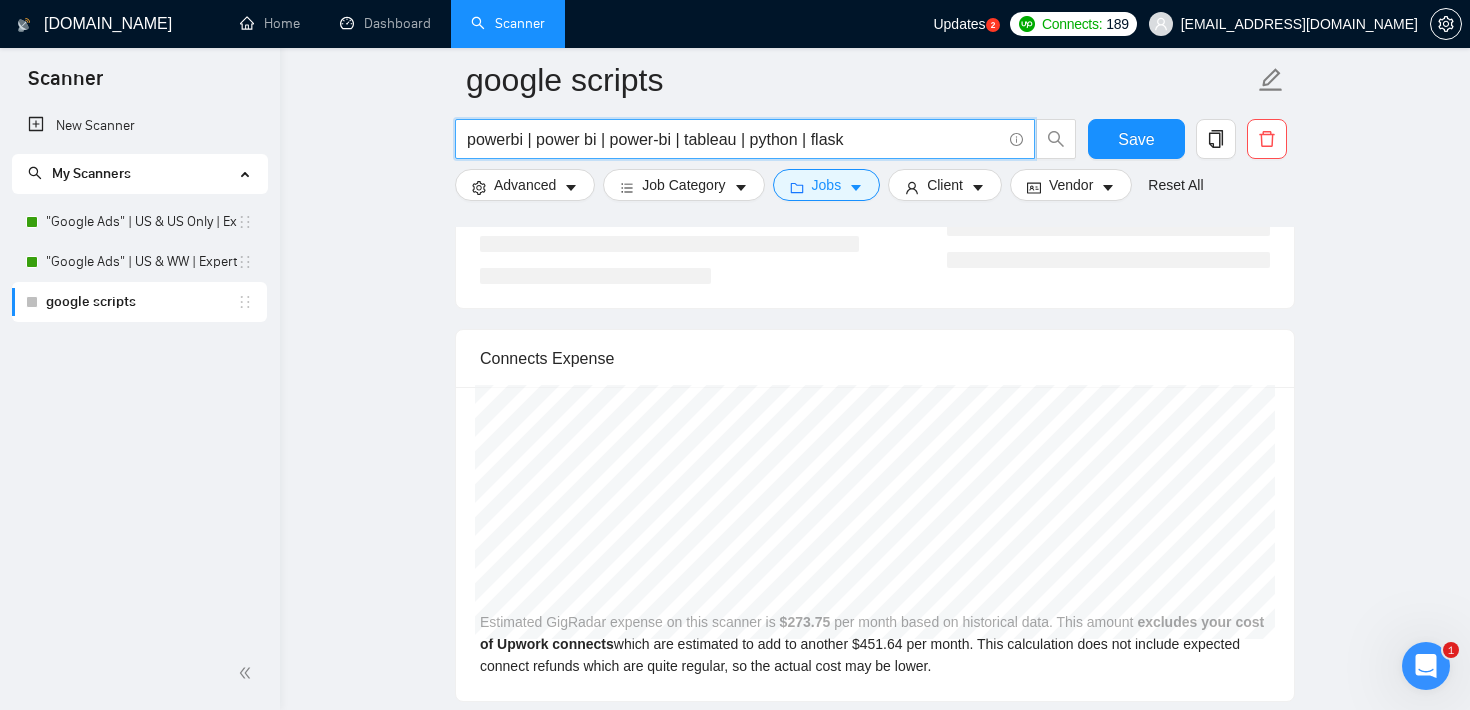 drag, startPoint x: 861, startPoint y: 135, endPoint x: 450, endPoint y: 121, distance: 411.23837 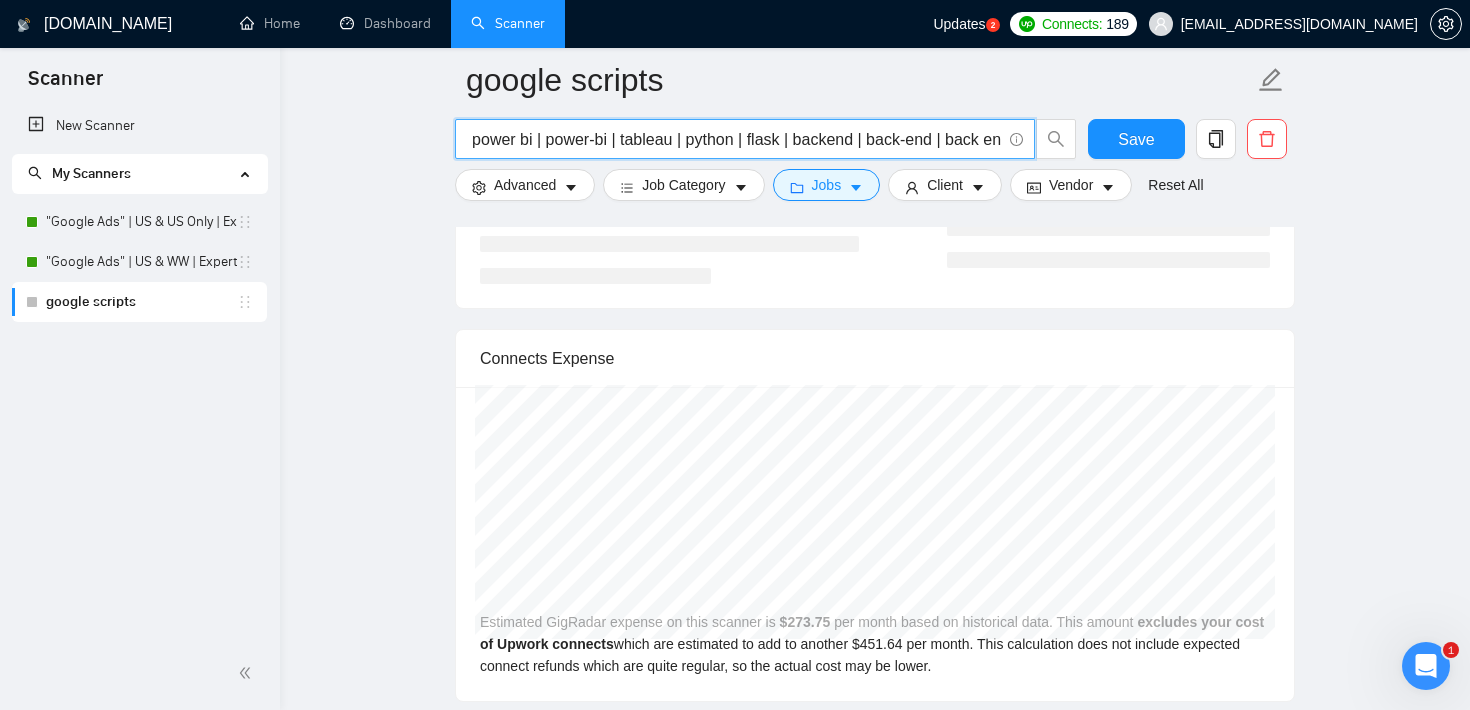 type on "powerbi | power bi | power-bi | tableau | python | flask | backend | back-end | back end" 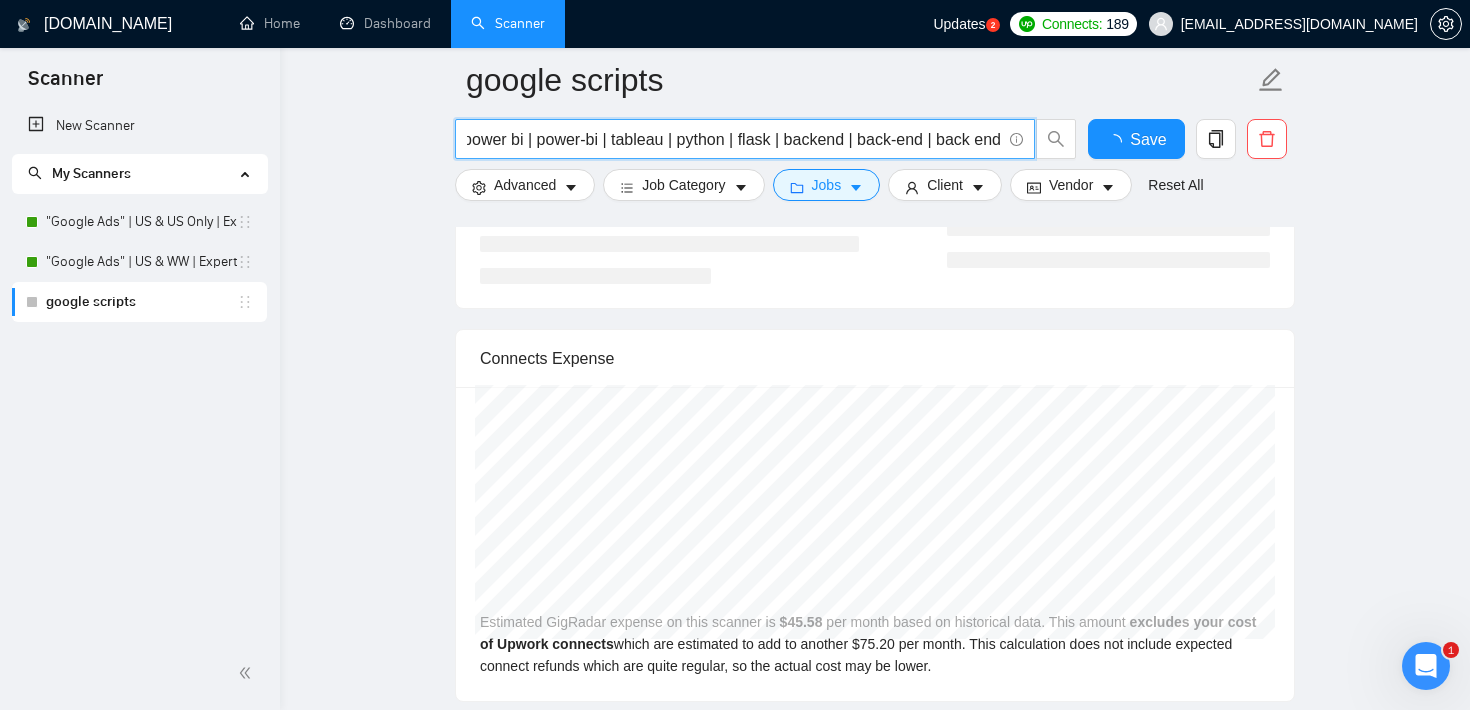 type 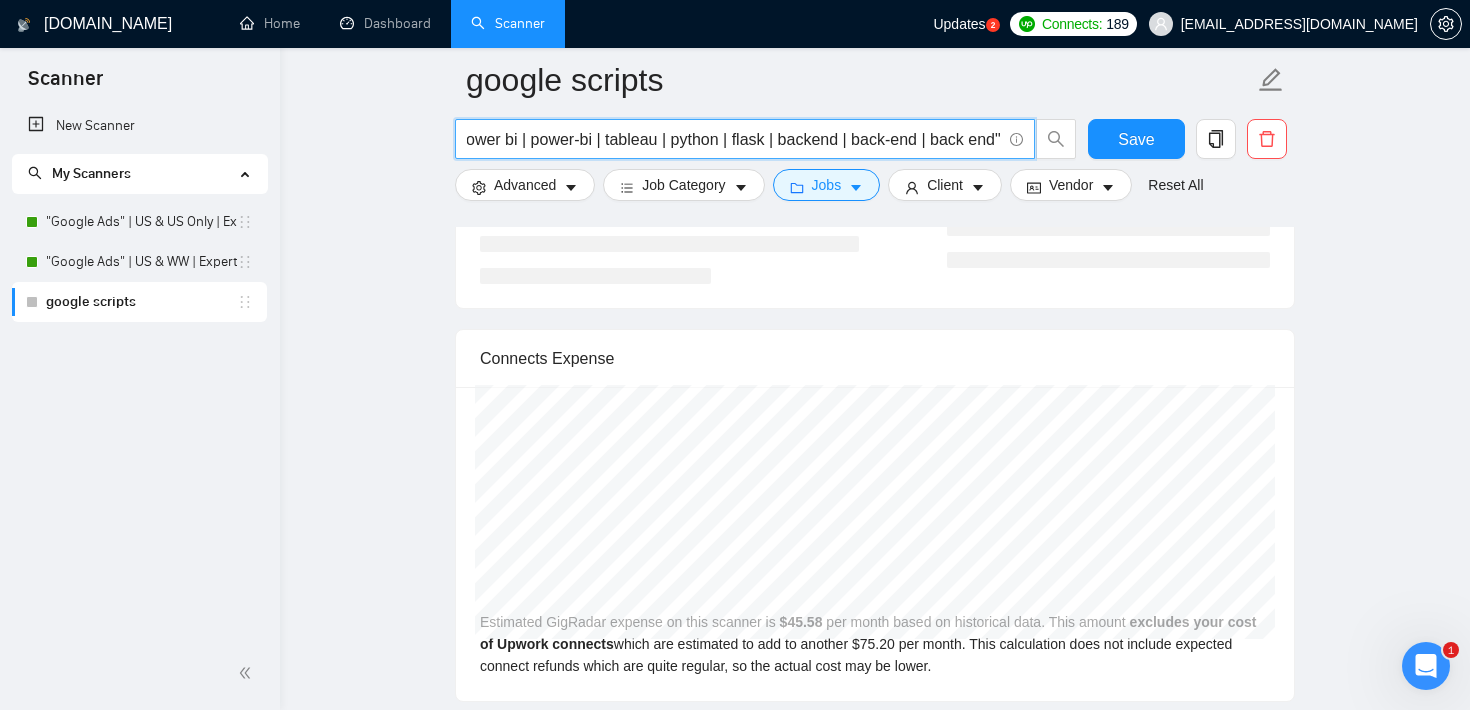 scroll, scrollTop: 0, scrollLeft: 90, axis: horizontal 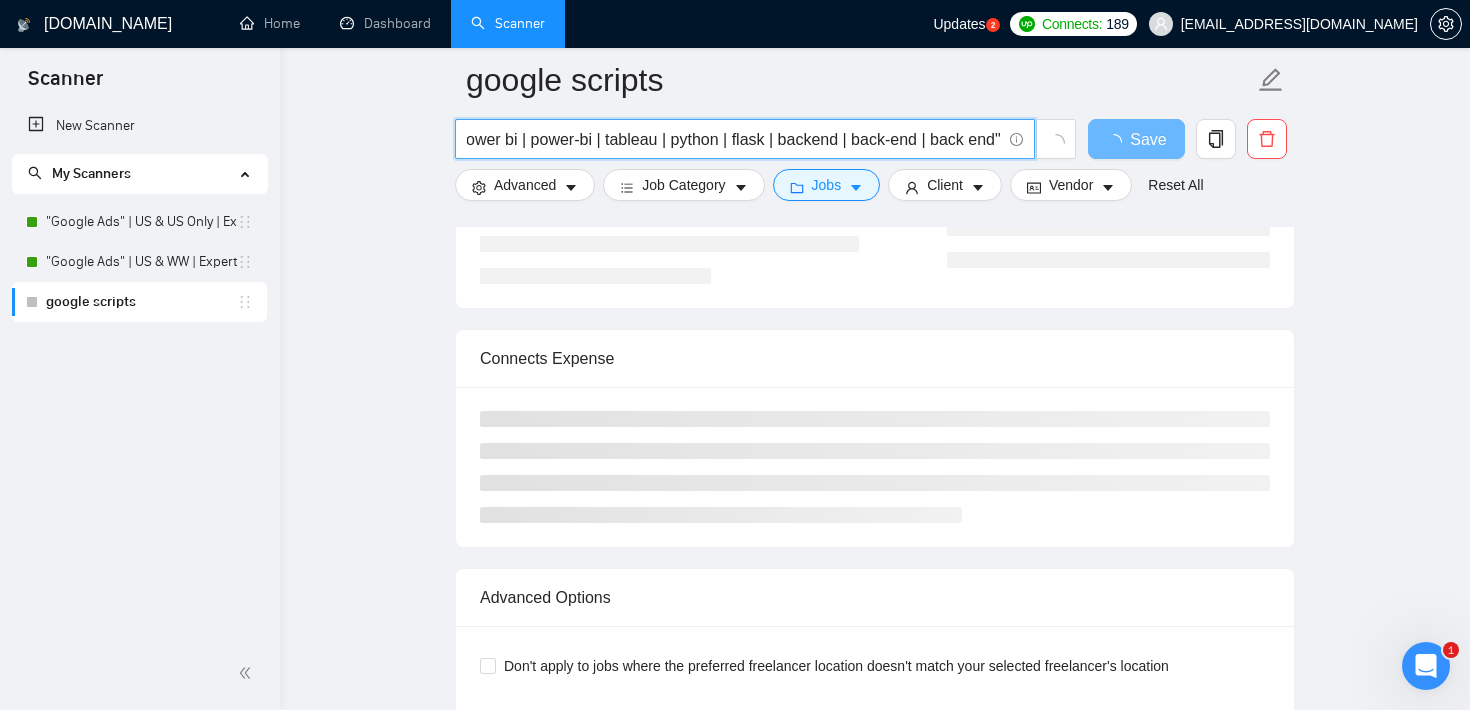 type on "powerbi | power bi | power-bi | tableau | python | flask | backend | back-end | "back end"" 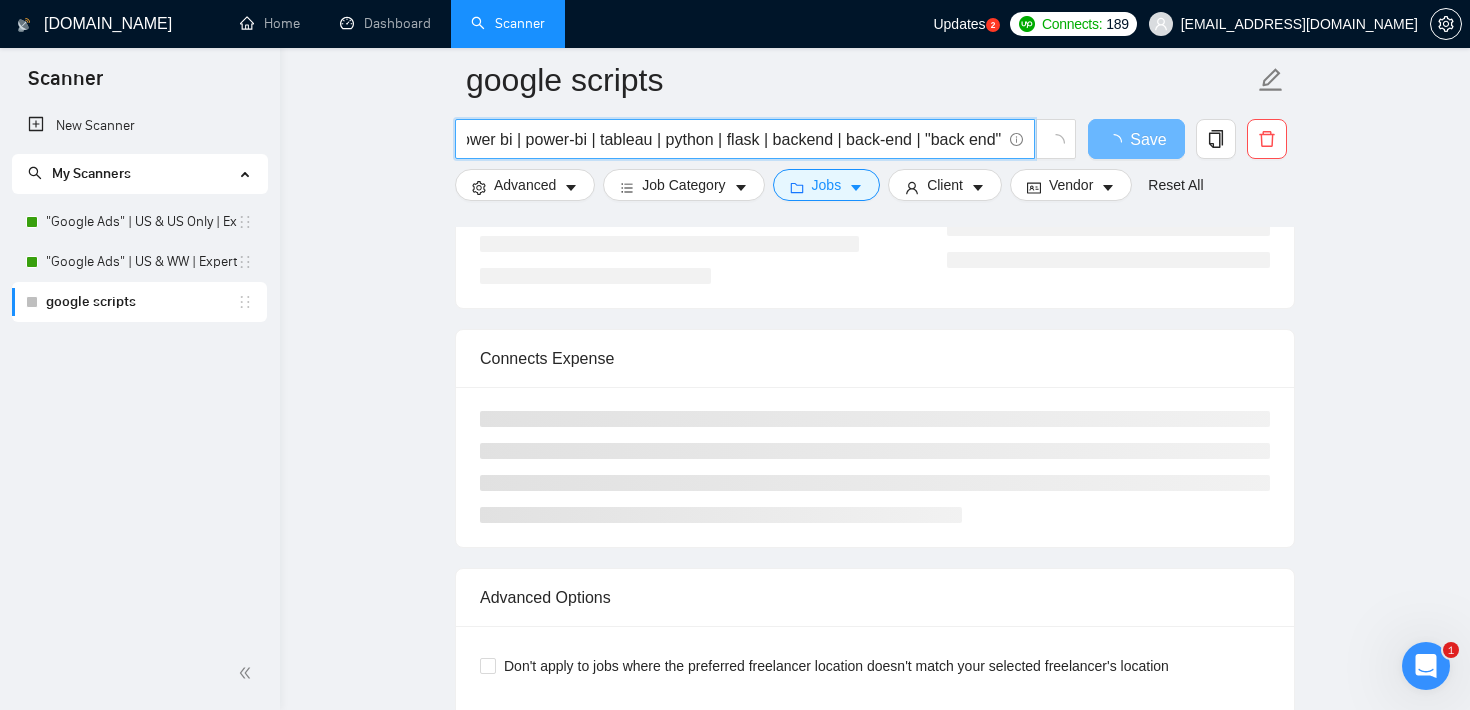 type 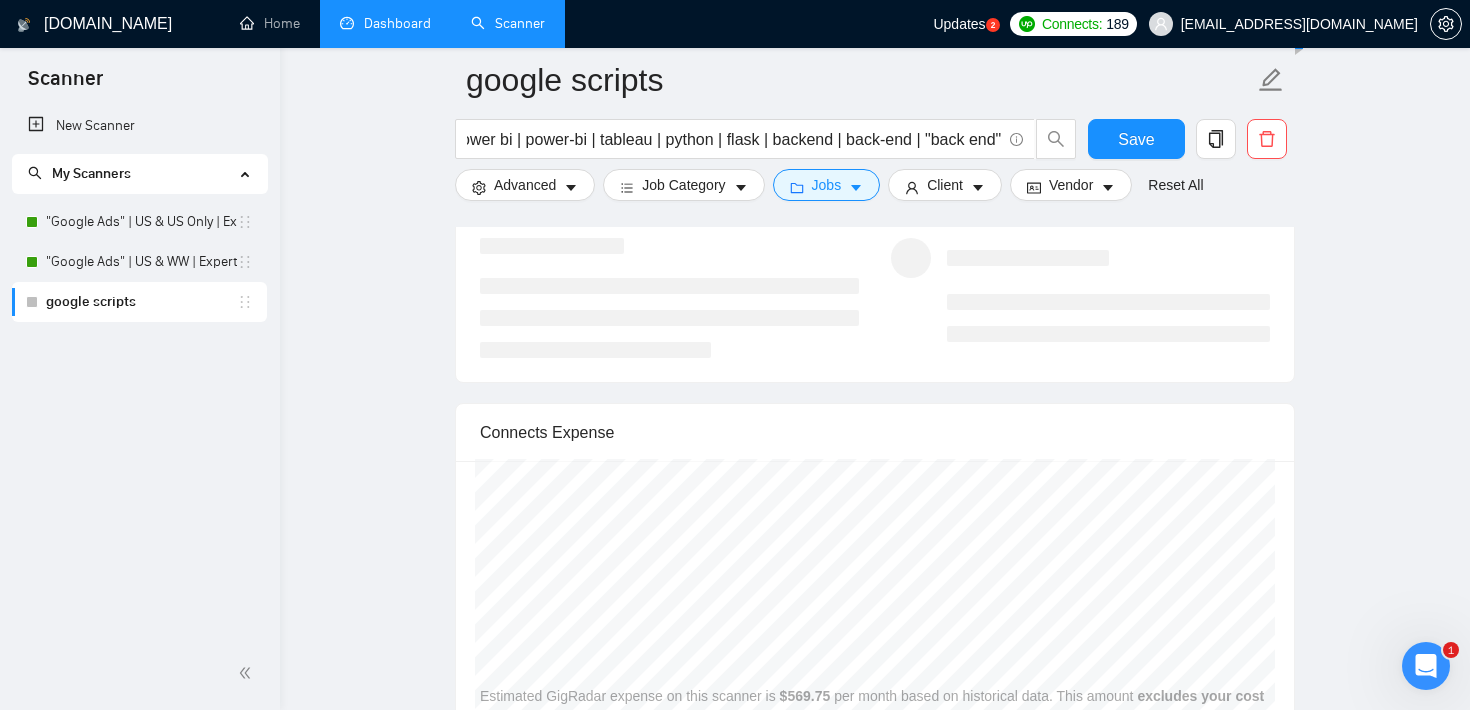 scroll, scrollTop: 0, scrollLeft: 0, axis: both 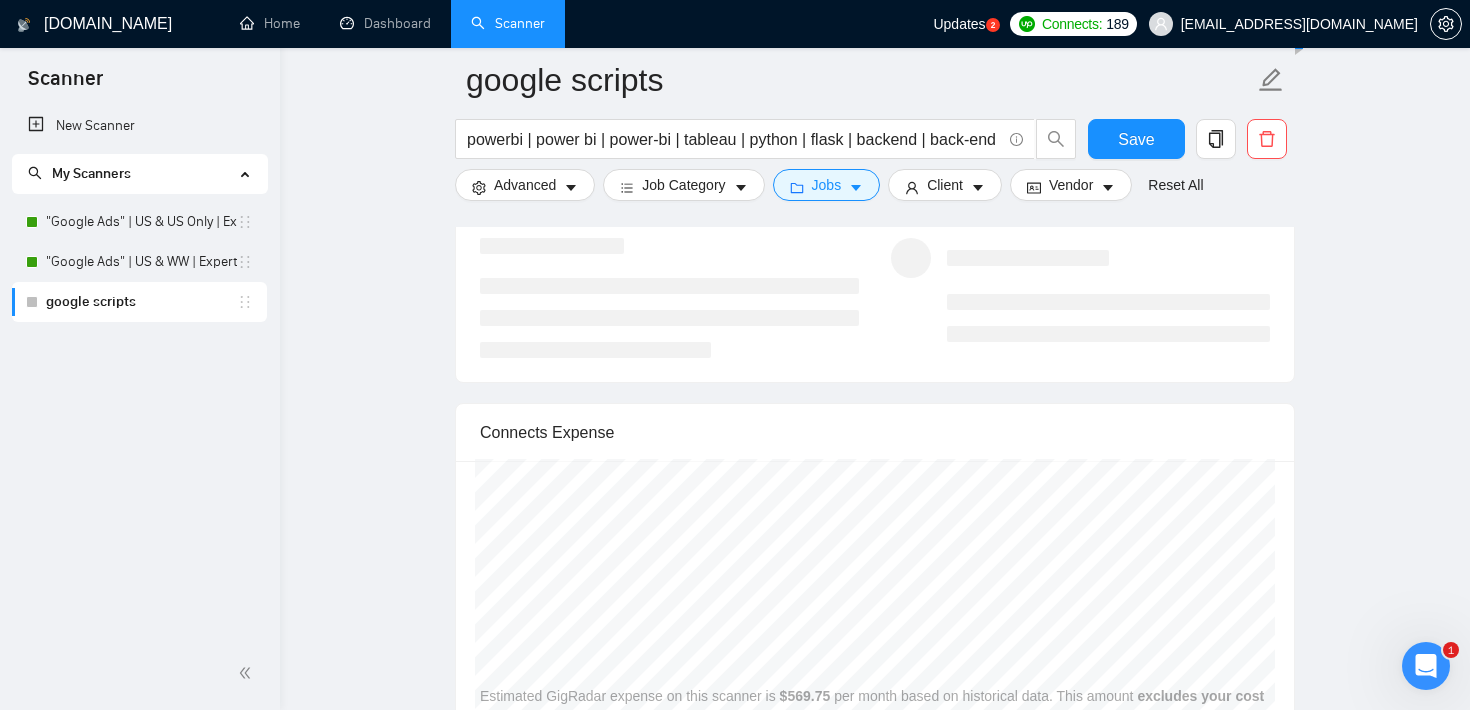 click on "google scripts powerbi | power bi | power-bi | tableau | python | flask | backend | back-end | "back end" Save Advanced   Job Category   Jobs   Client   Vendor   Reset All Preview Results Insights NEW Alerts Auto Bidder Auto Bidding Enabled Auto Bidding Enabled: OFF Auto Bidder Schedule Auto Bidding Type: Automated (recommended) Semi-automated Auto Bidding Schedule: 24/7 Custom Custom Auto Bidder Schedule Repeat every week on Monday Tuesday Wednesday Thursday Friday Saturday Sunday Active Hours ( Europe/Sofia ): From: To: ( 24  hours) Europe/Sofia Your scanner detects  570  jobs per month. For your own safety, you cannot schedule Auto Bidding if your scanner detects more than 300 jobs per month. Please change your scanner filters to be more specific.  How to segment the scanners Auto Bidding Type Select your bidding algorithm: Choose the algorithm for you bidding. The price per proposal does not include your connects expenditure. Template Bidder 0.50  credits / proposal Sardor AI 🤖 1.00  credits 👑" at bounding box center (875, -796) 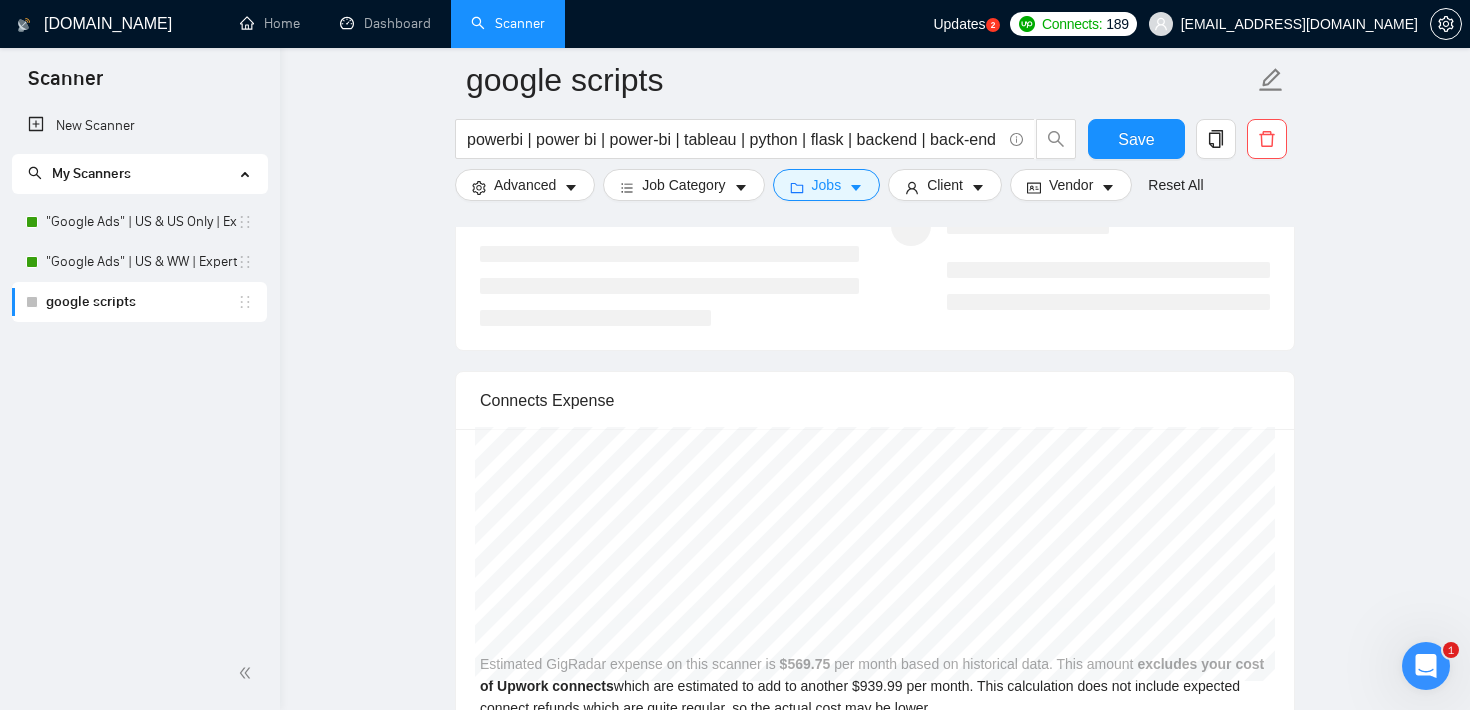 scroll, scrollTop: 3207, scrollLeft: 0, axis: vertical 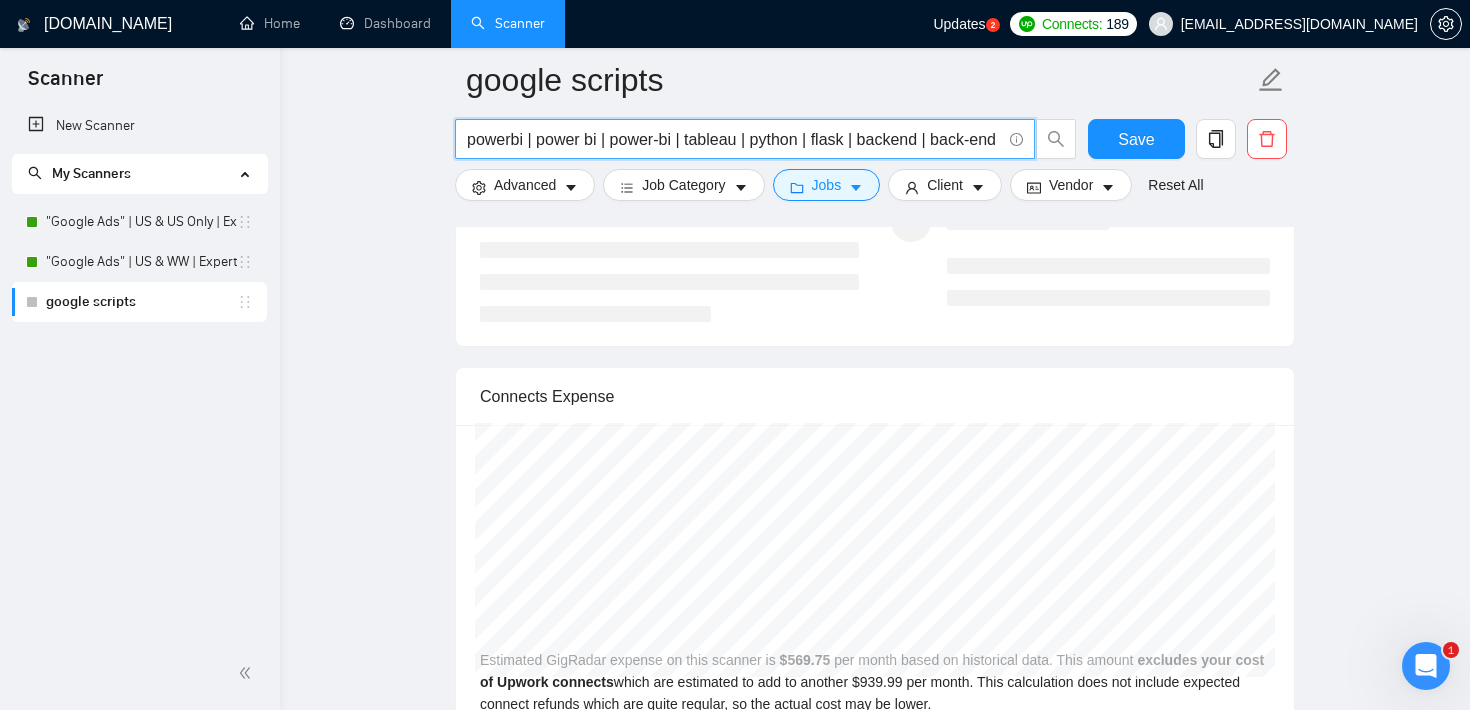 click on "powerbi | power bi | power-bi | tableau | python | flask | backend | back-end | "back end"" at bounding box center [734, 139] 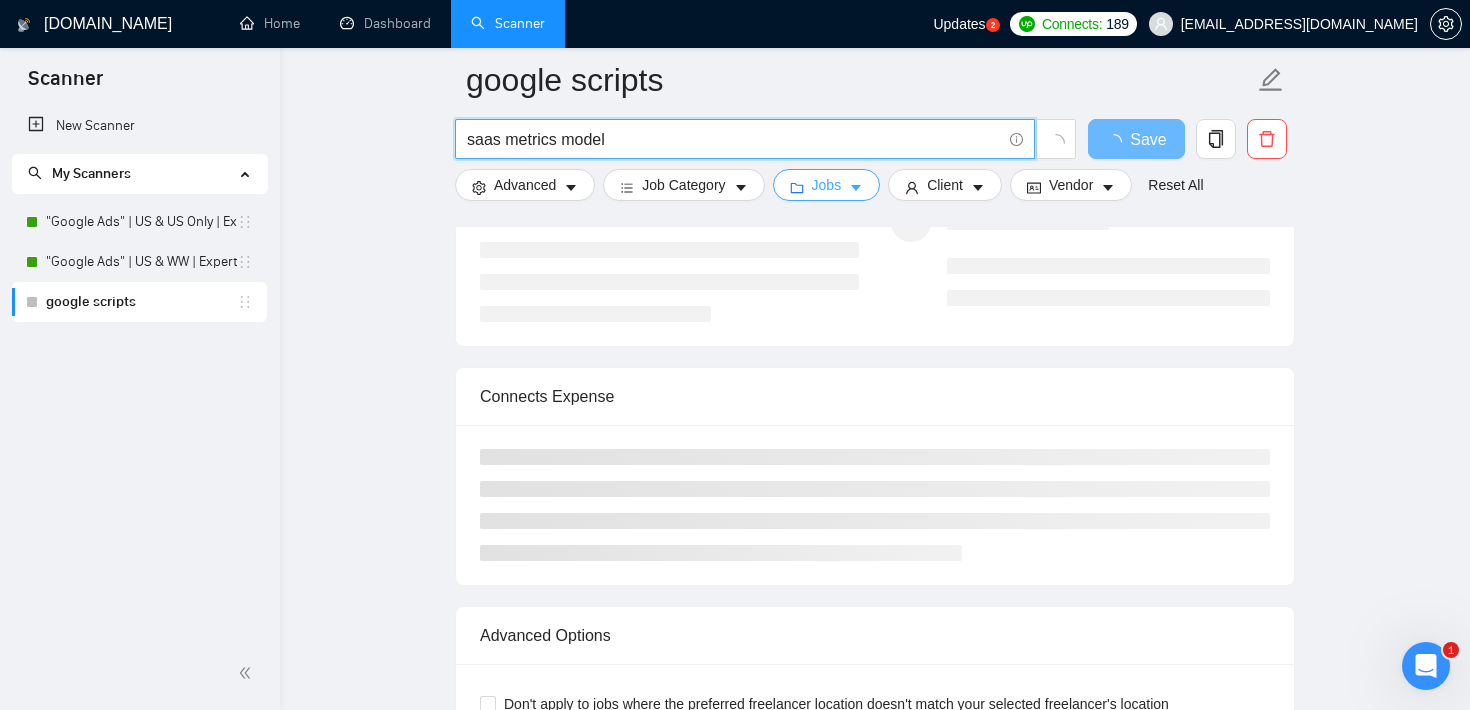 type on "saas metrics model" 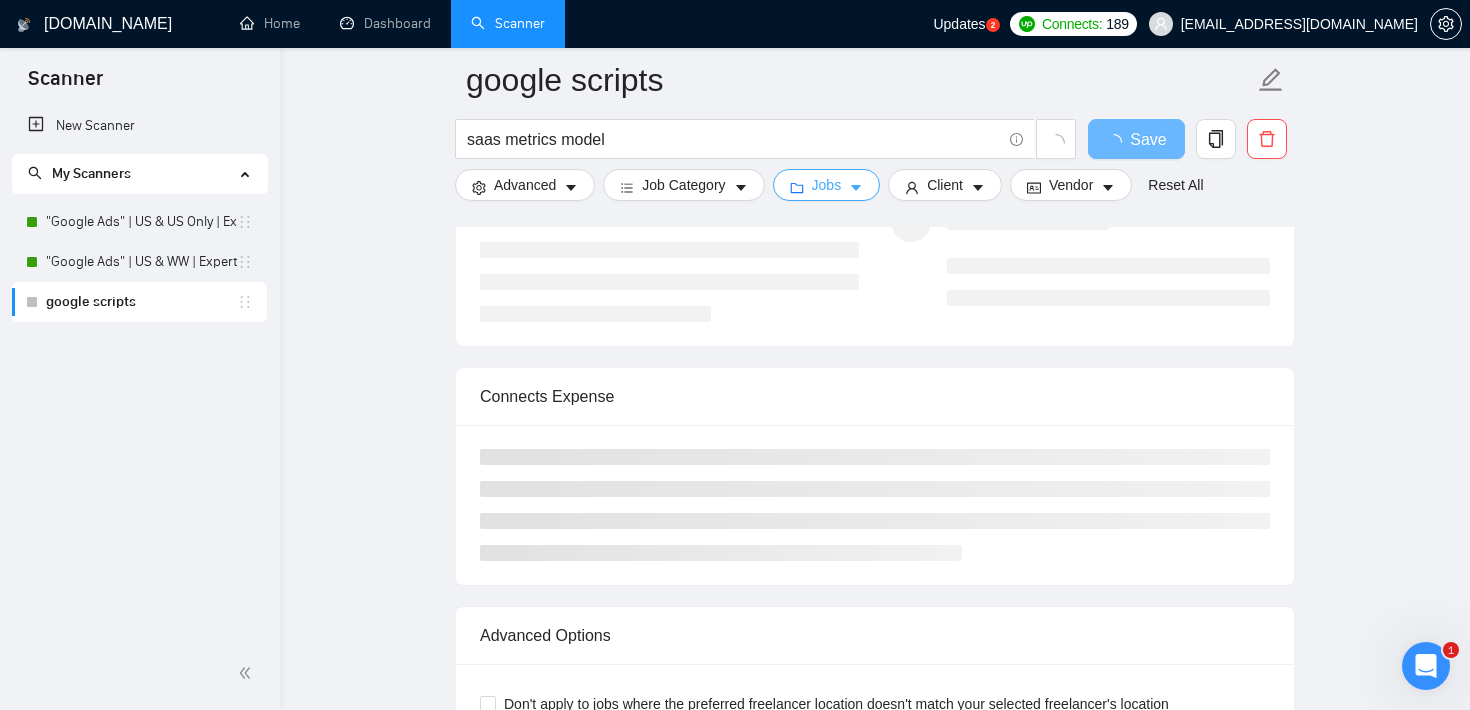 click on "Jobs" at bounding box center [827, 185] 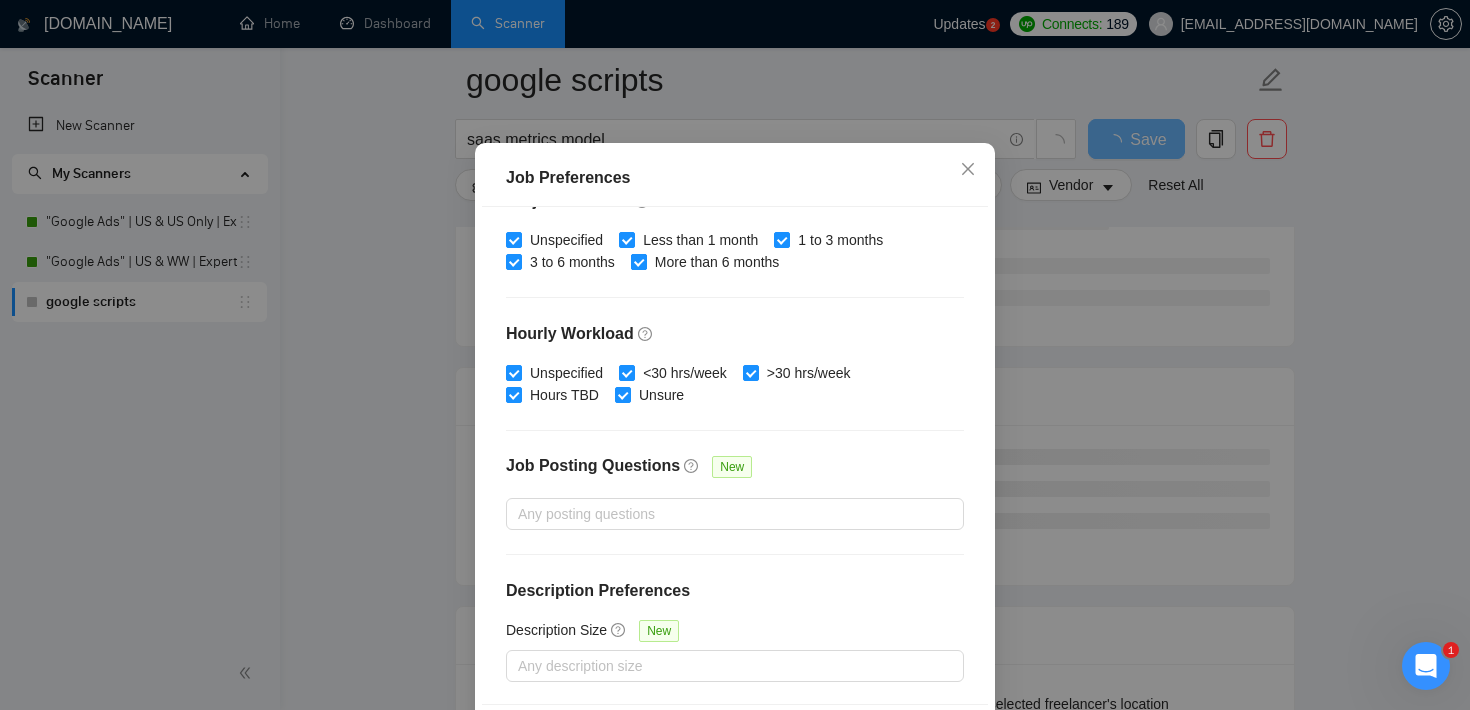 scroll, scrollTop: 0, scrollLeft: 0, axis: both 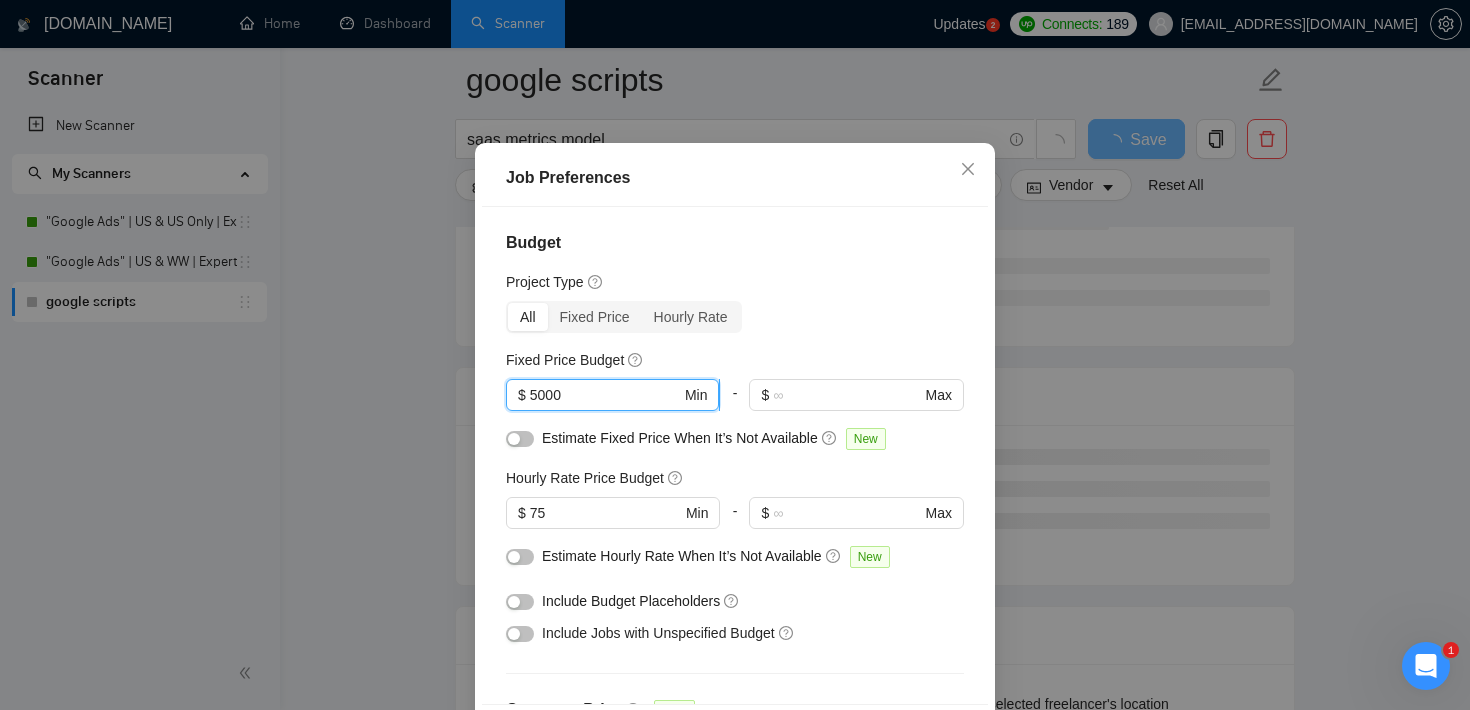 click on "5000" at bounding box center (605, 395) 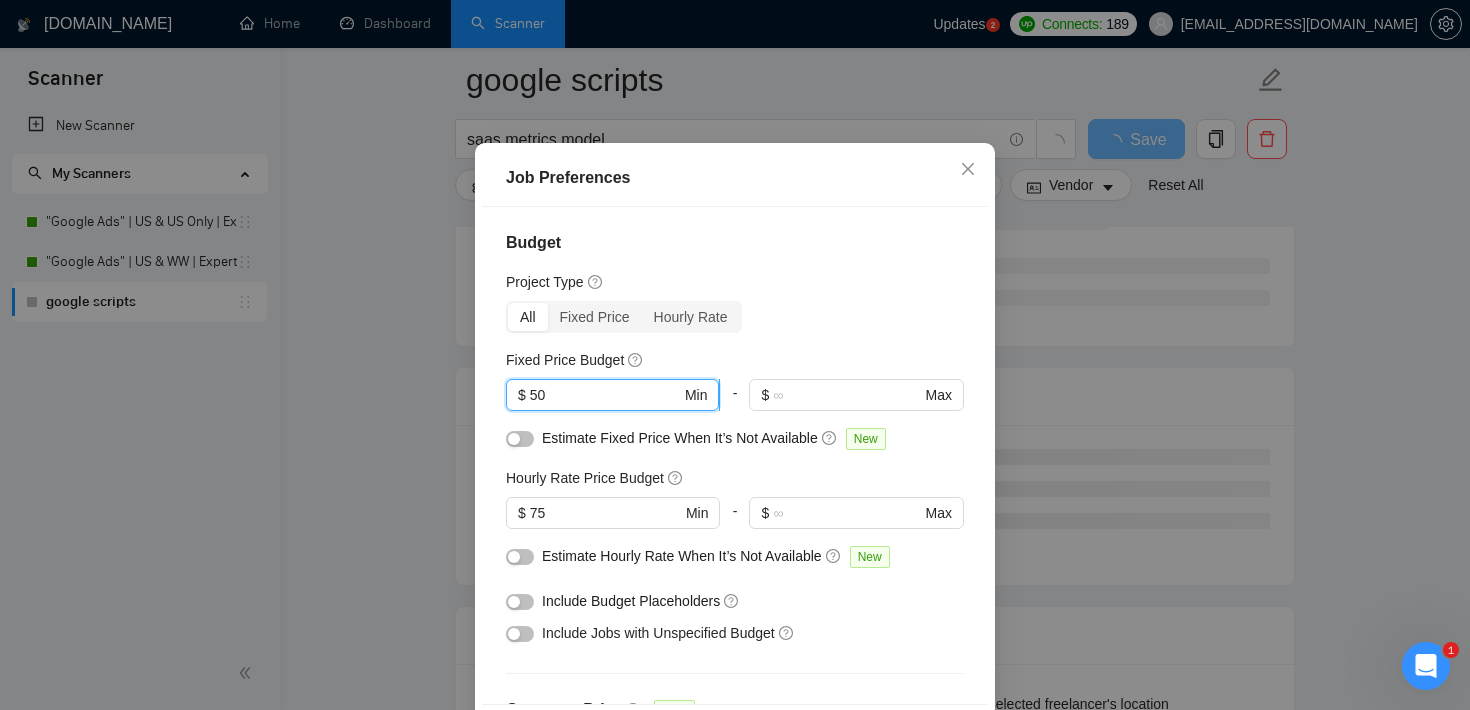 type on "5" 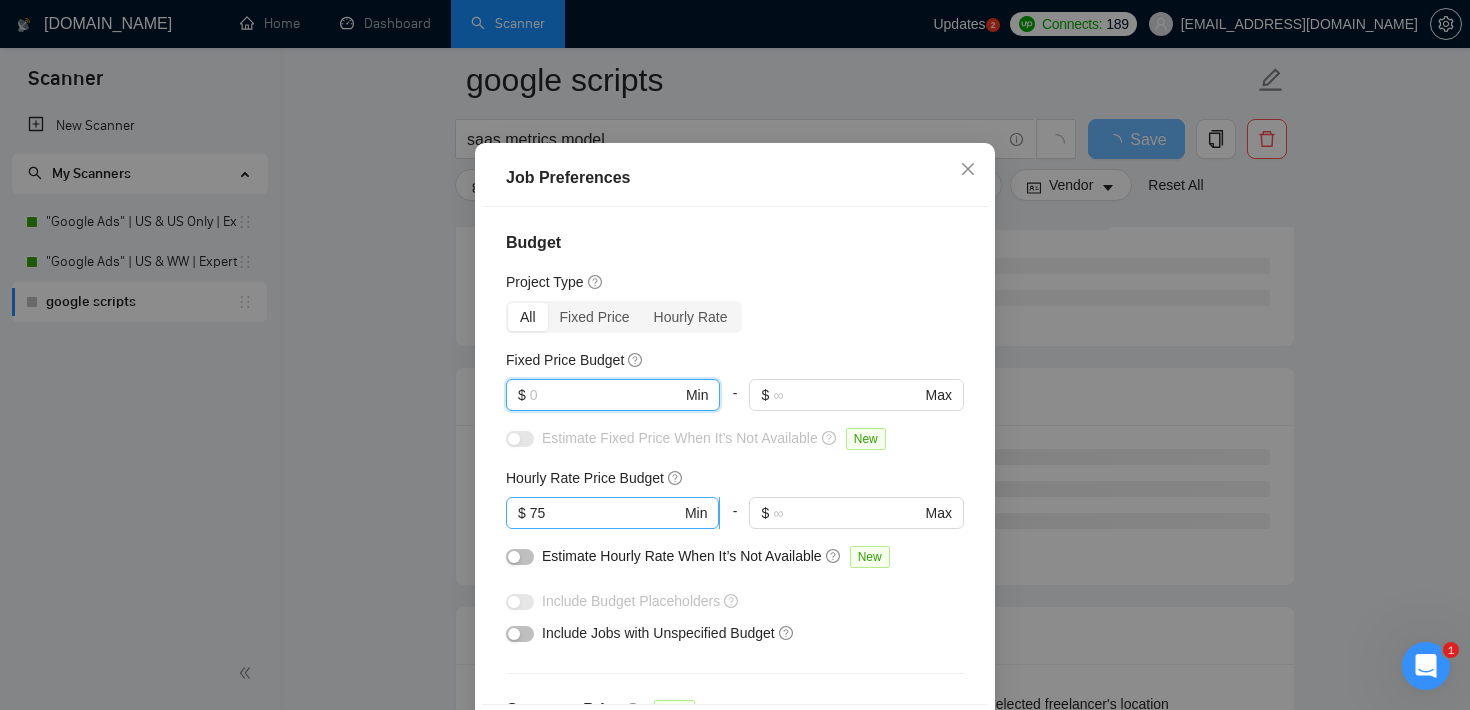 type 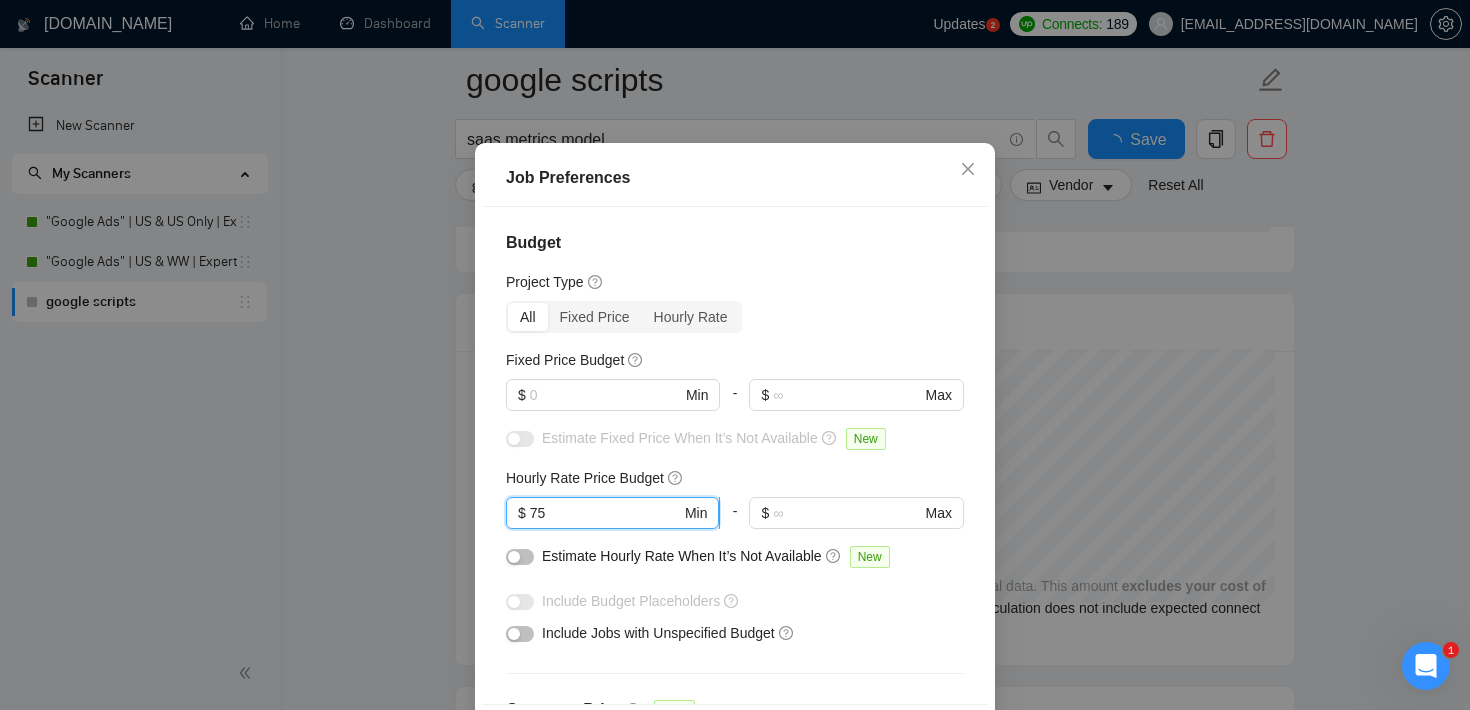 type 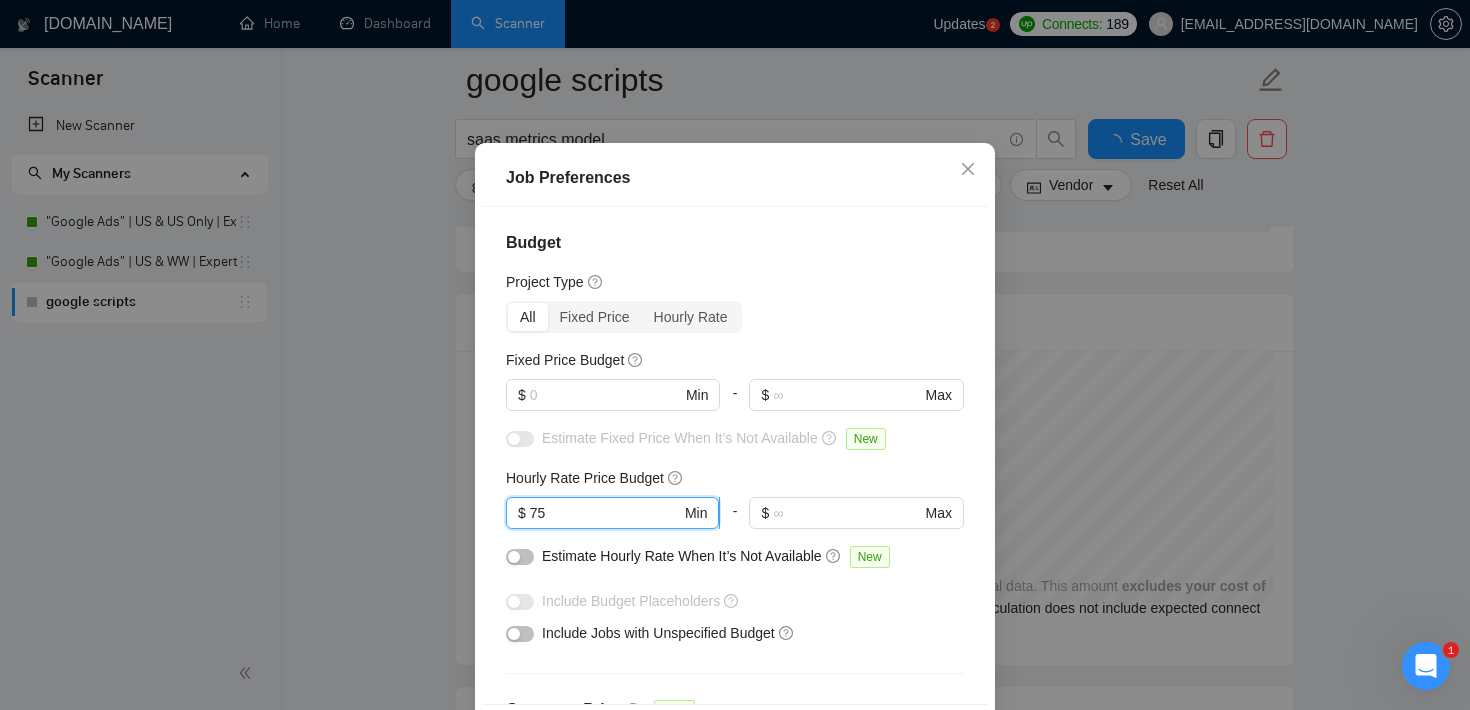 type on "7" 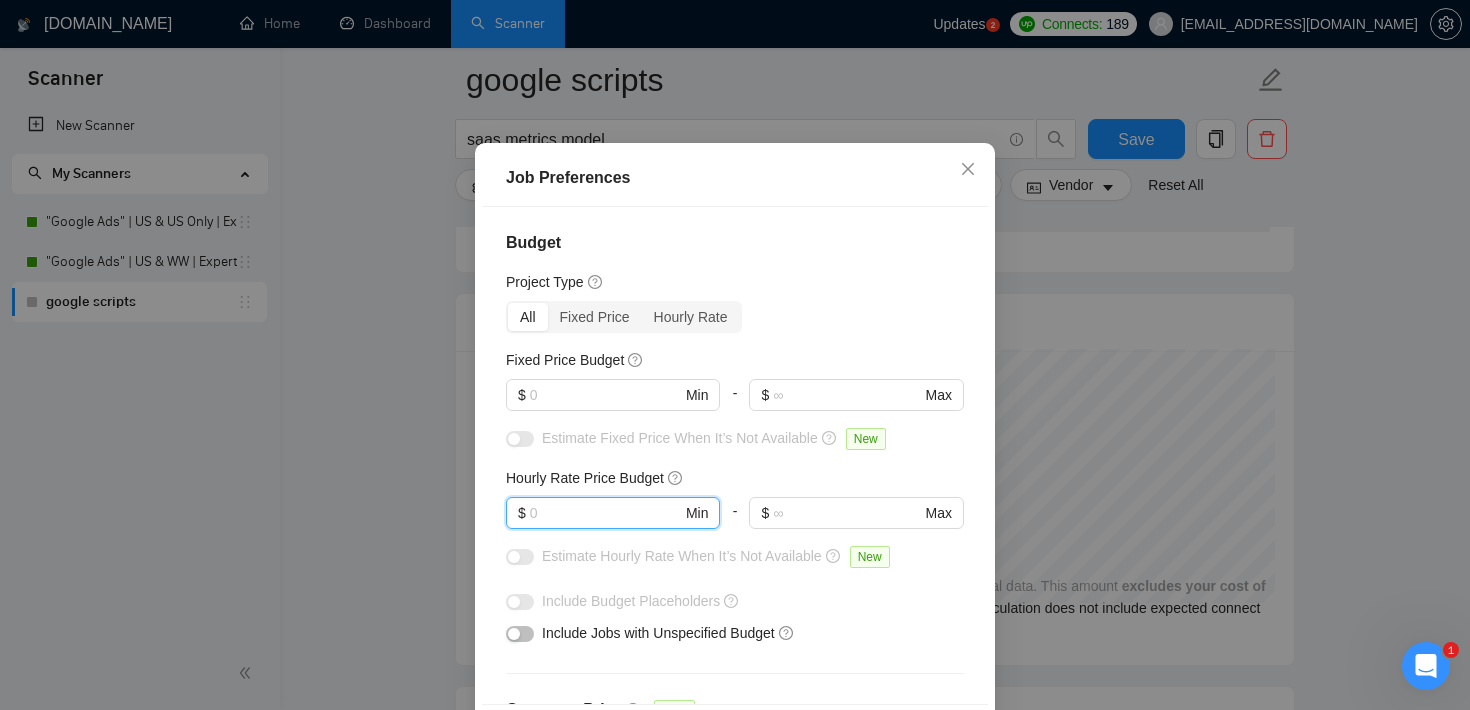 scroll, scrollTop: 630, scrollLeft: 0, axis: vertical 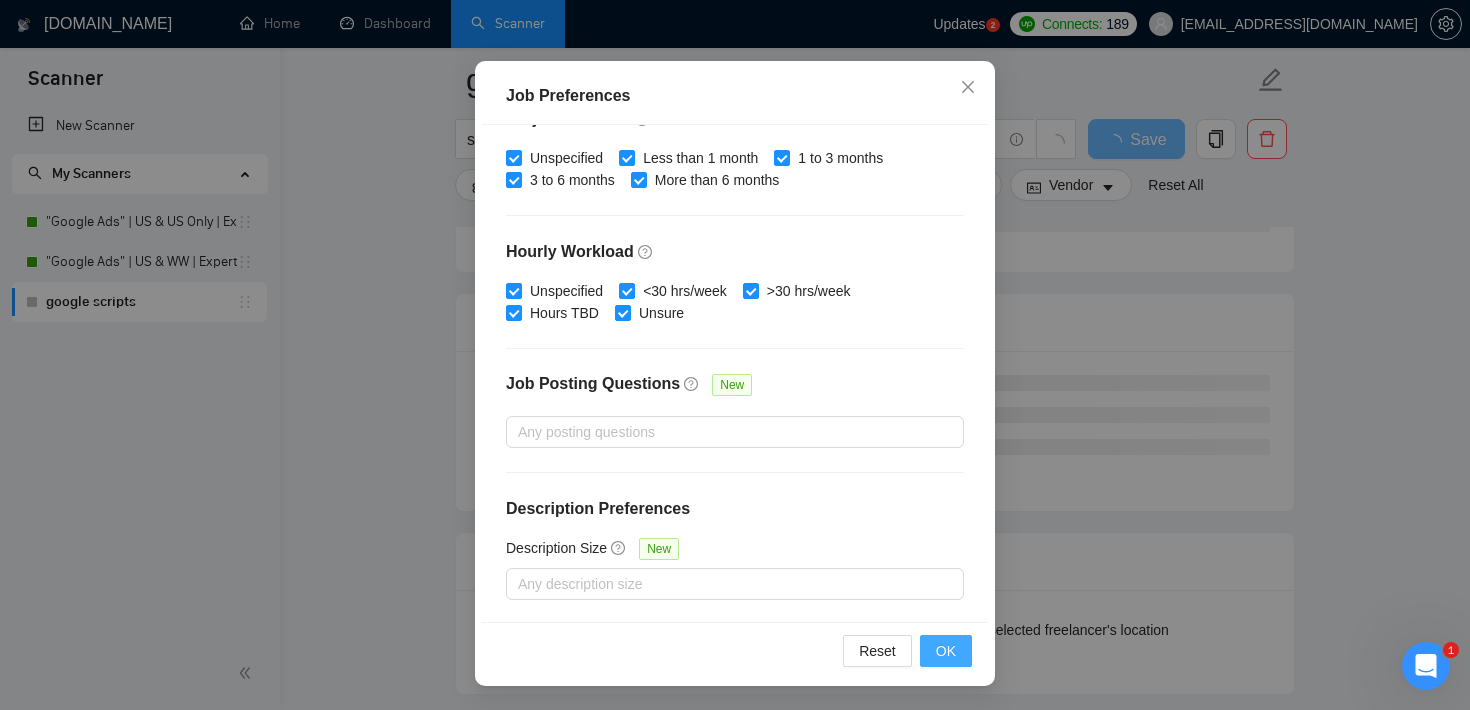 type 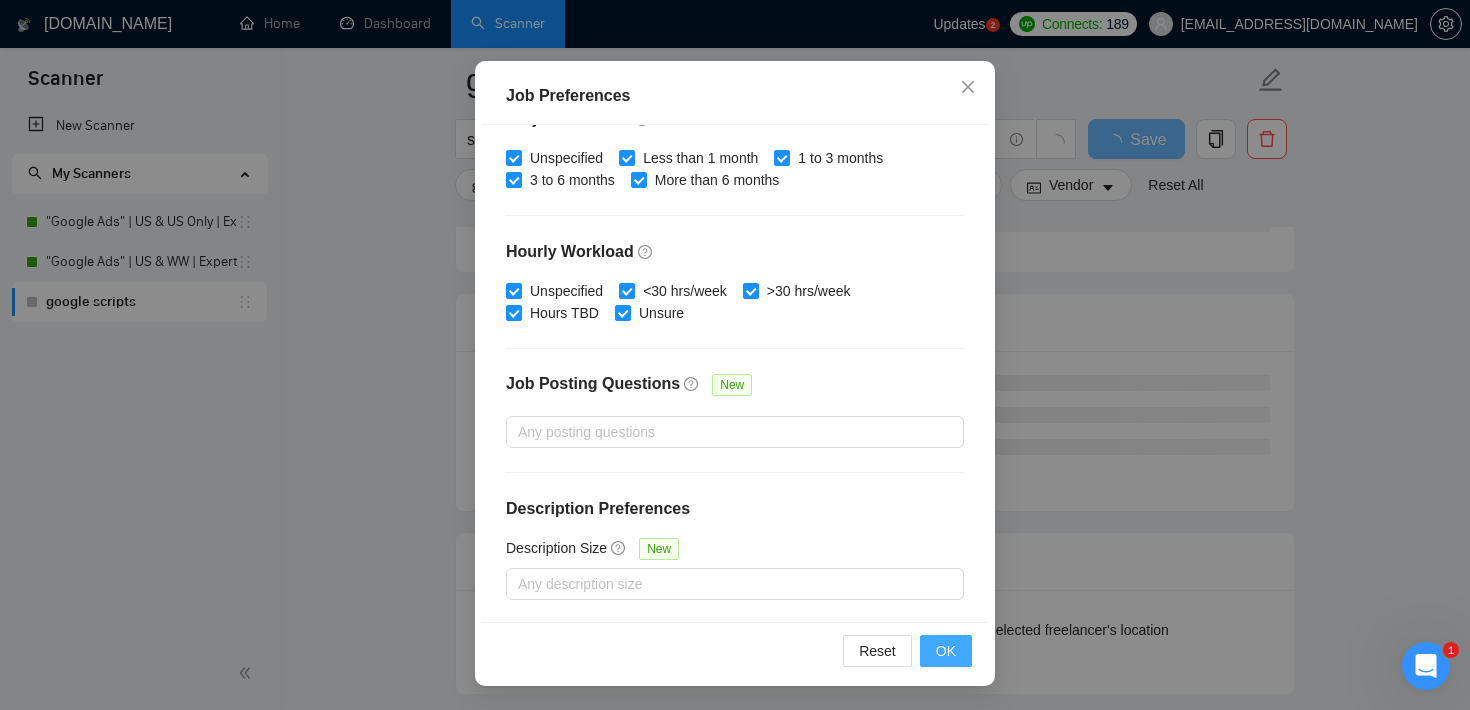 click on "OK" at bounding box center (946, 651) 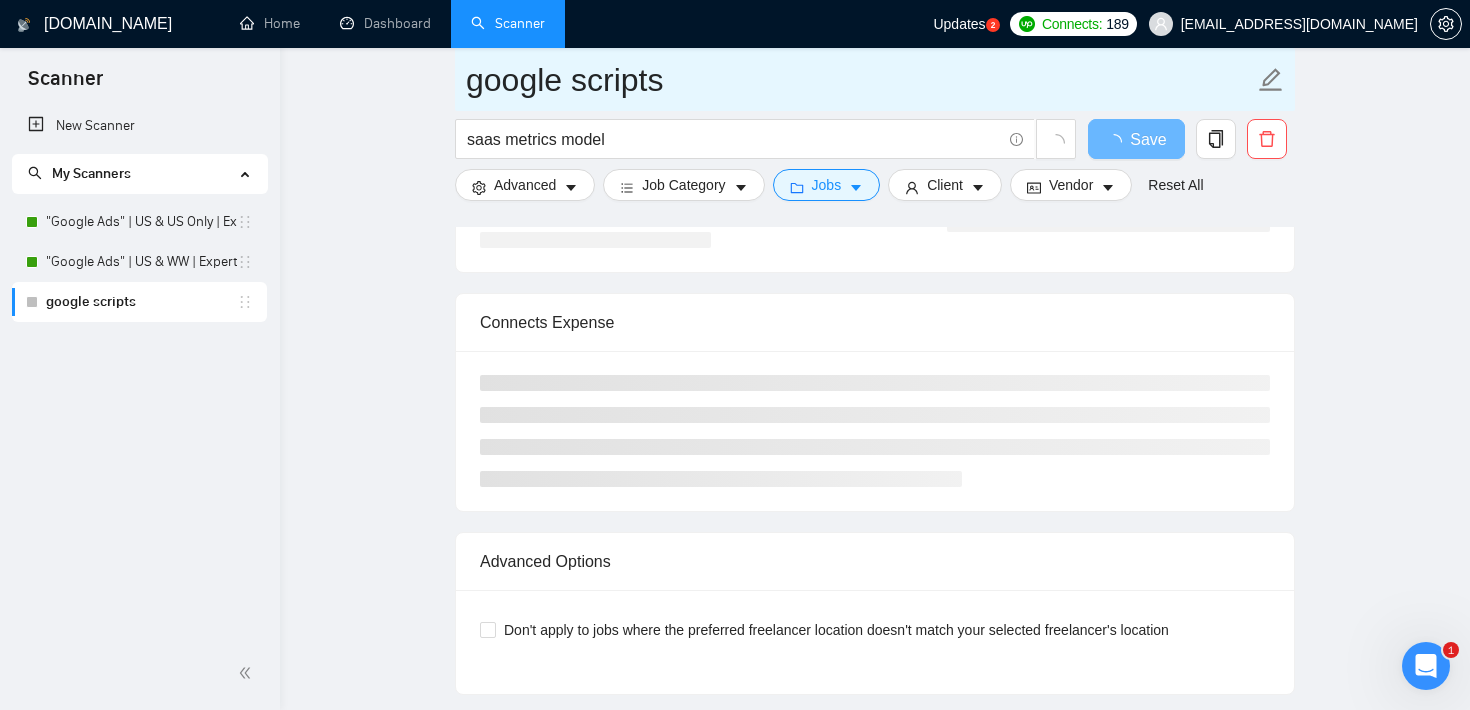 scroll, scrollTop: 59, scrollLeft: 0, axis: vertical 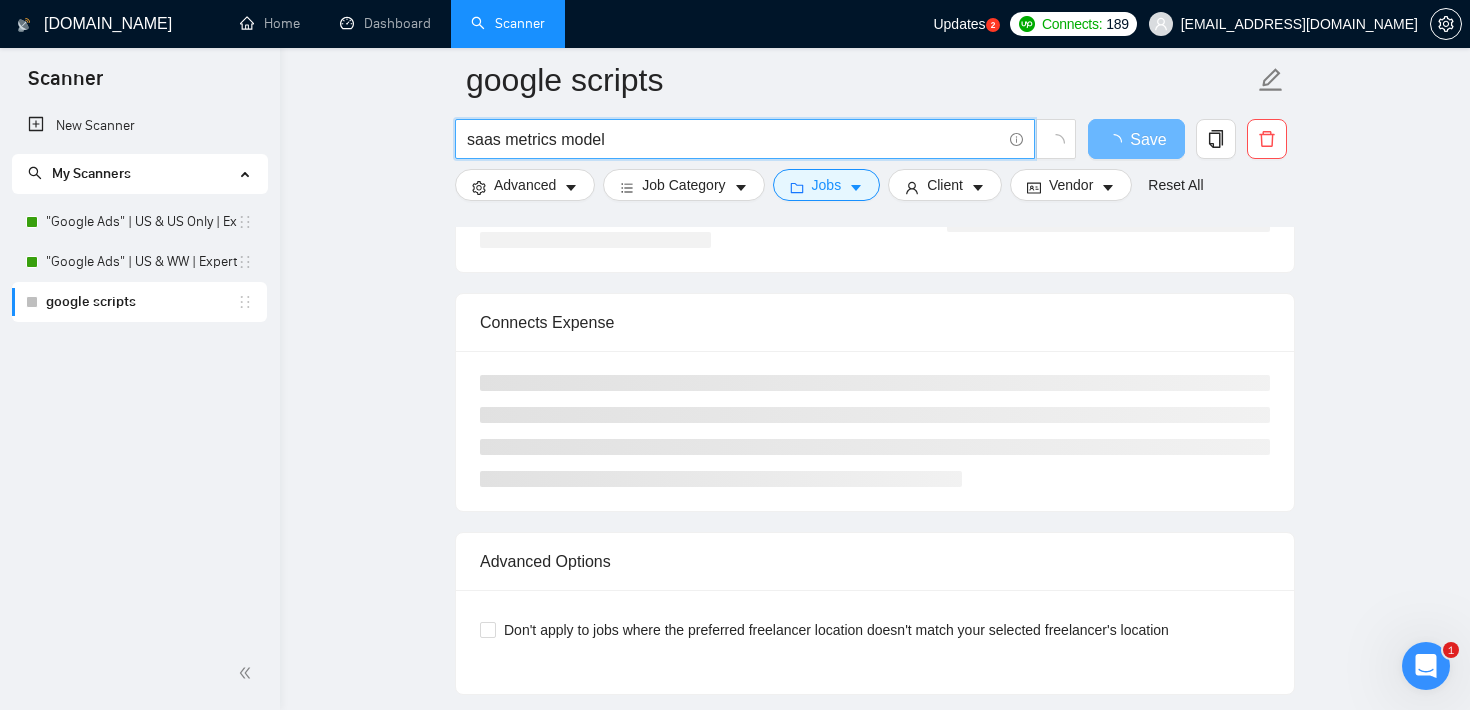 click on "saas metrics model" at bounding box center (734, 139) 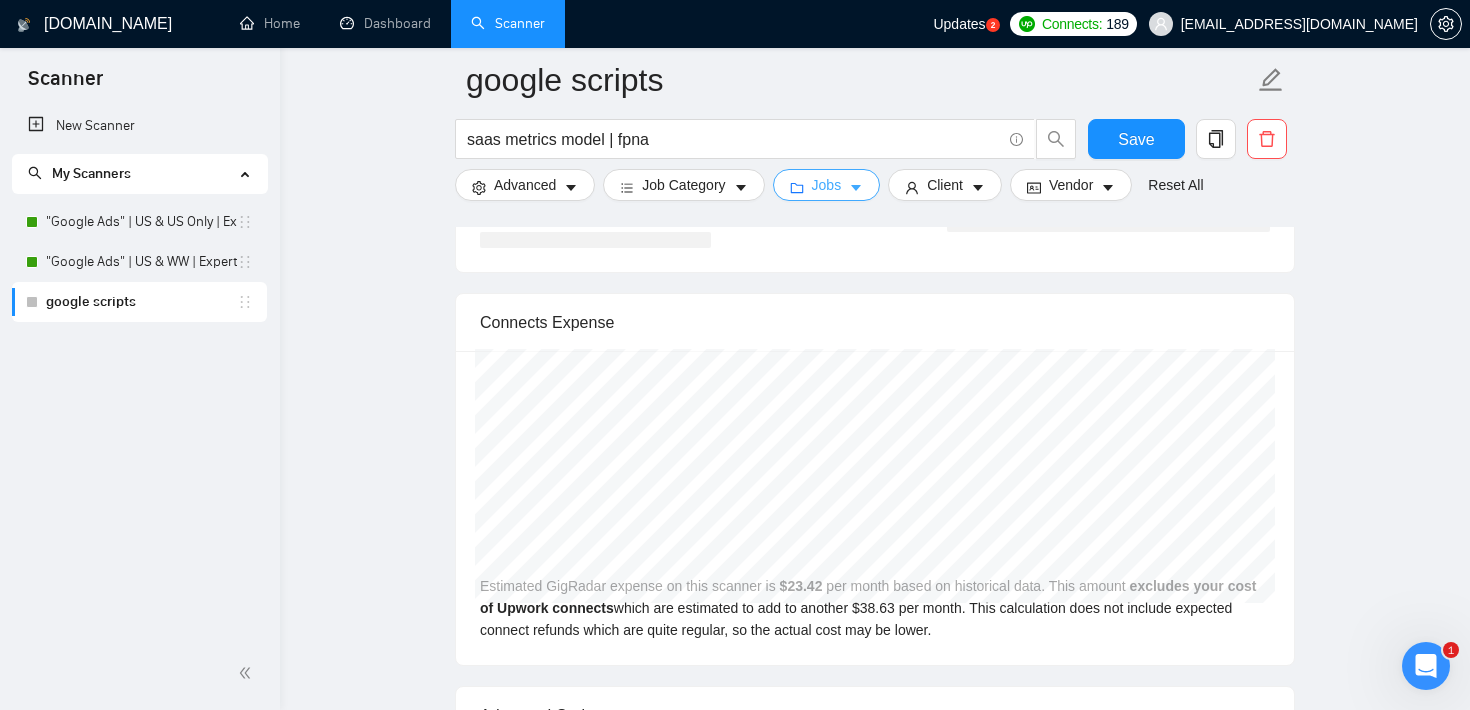 click on "Jobs" at bounding box center (827, 185) 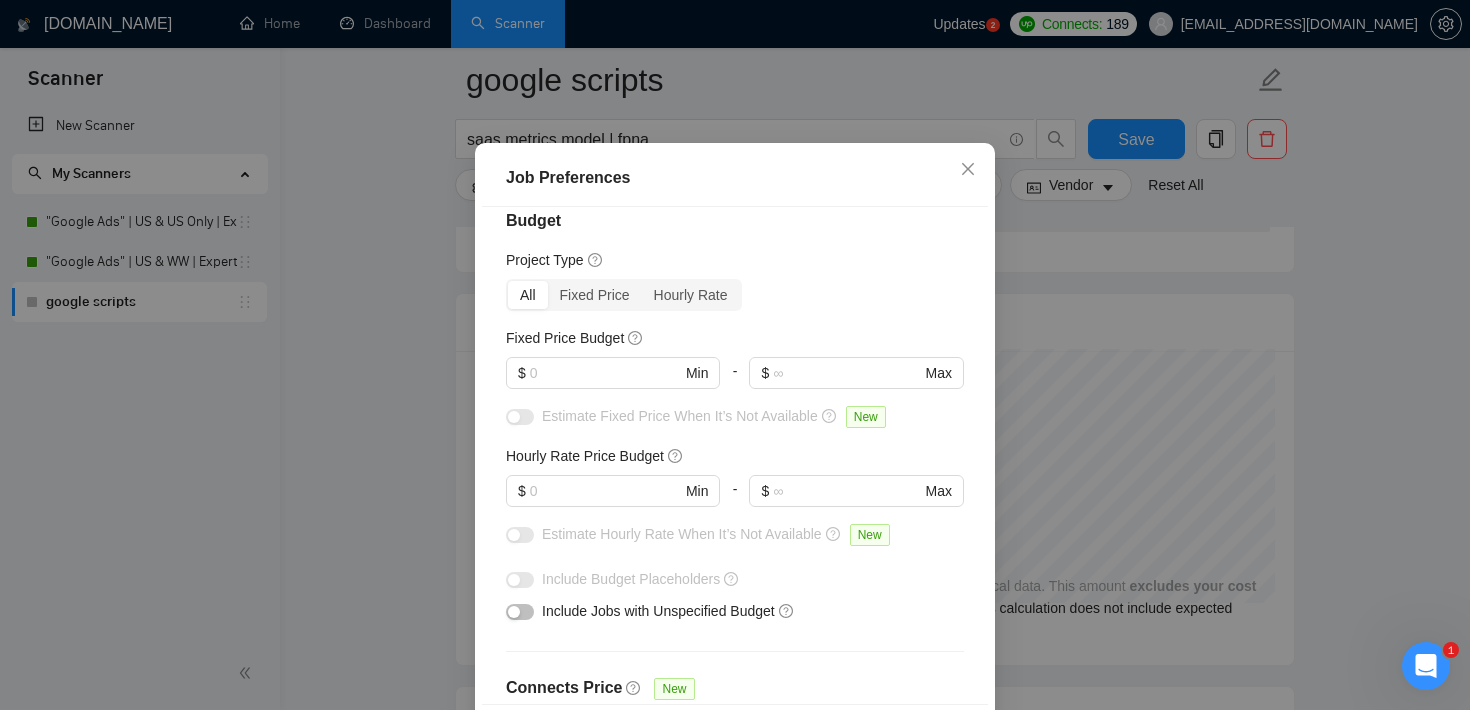 scroll, scrollTop: 0, scrollLeft: 0, axis: both 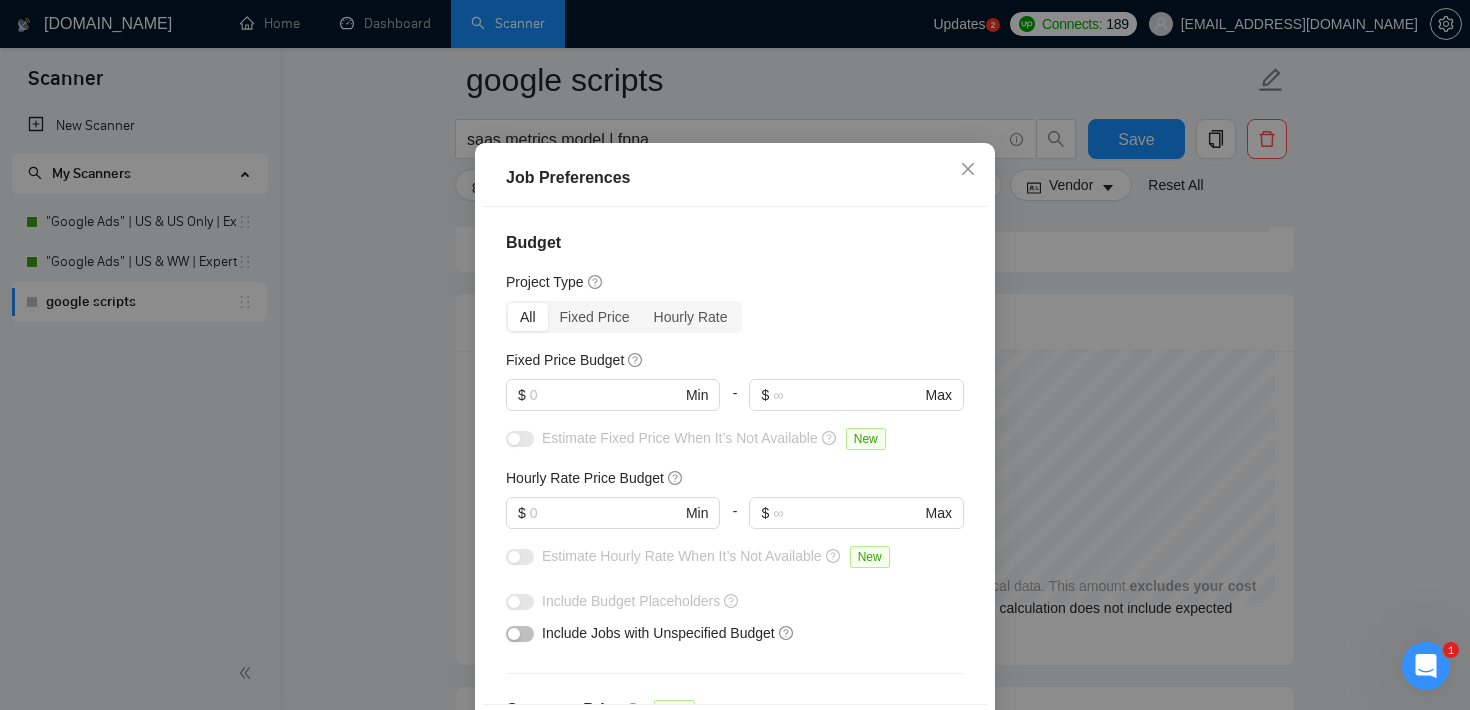 click on "Job Preferences Budget Project Type All Fixed Price Hourly Rate   Fixed Price Budget $ Min - $ Max Estimate Fixed Price When It’s Not Available New   Hourly Rate Price Budget $ Min - $ Max Estimate Hourly Rate When It’s Not Available New Include Budget Placeholders Include Jobs with Unspecified Budget   Connects Price New Min - Max Project Duration   Unspecified Less than 1 month 1 to 3 months 3 to 6 months More than 6 months Hourly Workload   Unspecified <30 hrs/week >30 hrs/week Hours TBD Unsure Job Posting Questions New   Any posting questions Description Preferences Description Size New   Any description size Reset OK" at bounding box center (735, 355) 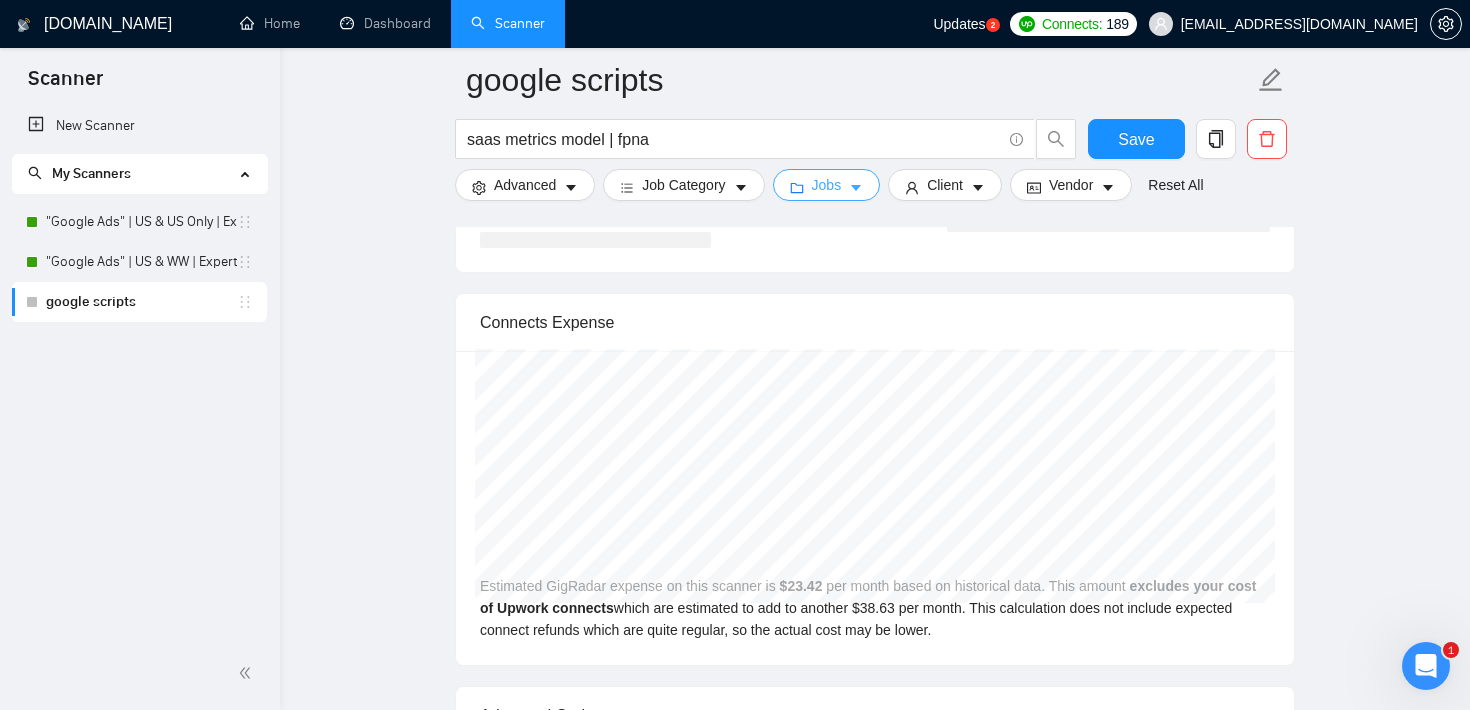 click on "Jobs" at bounding box center (827, 185) 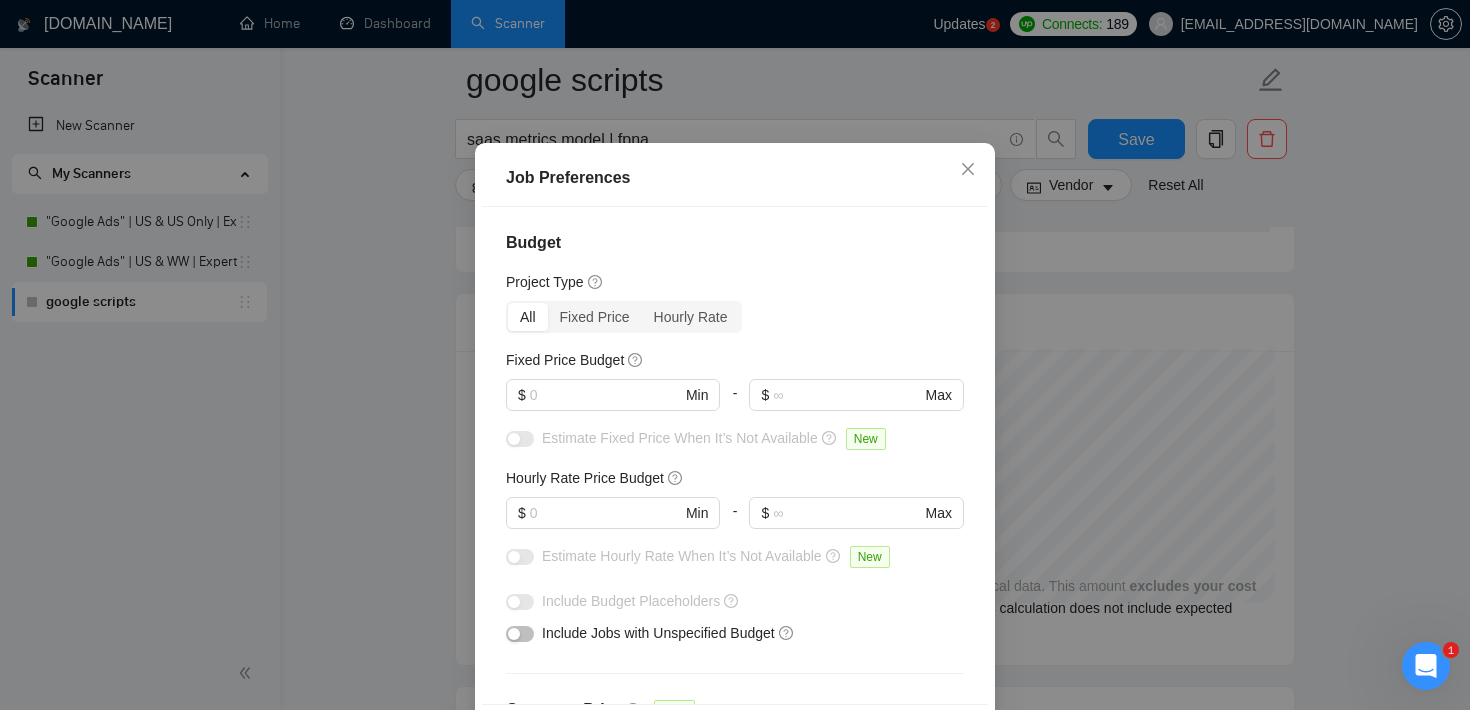 scroll, scrollTop: 630, scrollLeft: 0, axis: vertical 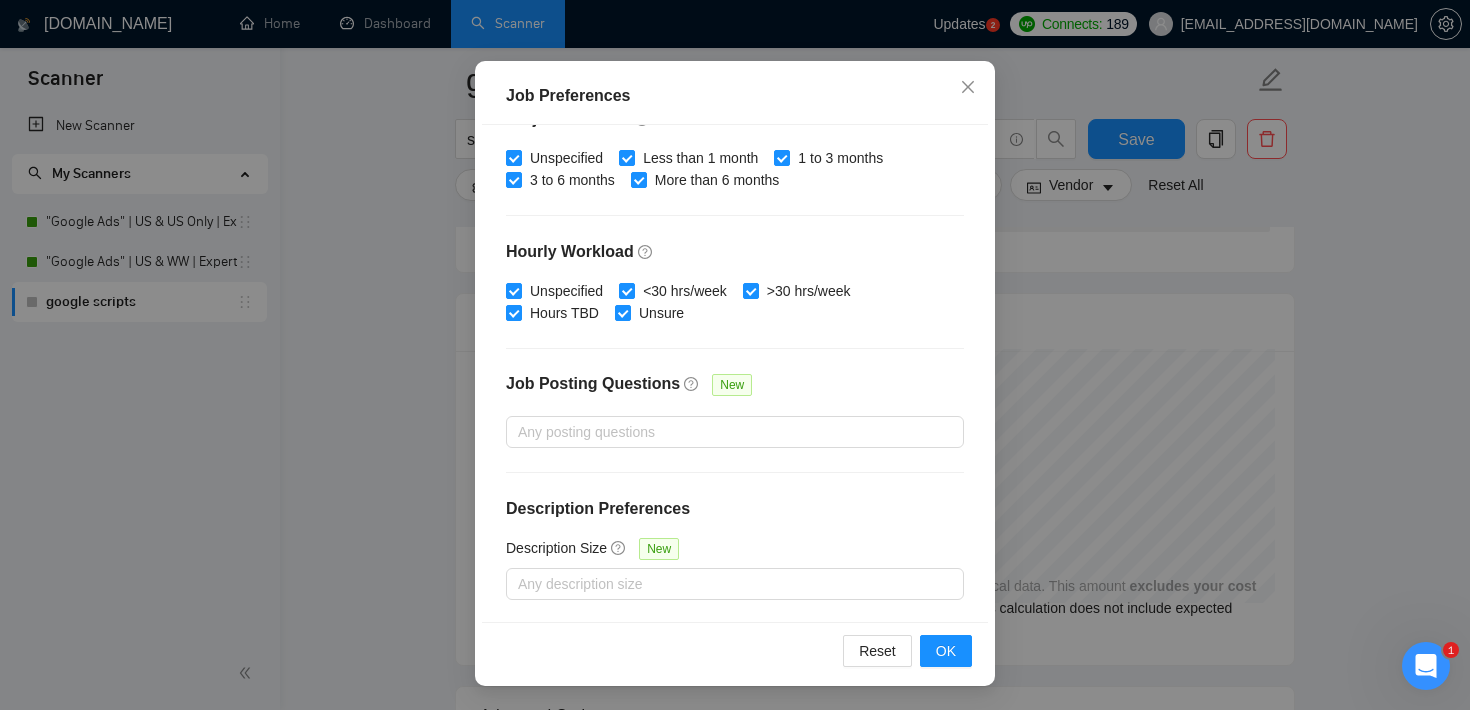click on "Job Preferences Budget Project Type All Fixed Price Hourly Rate   Fixed Price Budget $ Min - $ Max Estimate Fixed Price When It’s Not Available New   Hourly Rate Price Budget $ Min - $ Max Estimate Hourly Rate When It’s Not Available New Include Budget Placeholders Include Jobs with Unspecified Budget   Connects Price New Min - Max Project Duration   Unspecified Less than 1 month 1 to 3 months 3 to 6 months More than 6 months Hourly Workload   Unspecified <30 hrs/week >30 hrs/week Hours TBD Unsure Job Posting Questions New   Any posting questions Description Preferences Description Size New   Any description size Reset OK" at bounding box center (735, 355) 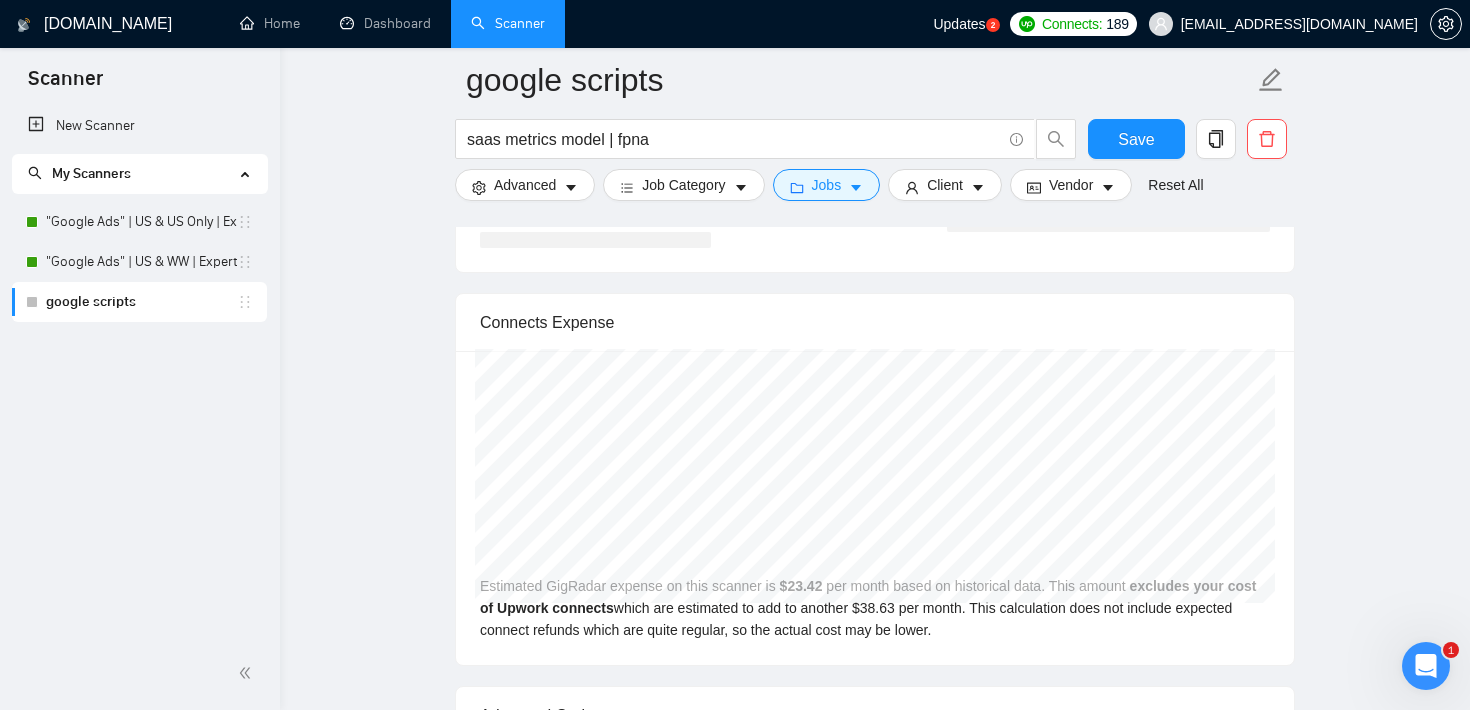 scroll, scrollTop: 59, scrollLeft: 0, axis: vertical 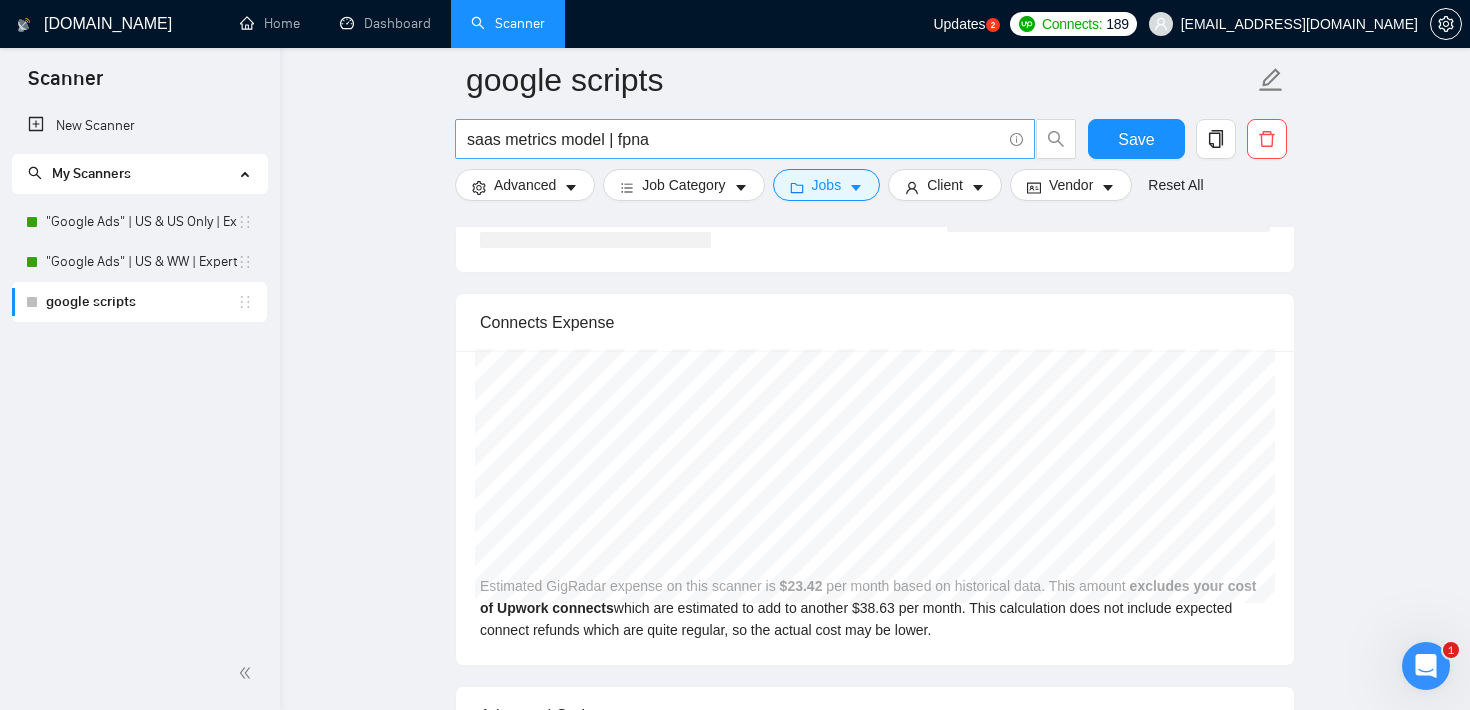 click on "saas metrics model | fpna" at bounding box center [734, 139] 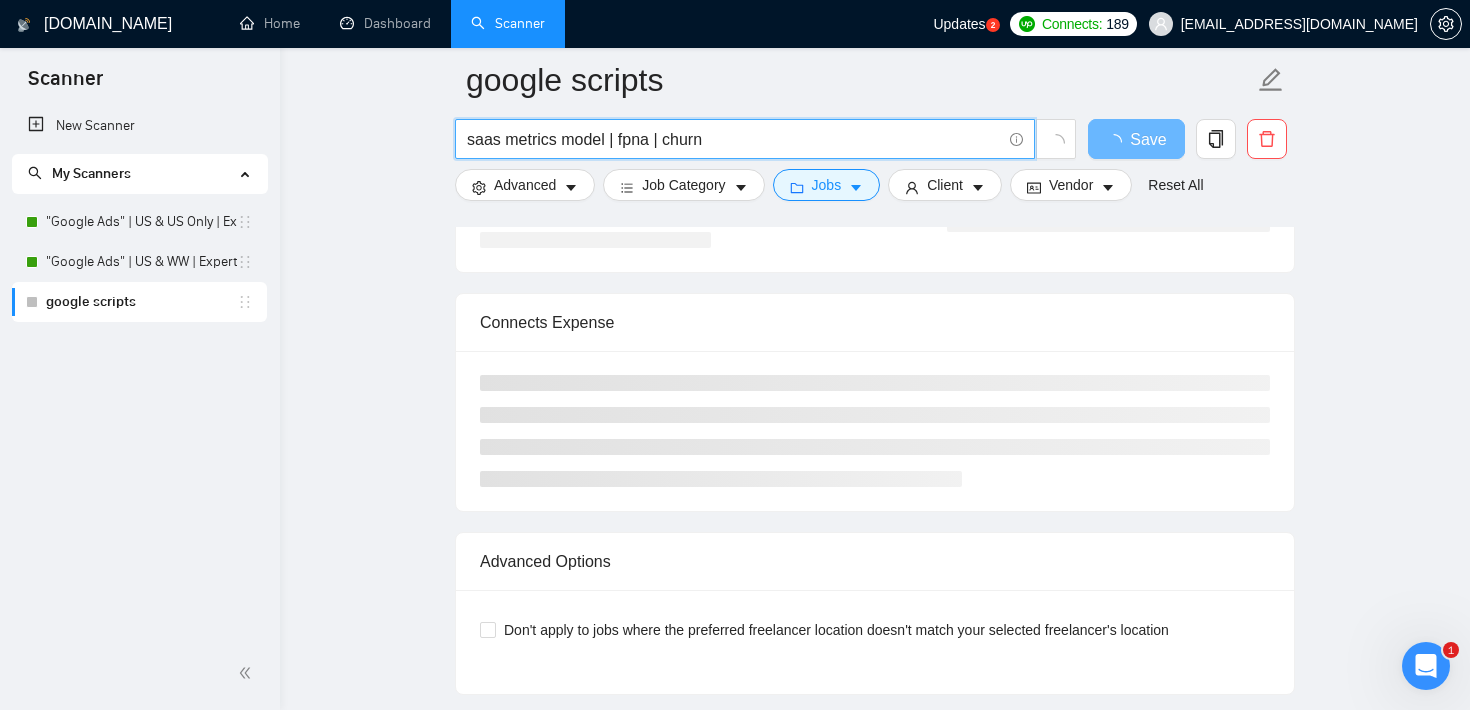 type on "saas metrics model | fpna | churn" 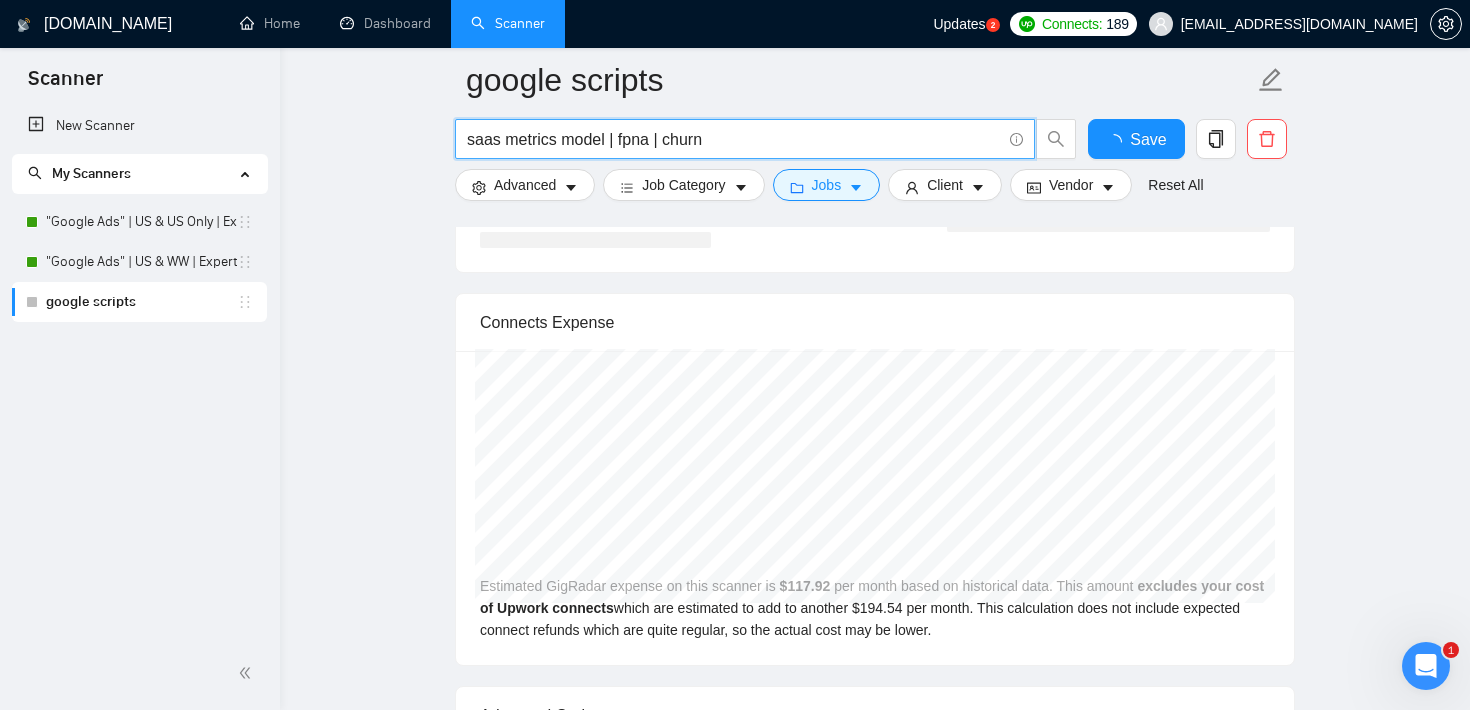 type 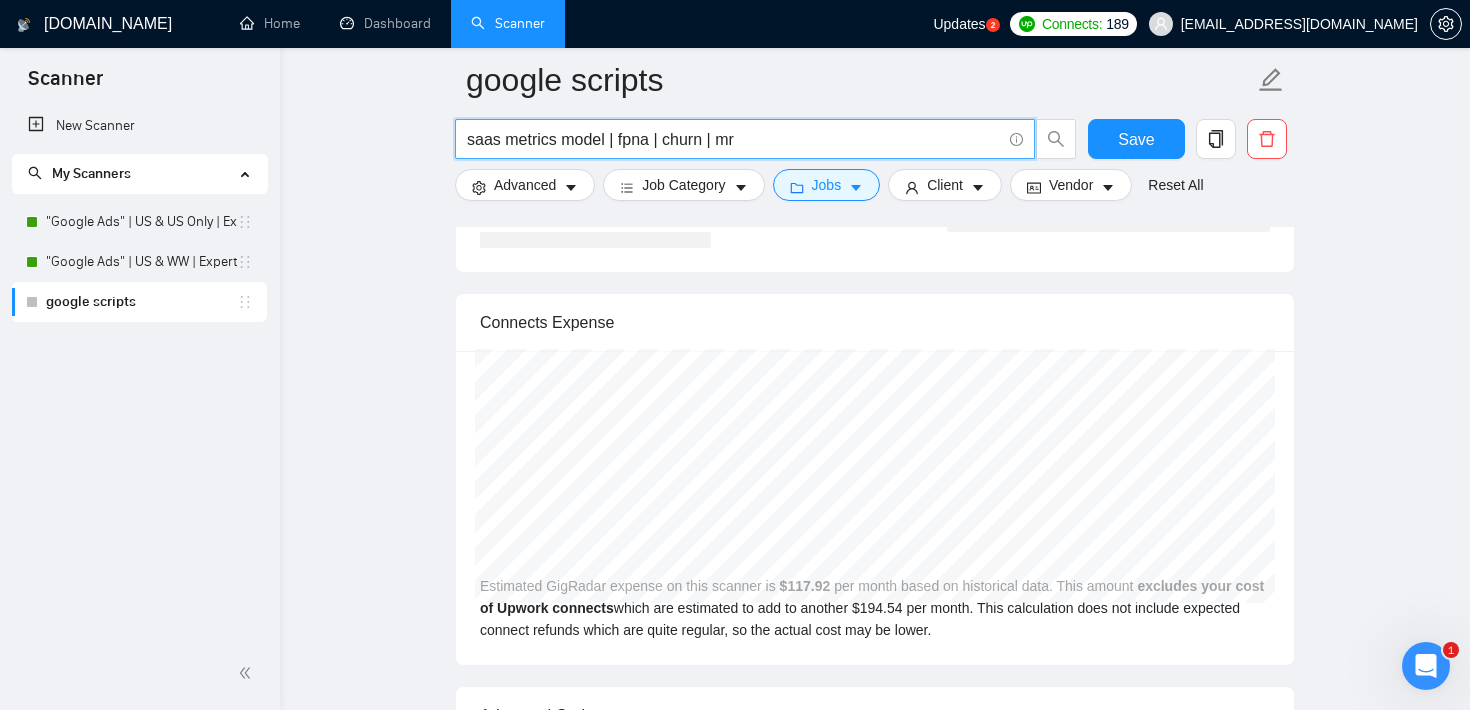 type on "saas metrics model | fpna | churn | mrr" 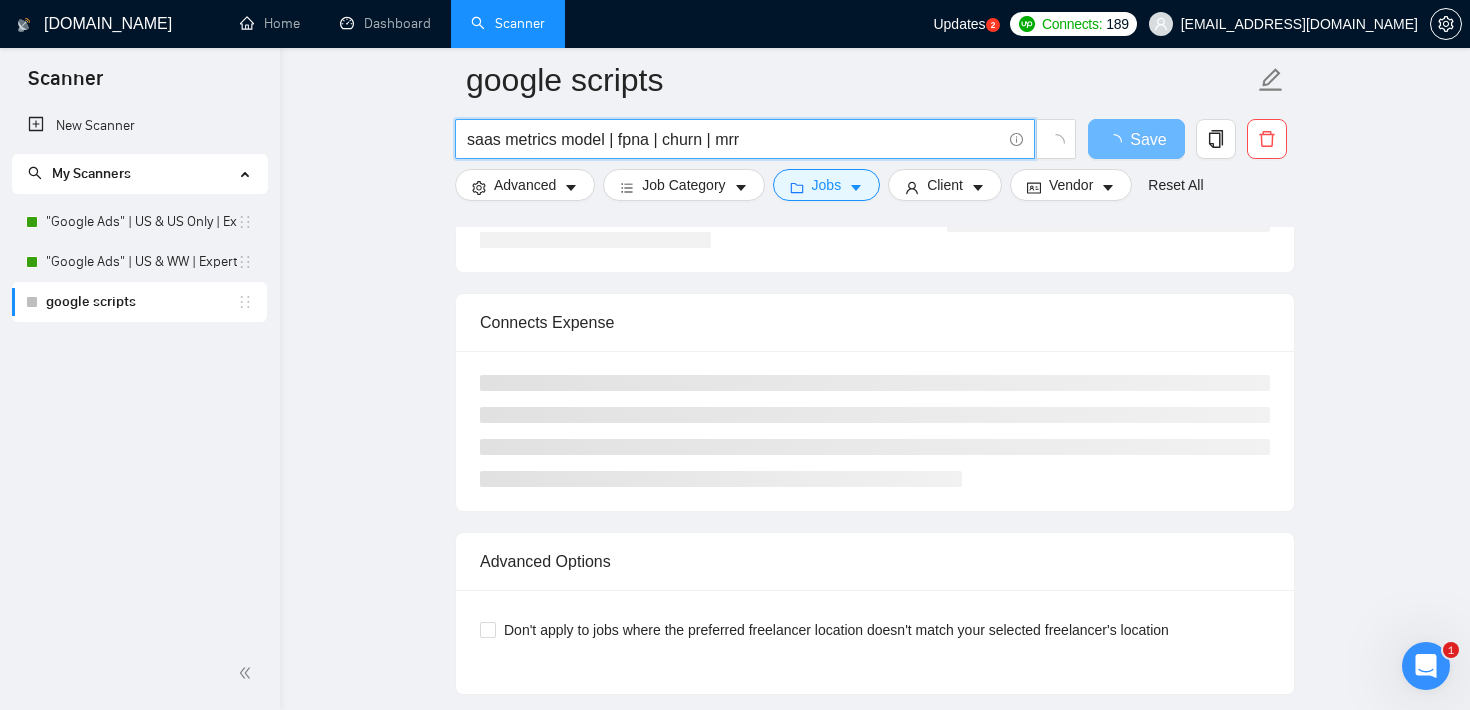 type 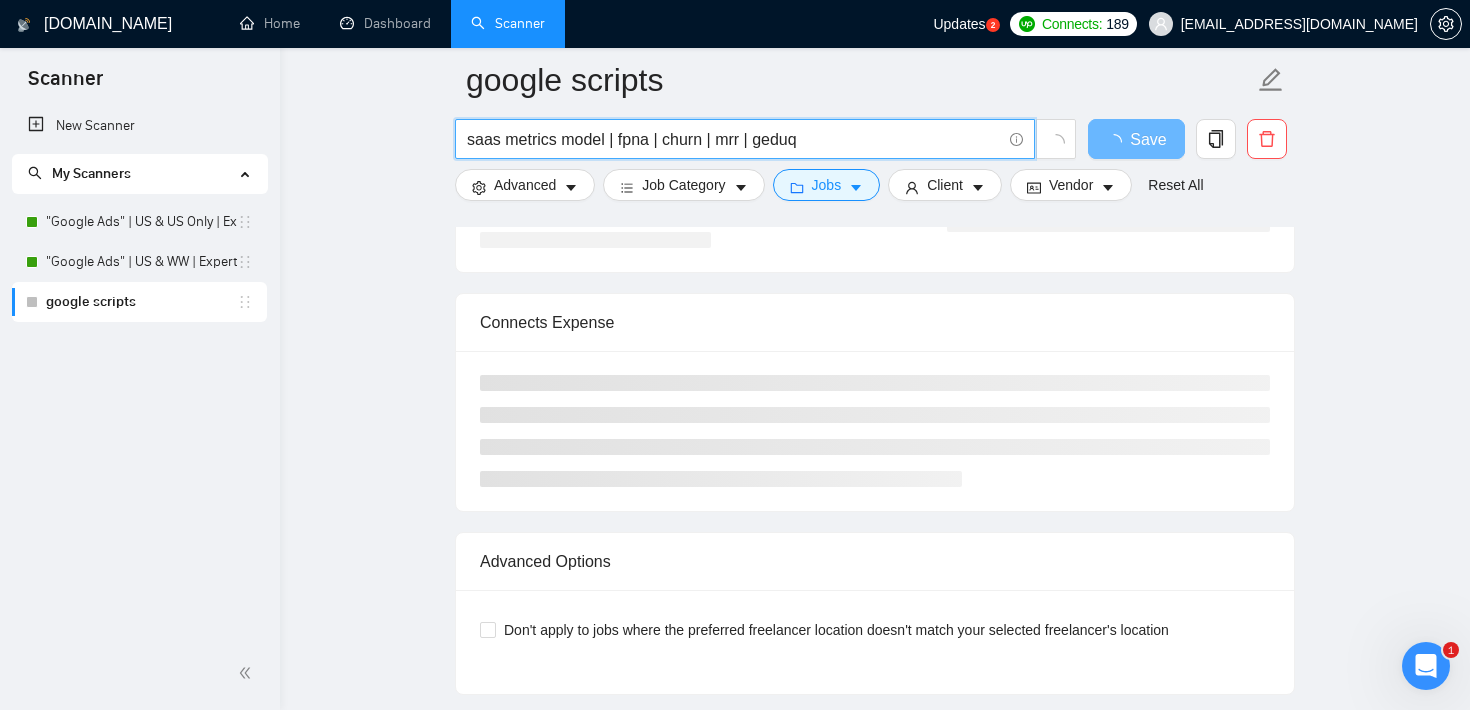 click on "saas metrics model | fpna | churn | mrr | geduq" at bounding box center (734, 139) 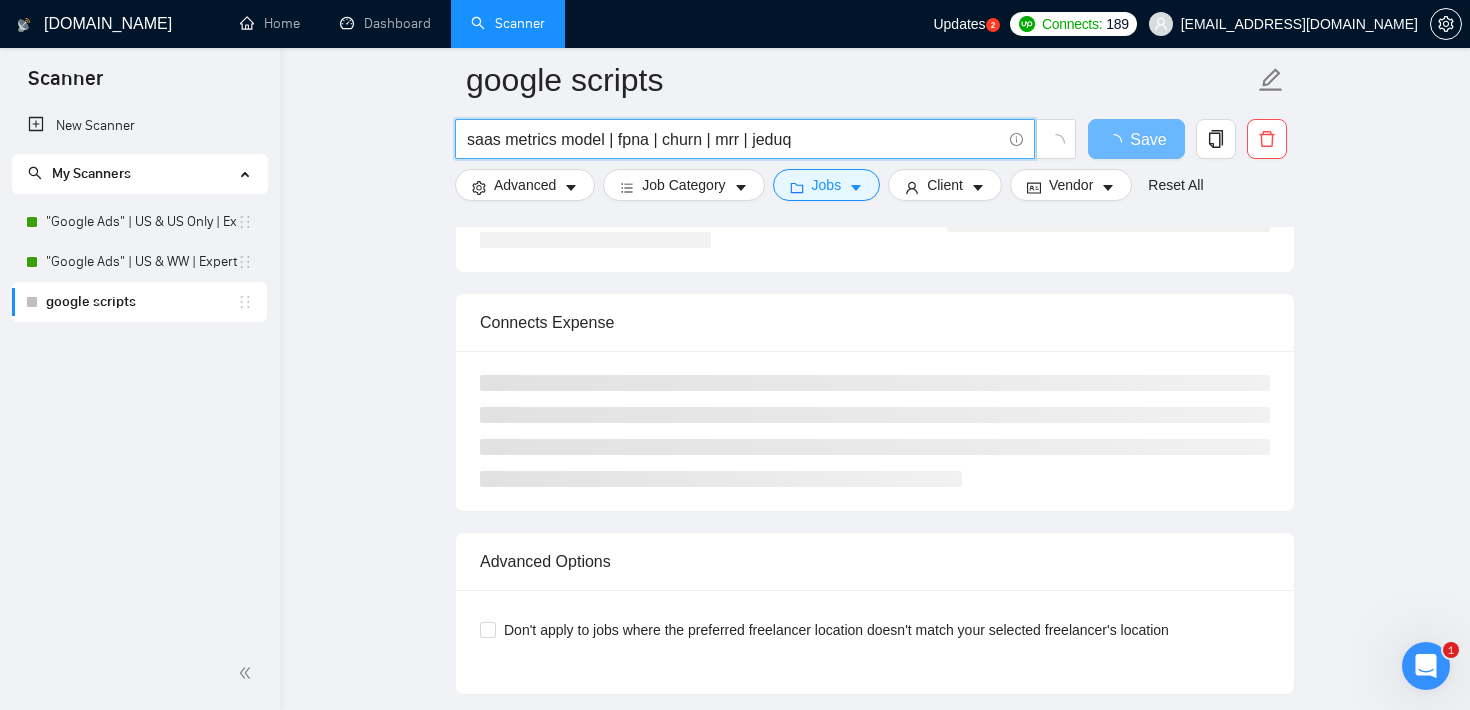 click on "saas metrics model | fpna | churn | mrr | jeduq" at bounding box center [734, 139] 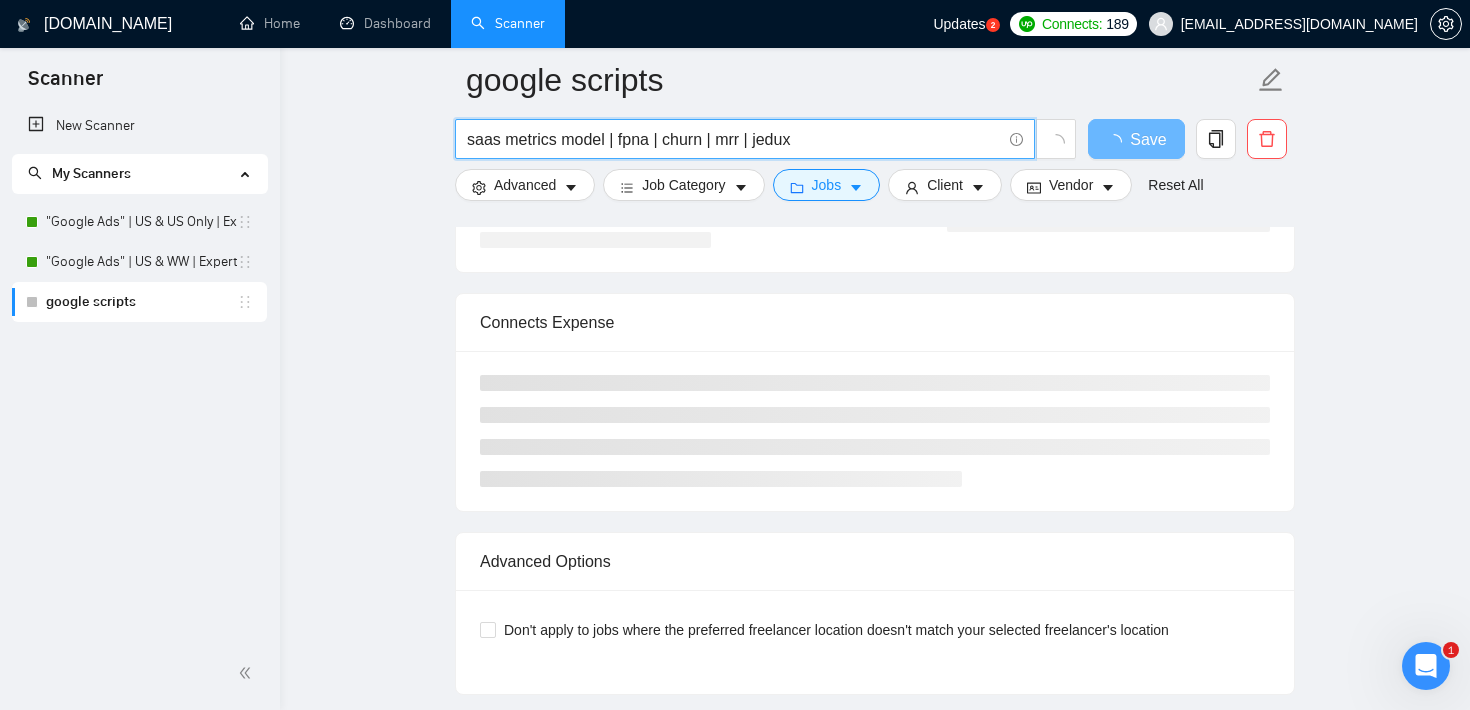 click on "saas metrics model | fpna | churn | mrr | jedux" at bounding box center (734, 139) 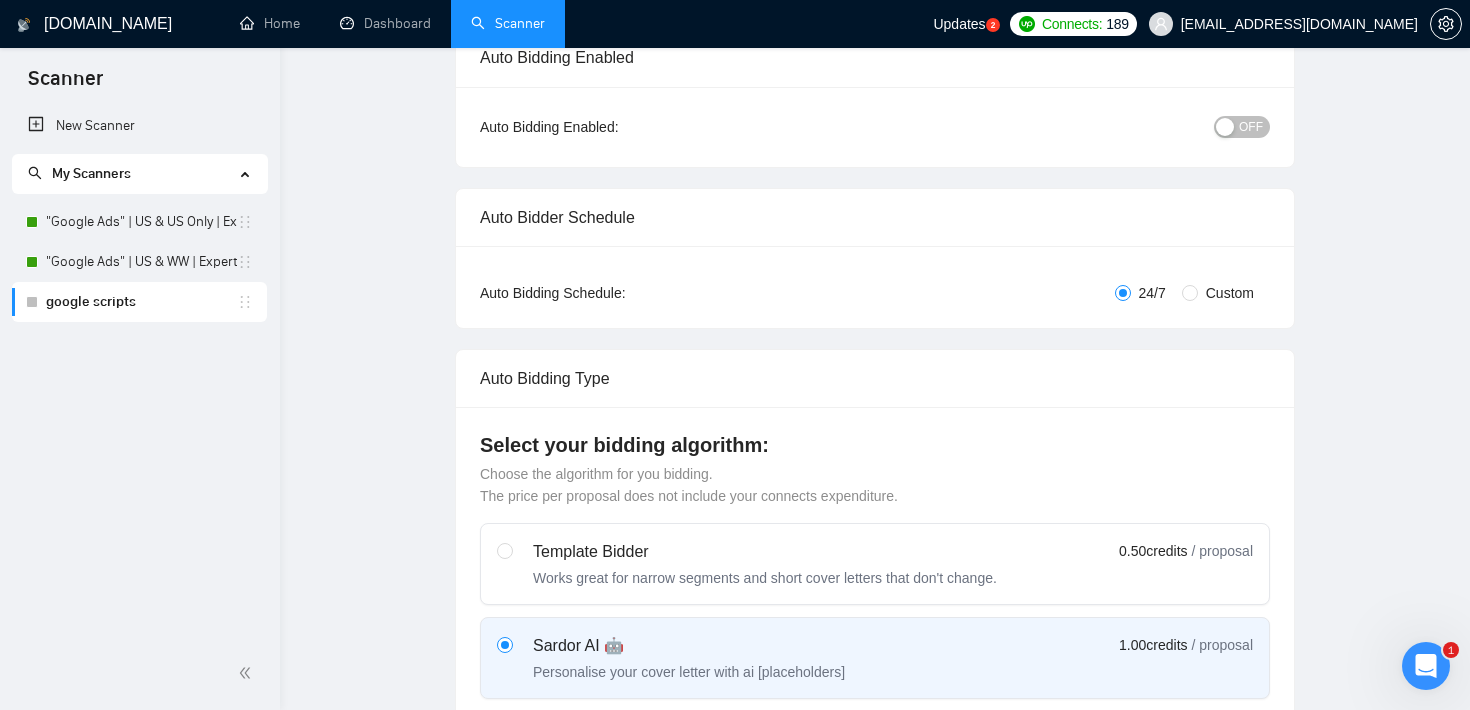 scroll, scrollTop: 0, scrollLeft: 0, axis: both 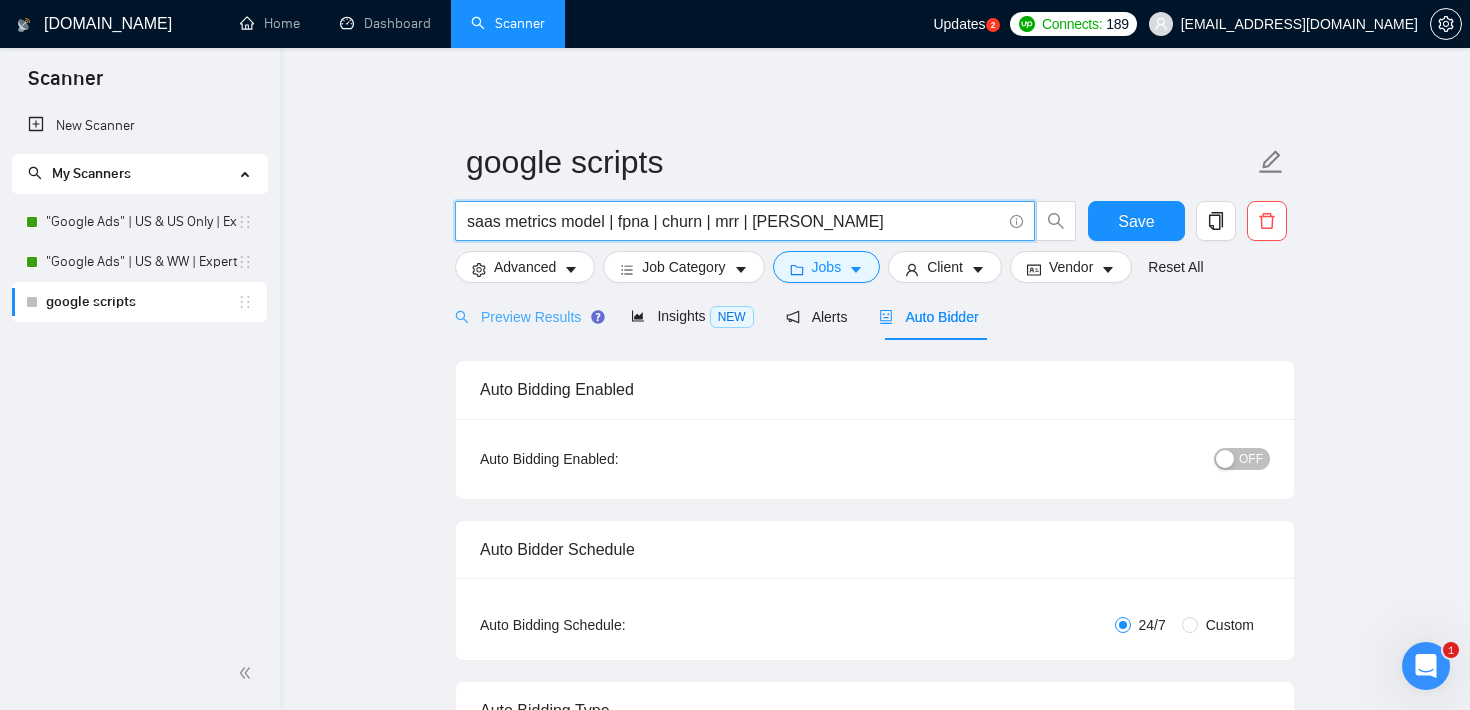 click on "Preview Results" at bounding box center [527, 316] 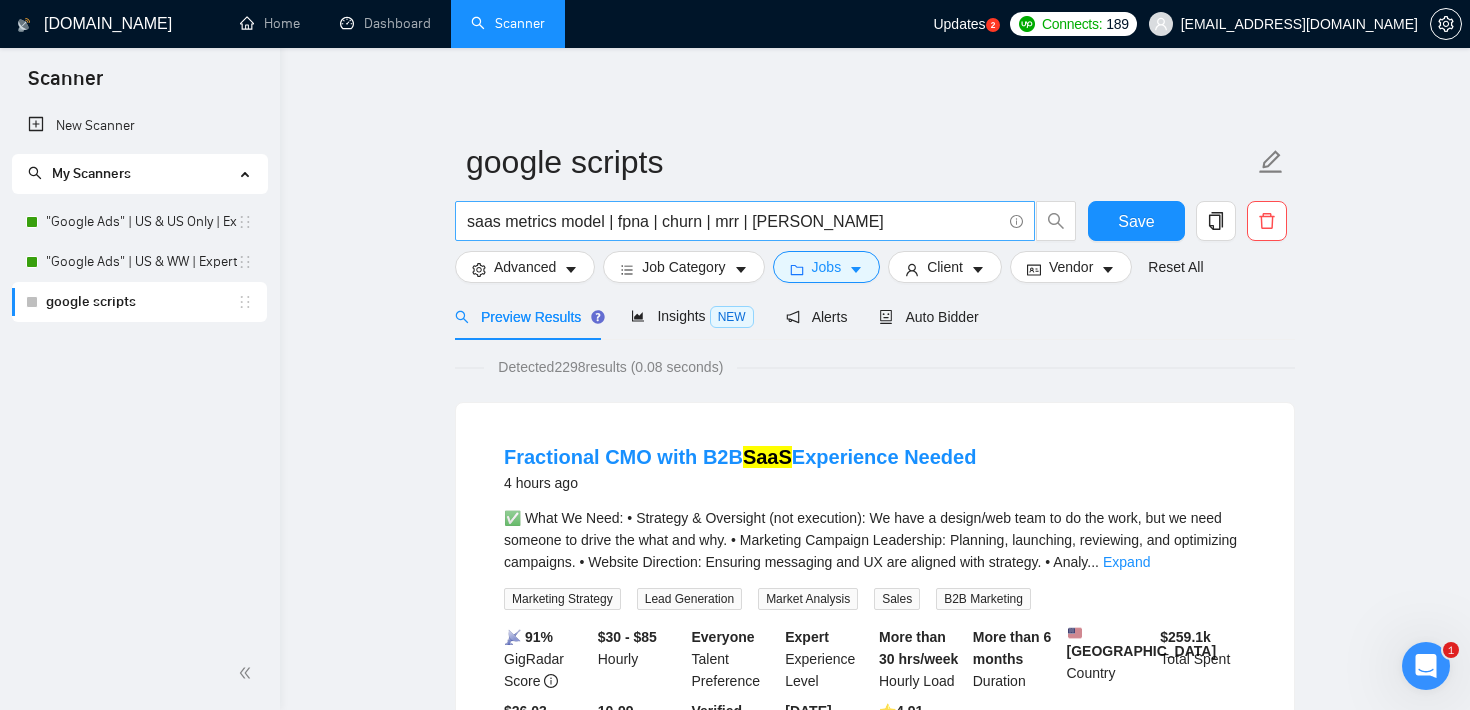 click on "saas metrics model | fpna | churn | mrr | jedox" at bounding box center [734, 221] 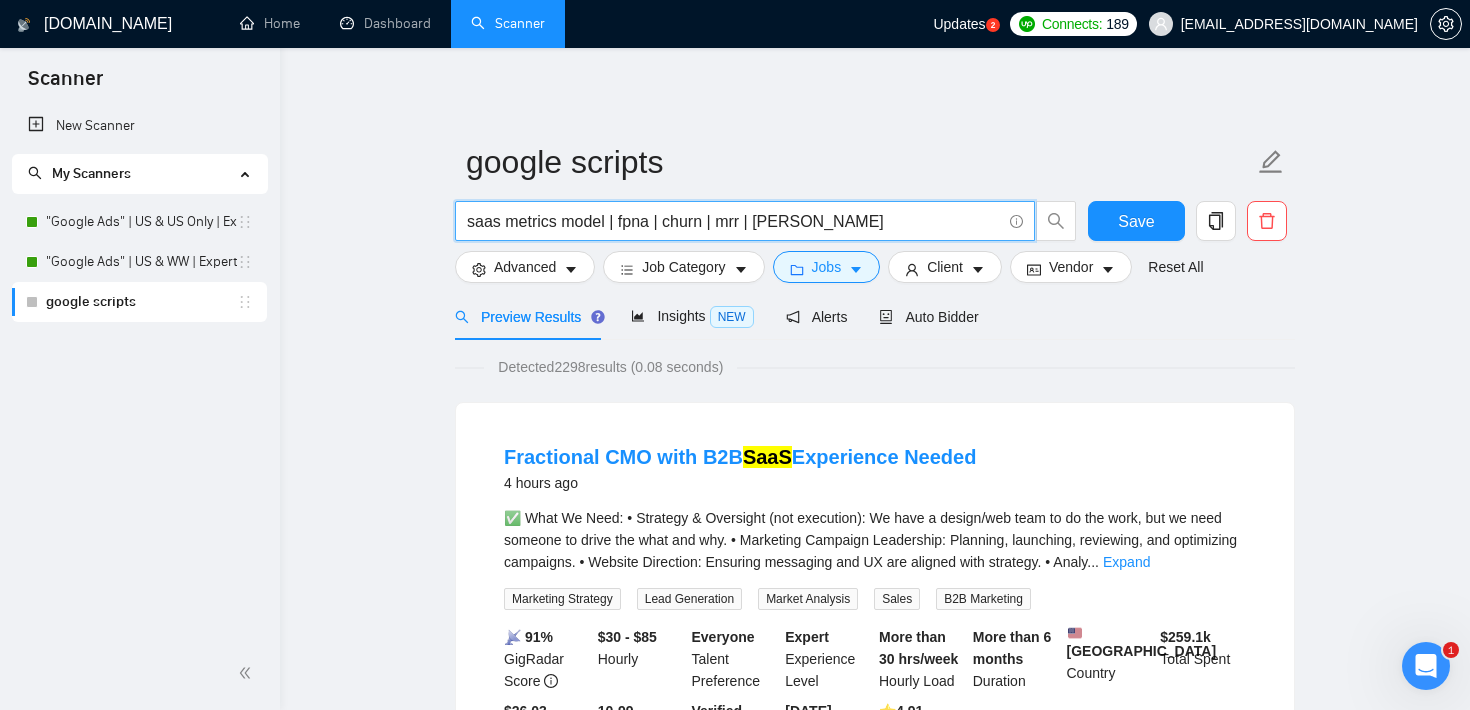 click on "saas metrics model | fpna | churn | mrr | jedox" at bounding box center (734, 221) 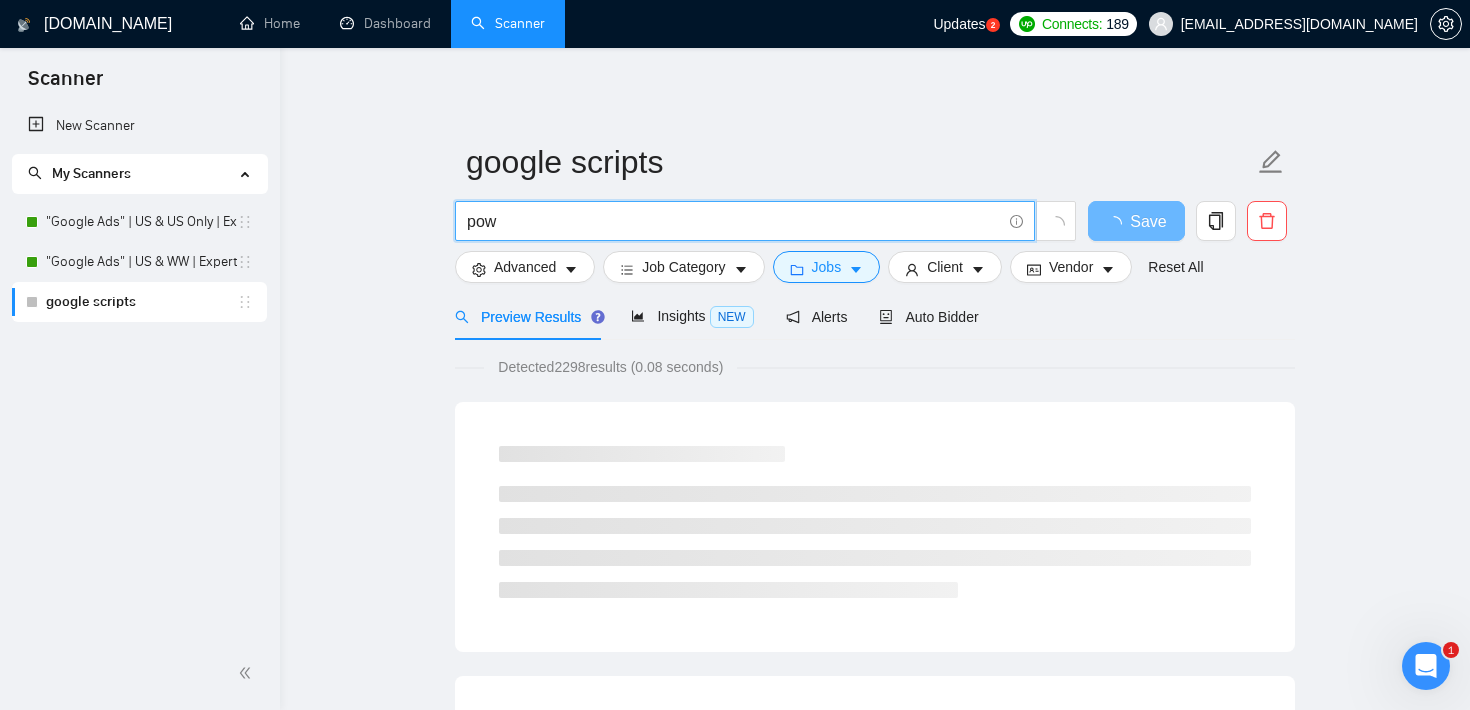 type on "powerbi | power bi | power-bi | tableau" 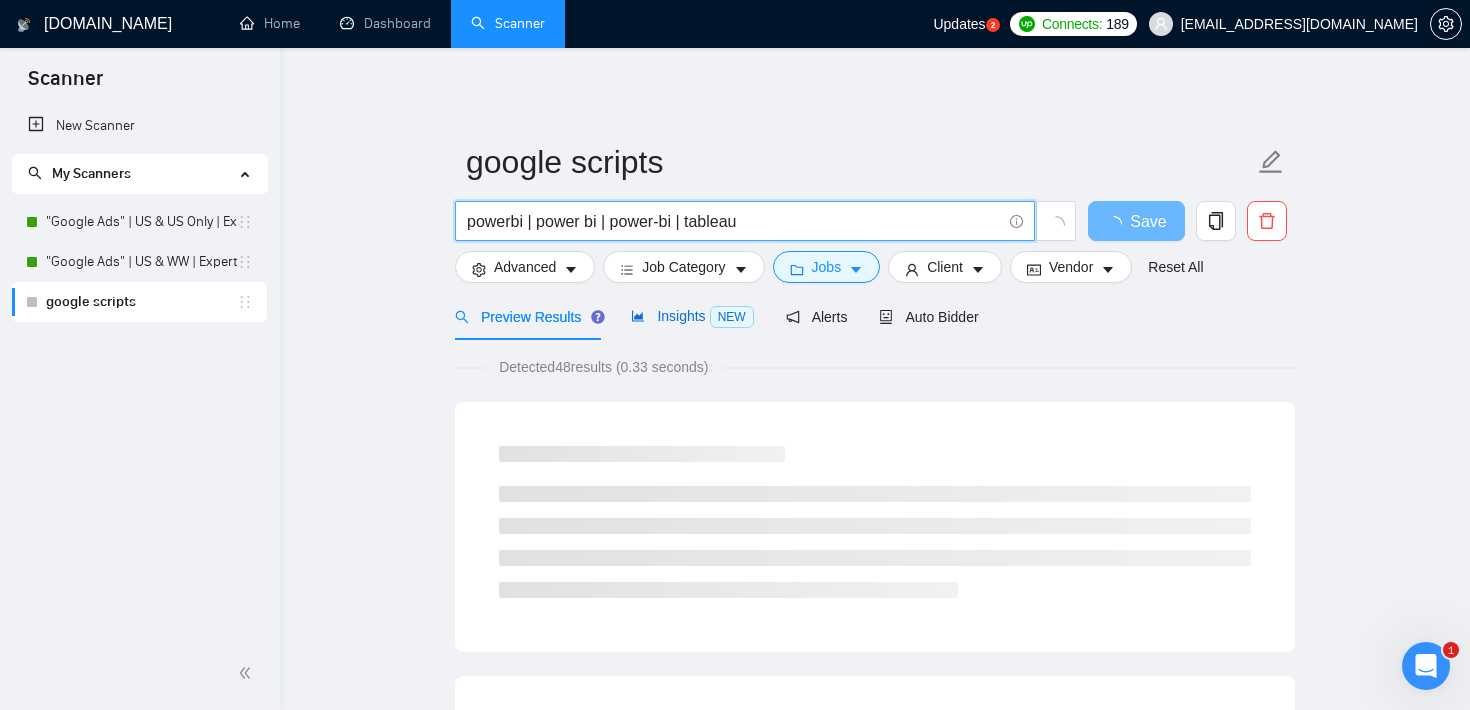 click on "Insights NEW" at bounding box center [692, 316] 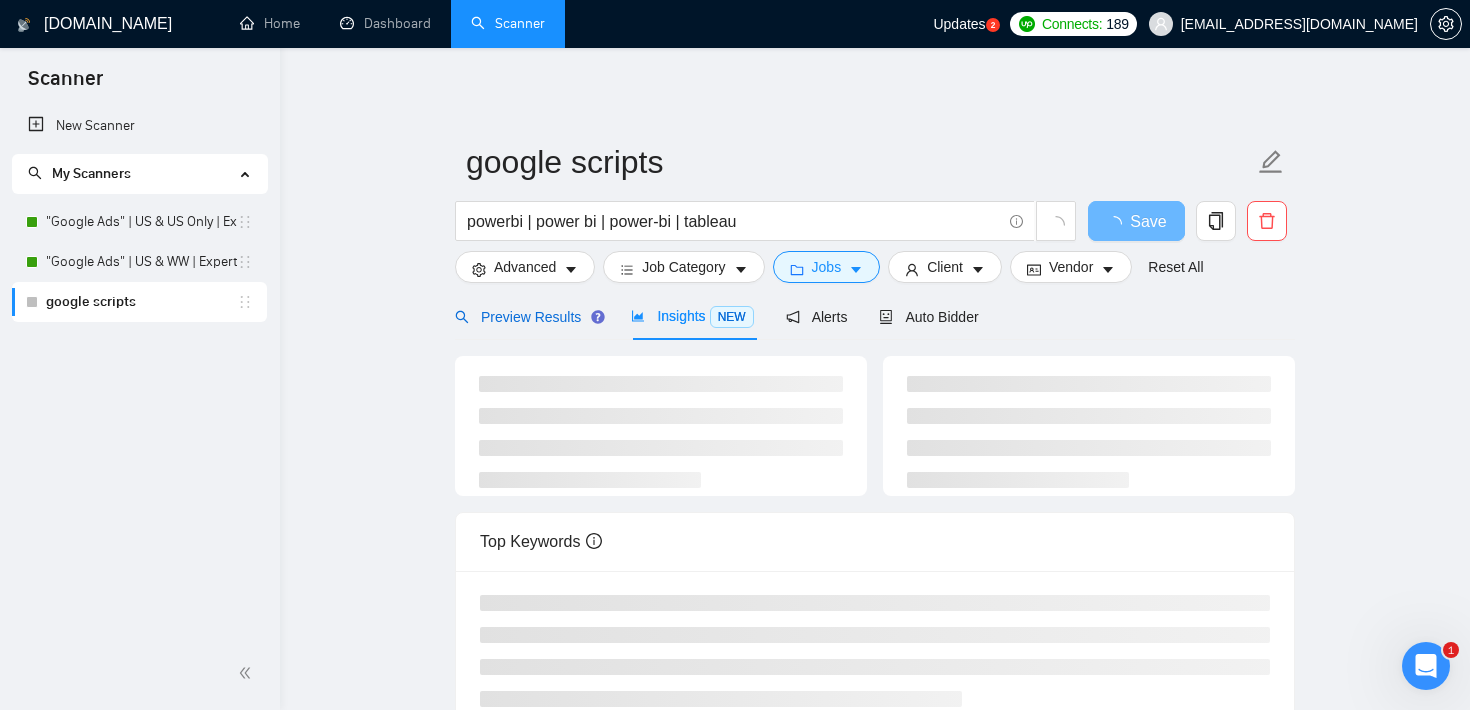 click on "Preview Results" at bounding box center (527, 317) 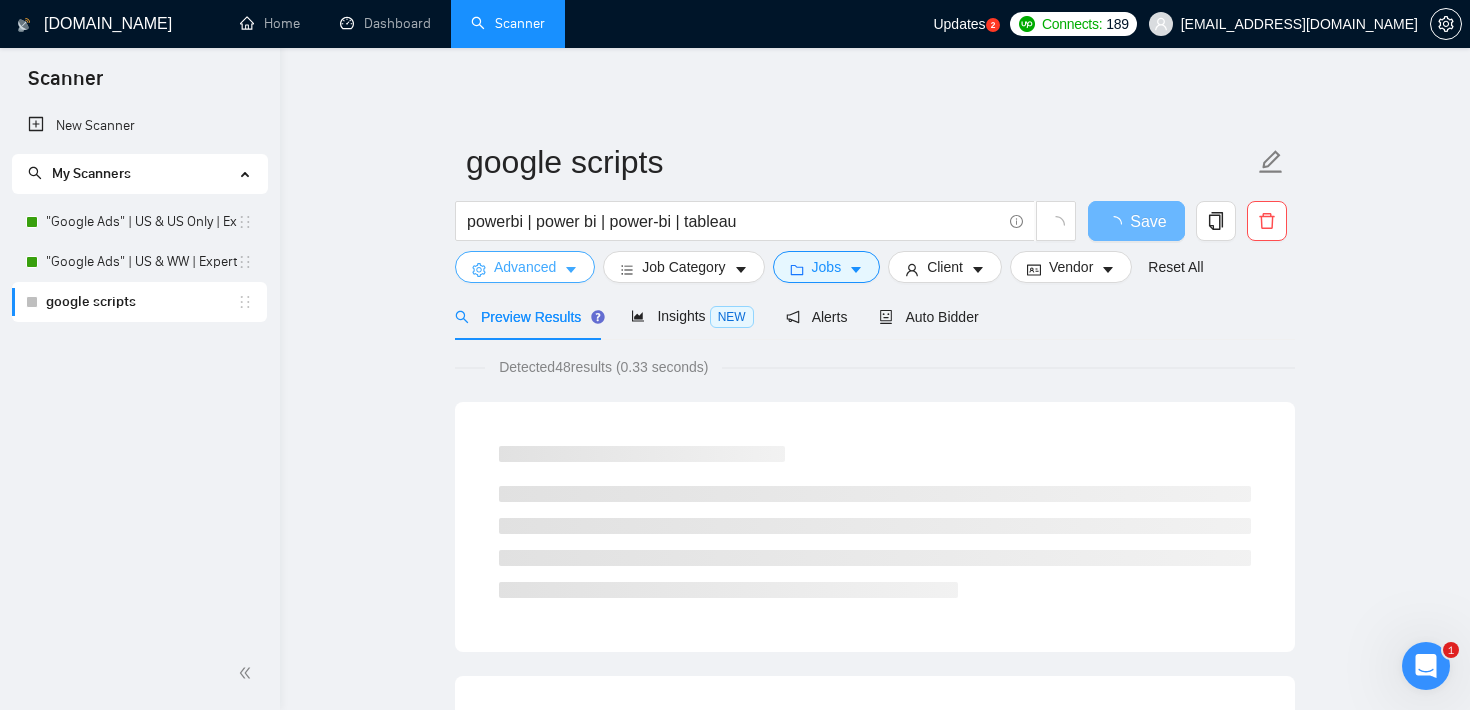 click on "Advanced" at bounding box center [525, 267] 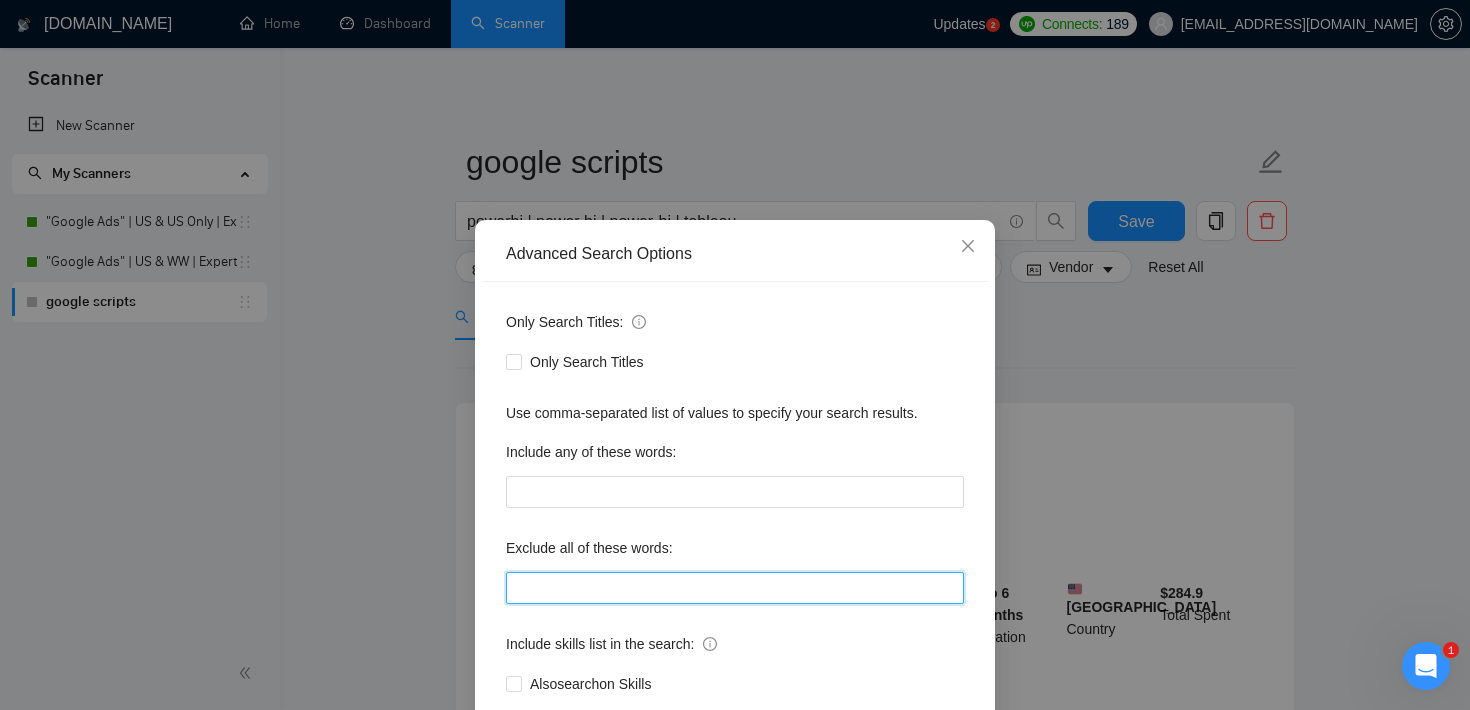 click at bounding box center (735, 588) 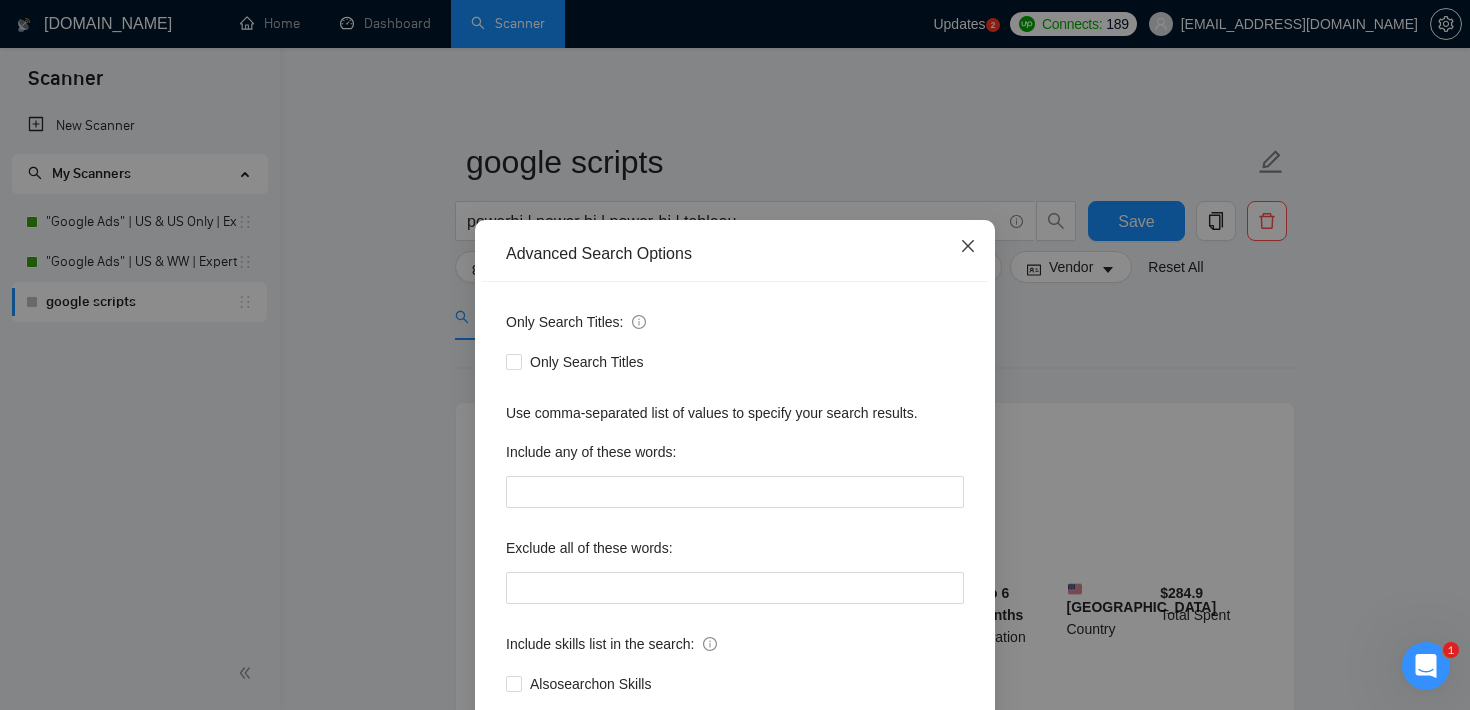 click 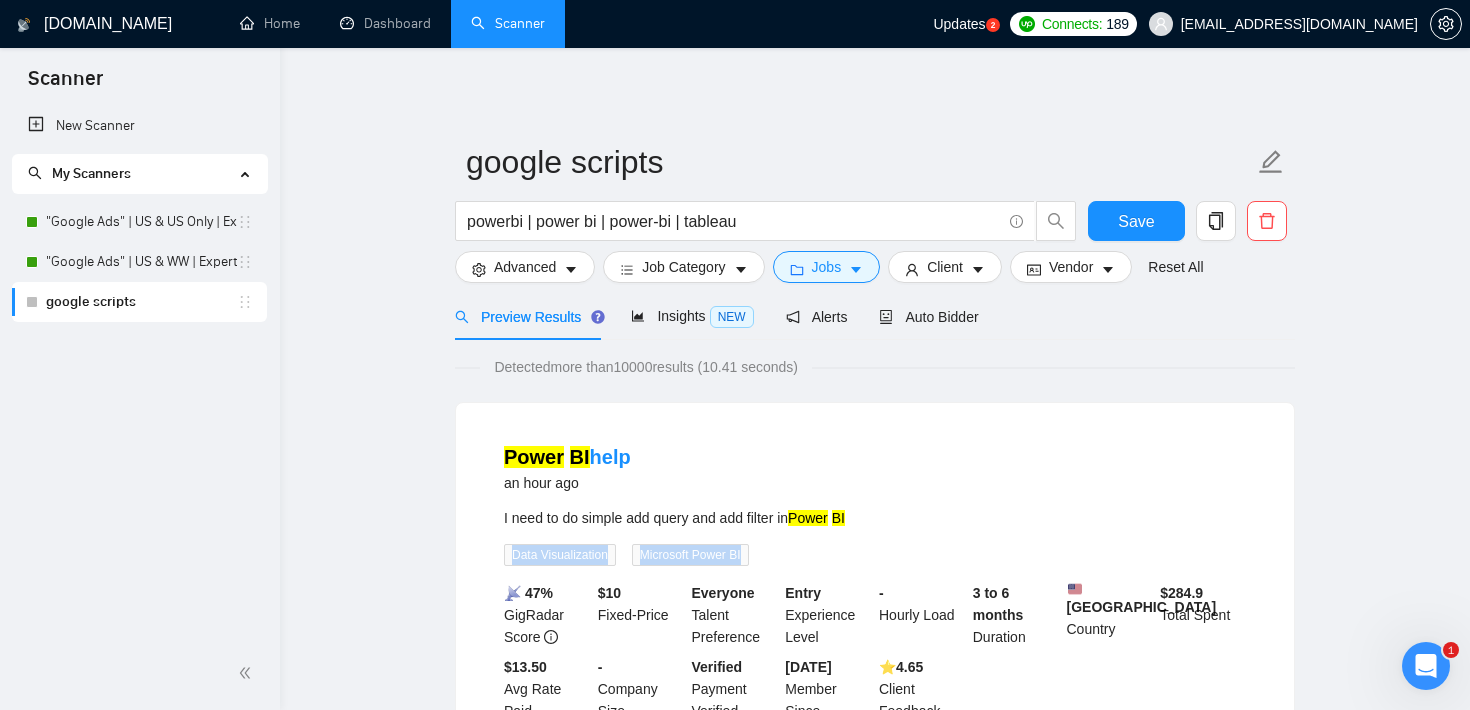 drag, startPoint x: 757, startPoint y: 552, endPoint x: 511, endPoint y: 557, distance: 246.05081 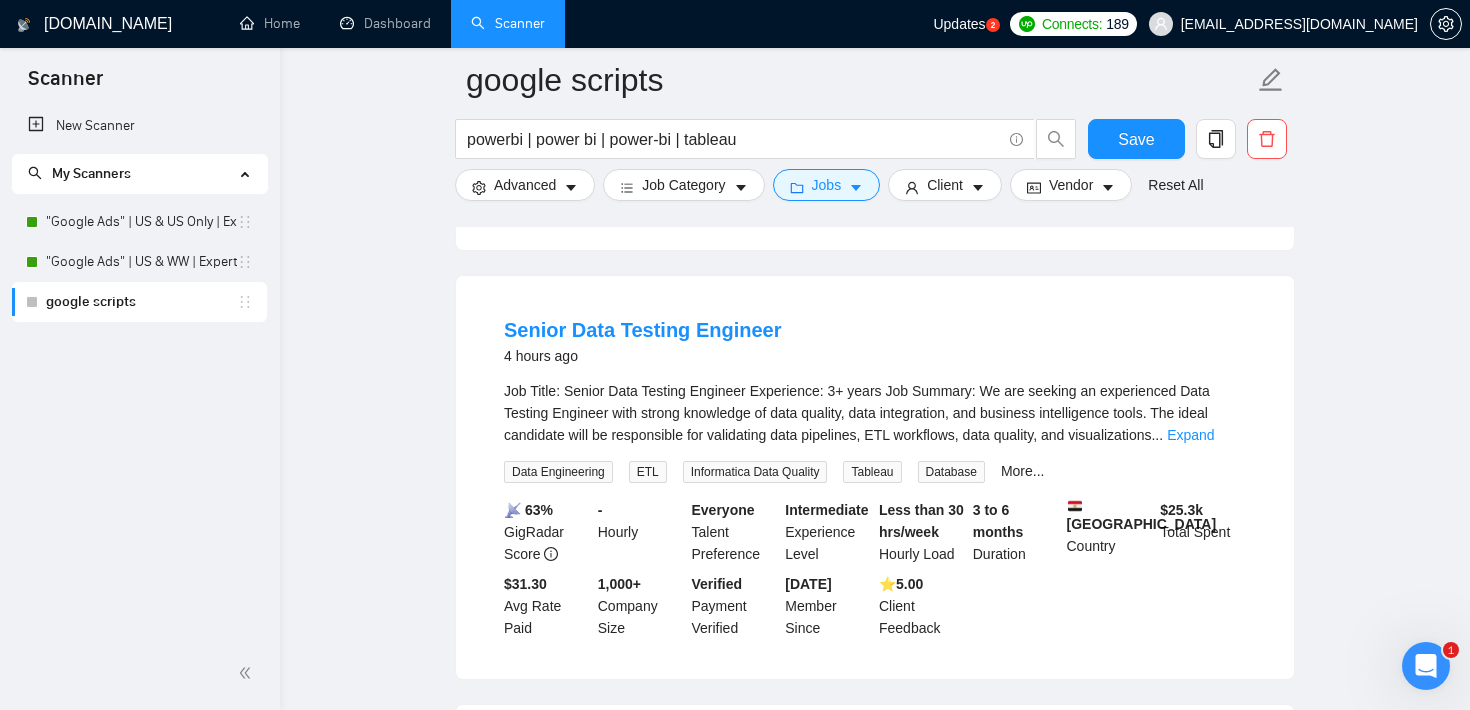 scroll, scrollTop: 0, scrollLeft: 0, axis: both 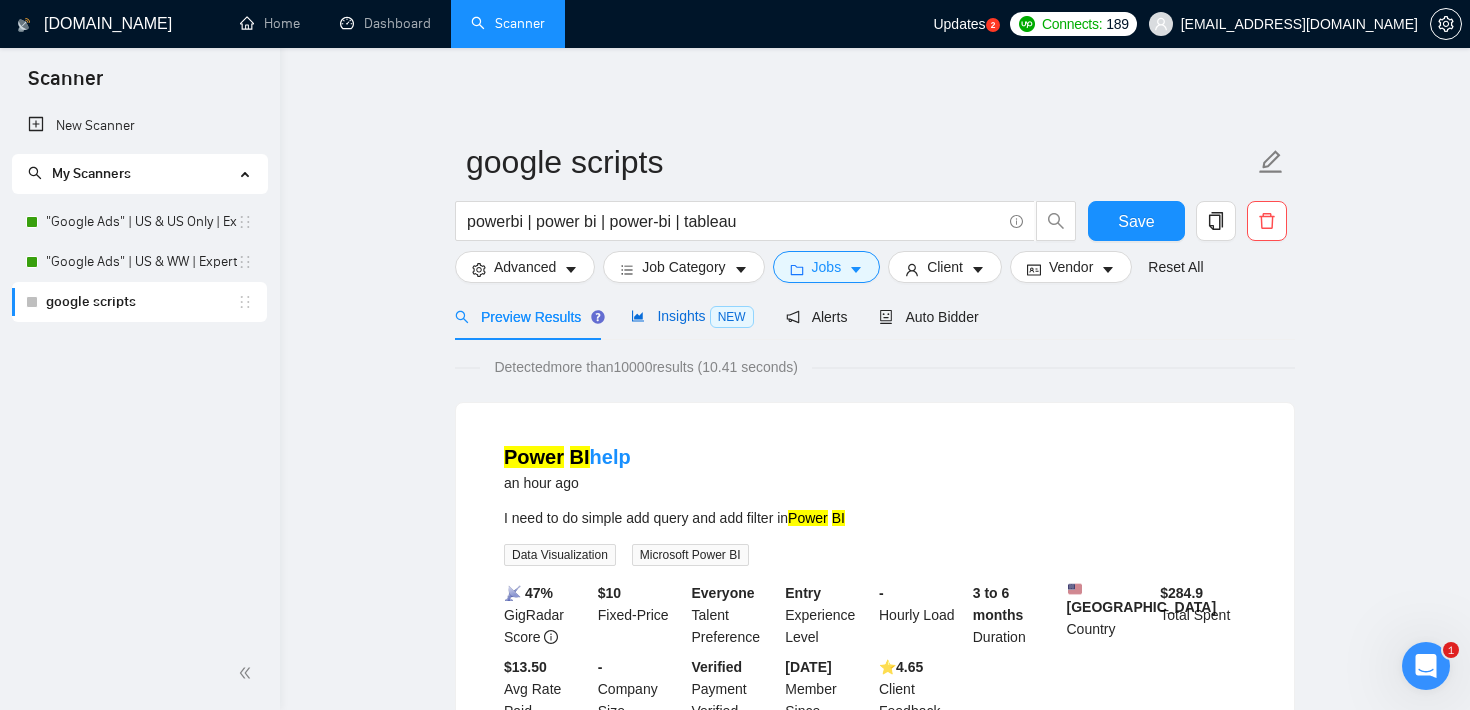 click on "Insights NEW" at bounding box center [692, 316] 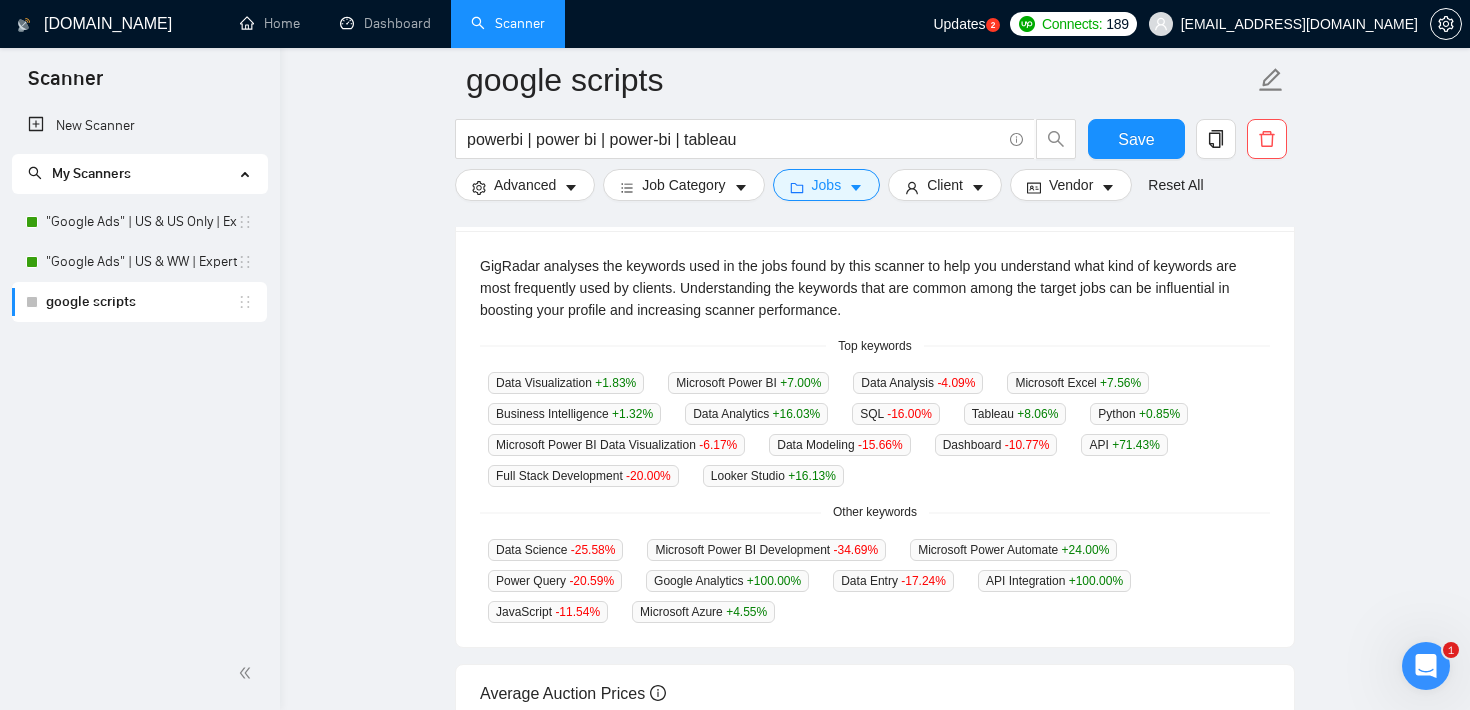 scroll, scrollTop: 409, scrollLeft: 0, axis: vertical 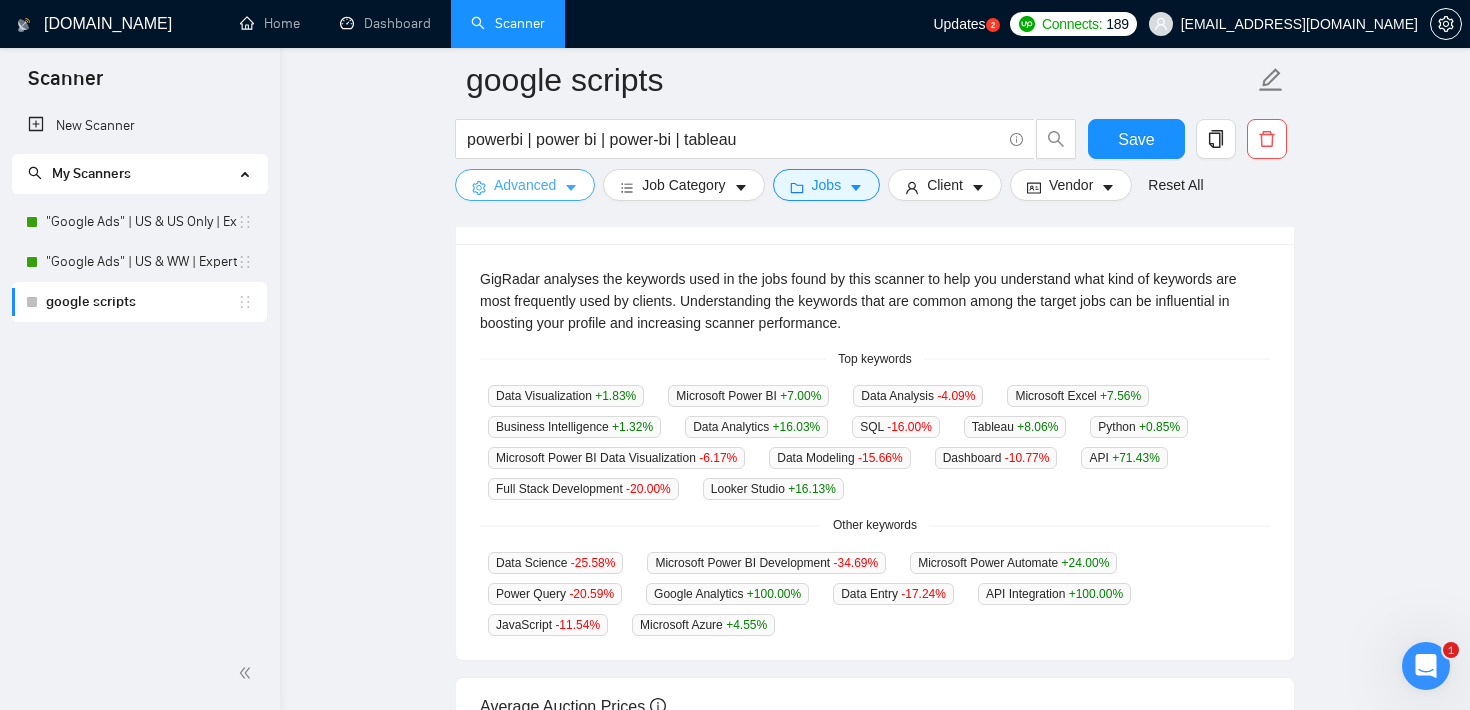click on "Advanced" at bounding box center [525, 185] 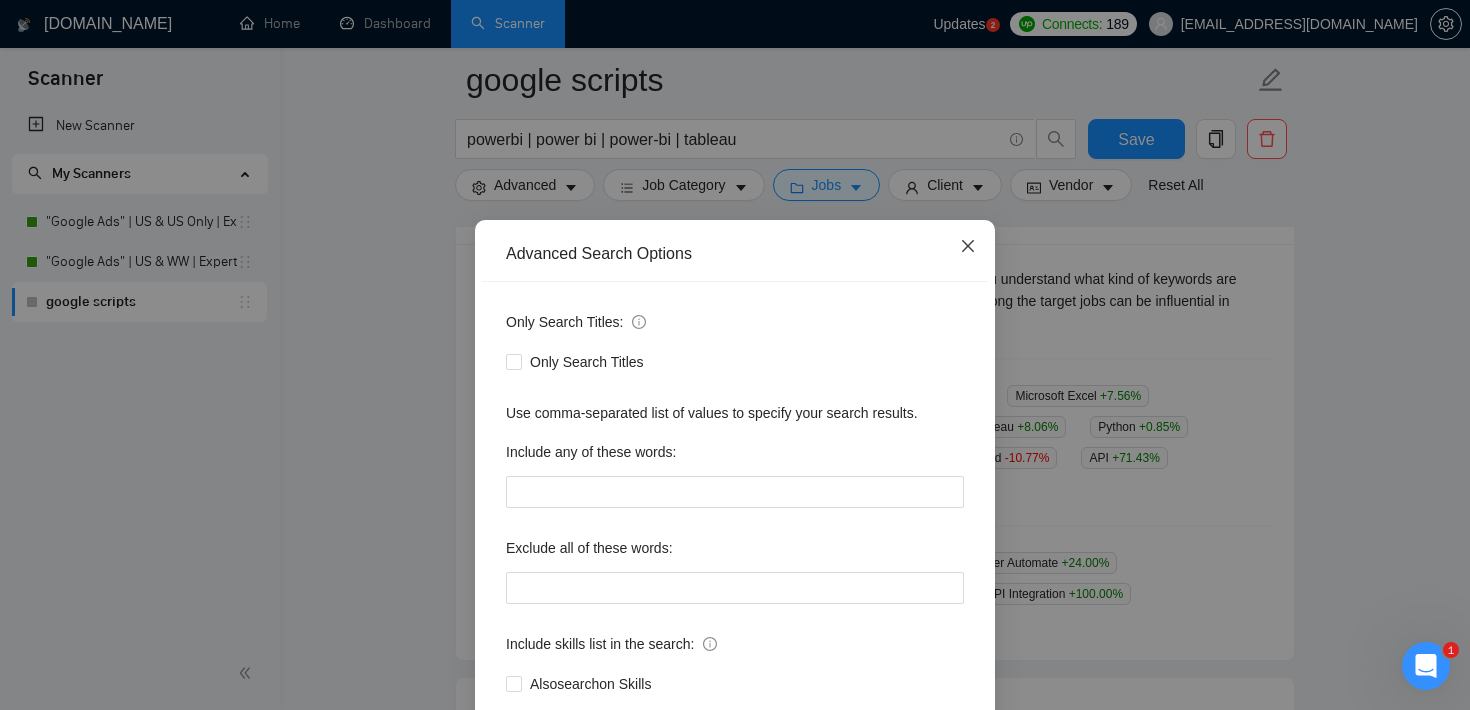 click at bounding box center (968, 247) 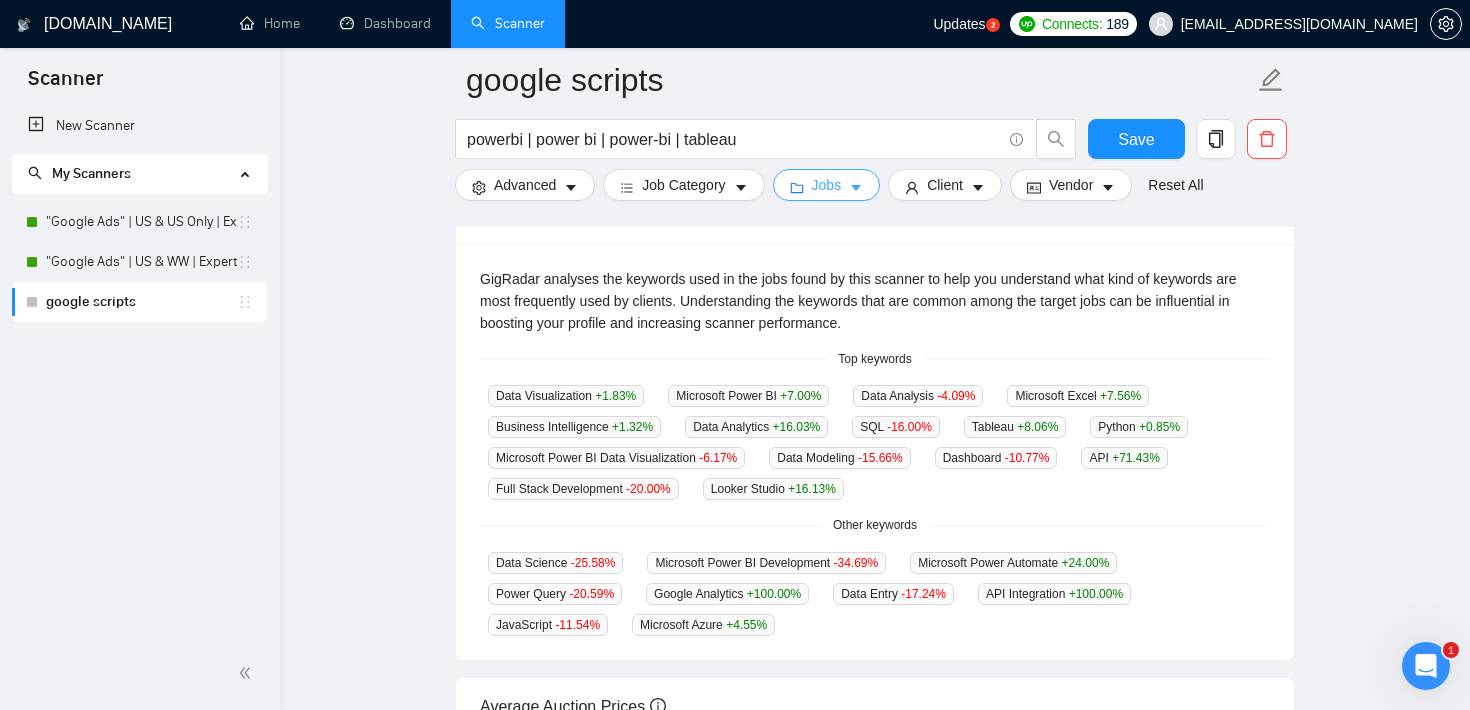 click on "Jobs" at bounding box center [827, 185] 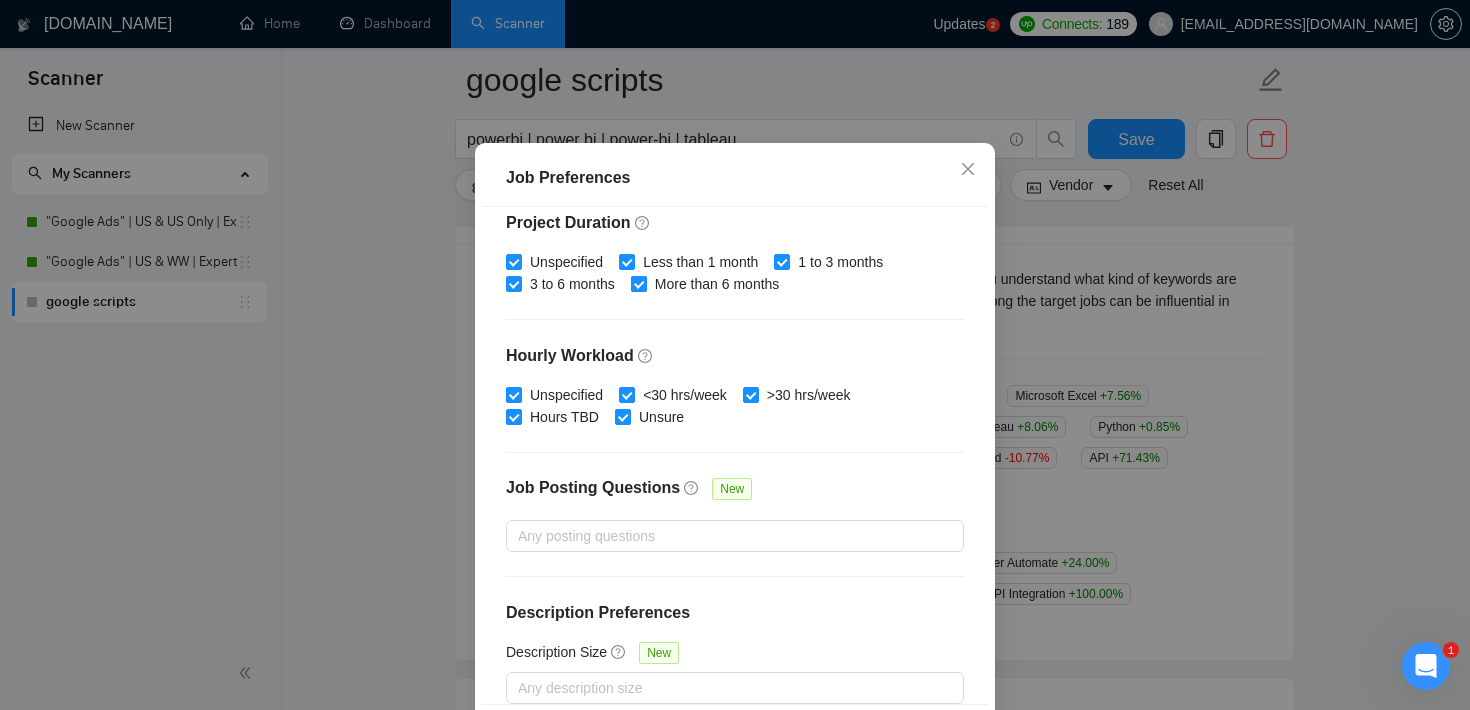 scroll, scrollTop: 630, scrollLeft: 0, axis: vertical 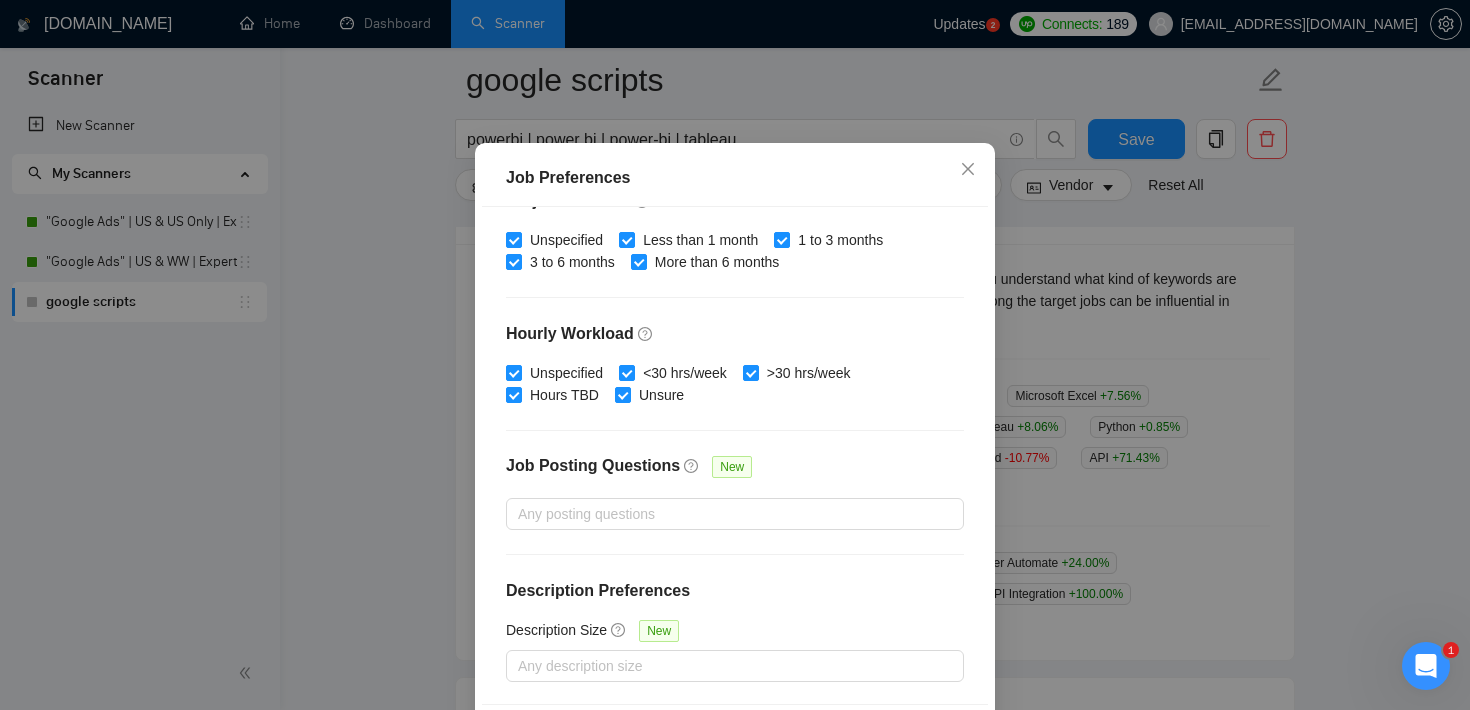 click on "Job Preferences Budget Project Type All Fixed Price Hourly Rate   Fixed Price Budget $ Min - $ Max Estimate Fixed Price When It’s Not Available New   Hourly Rate Price Budget $ Min - $ Max Estimate Hourly Rate When It’s Not Available New Include Budget Placeholders Include Jobs with Unspecified Budget   Connects Price New Min - Max Project Duration   Unspecified Less than 1 month 1 to 3 months 3 to 6 months More than 6 months Hourly Workload   Unspecified <30 hrs/week >30 hrs/week Hours TBD Unsure Job Posting Questions New   Any posting questions Description Preferences Description Size New   Any description size Reset OK" at bounding box center [735, 355] 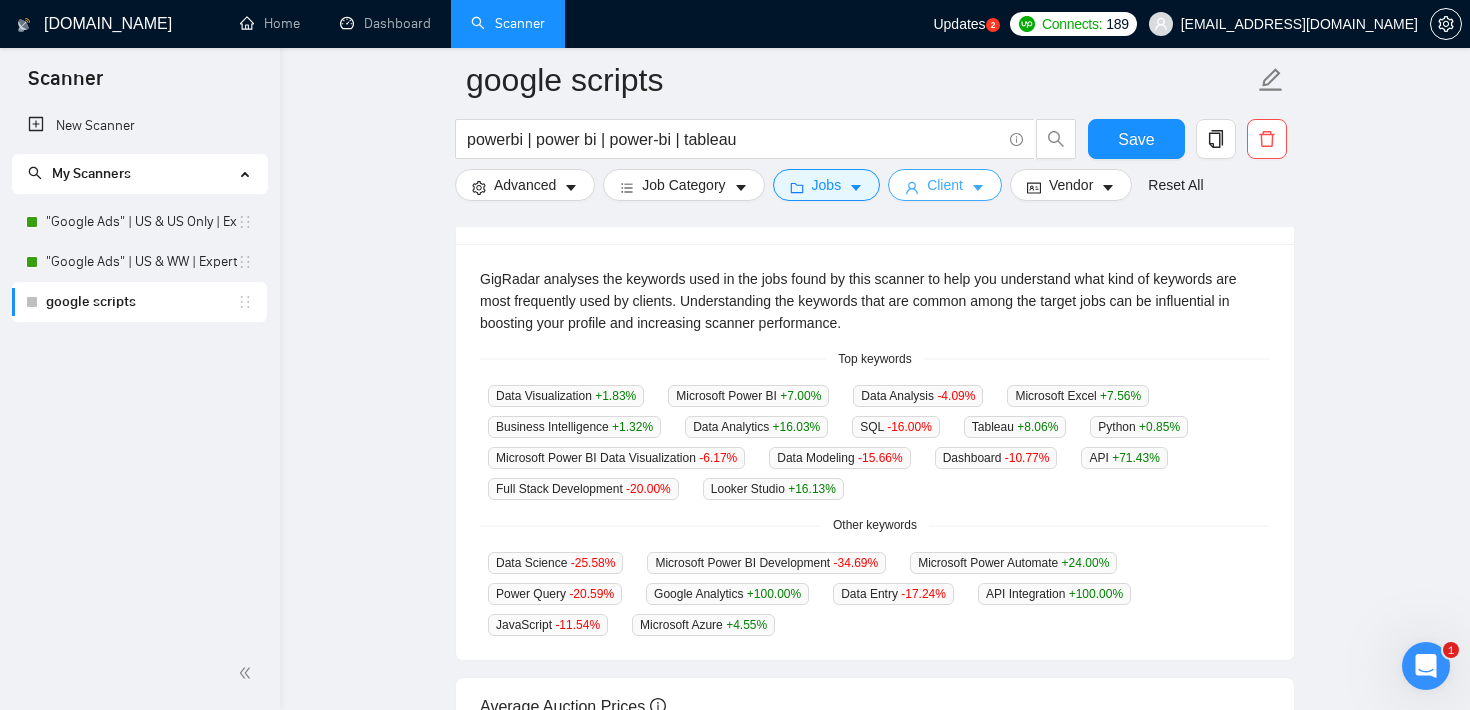 click on "Client" at bounding box center [945, 185] 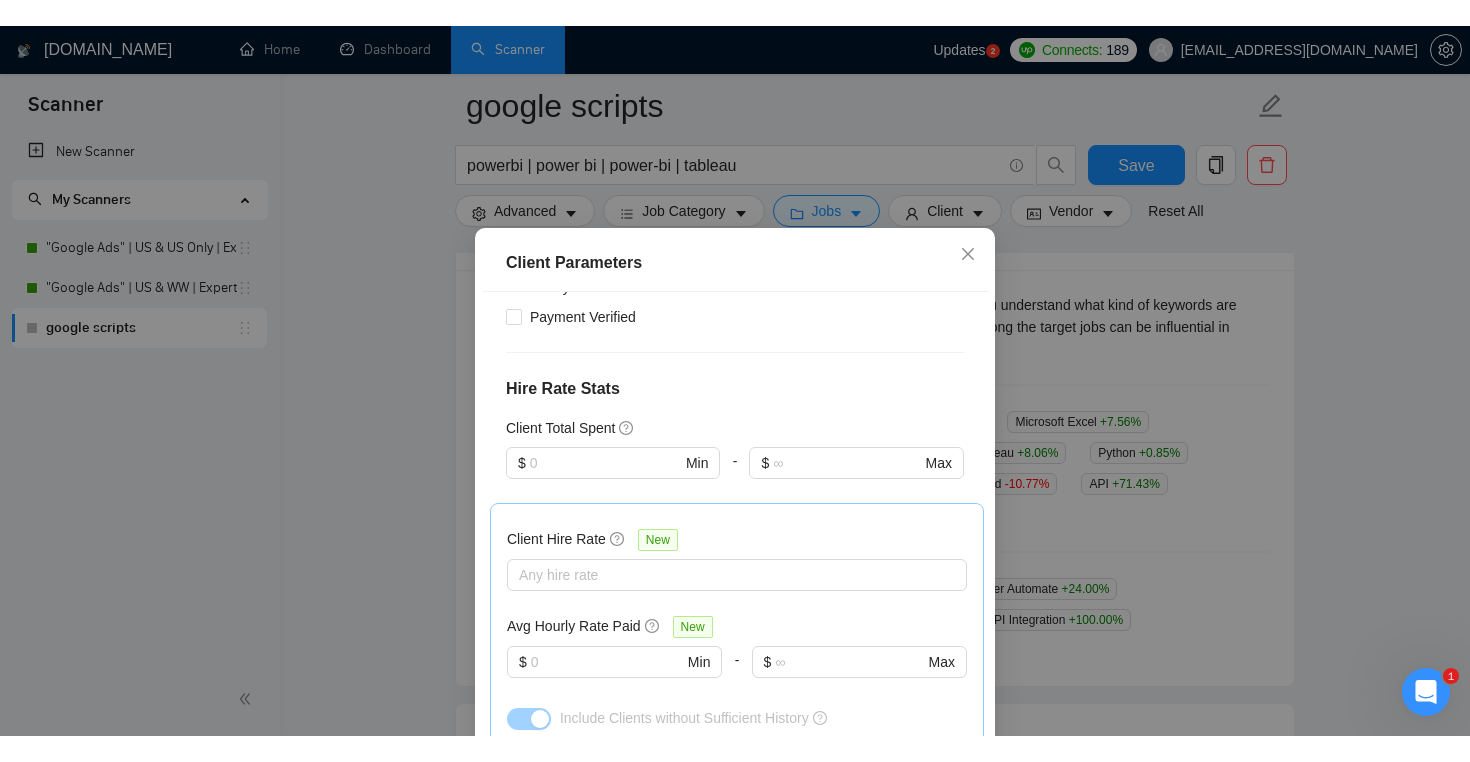 scroll, scrollTop: 576, scrollLeft: 0, axis: vertical 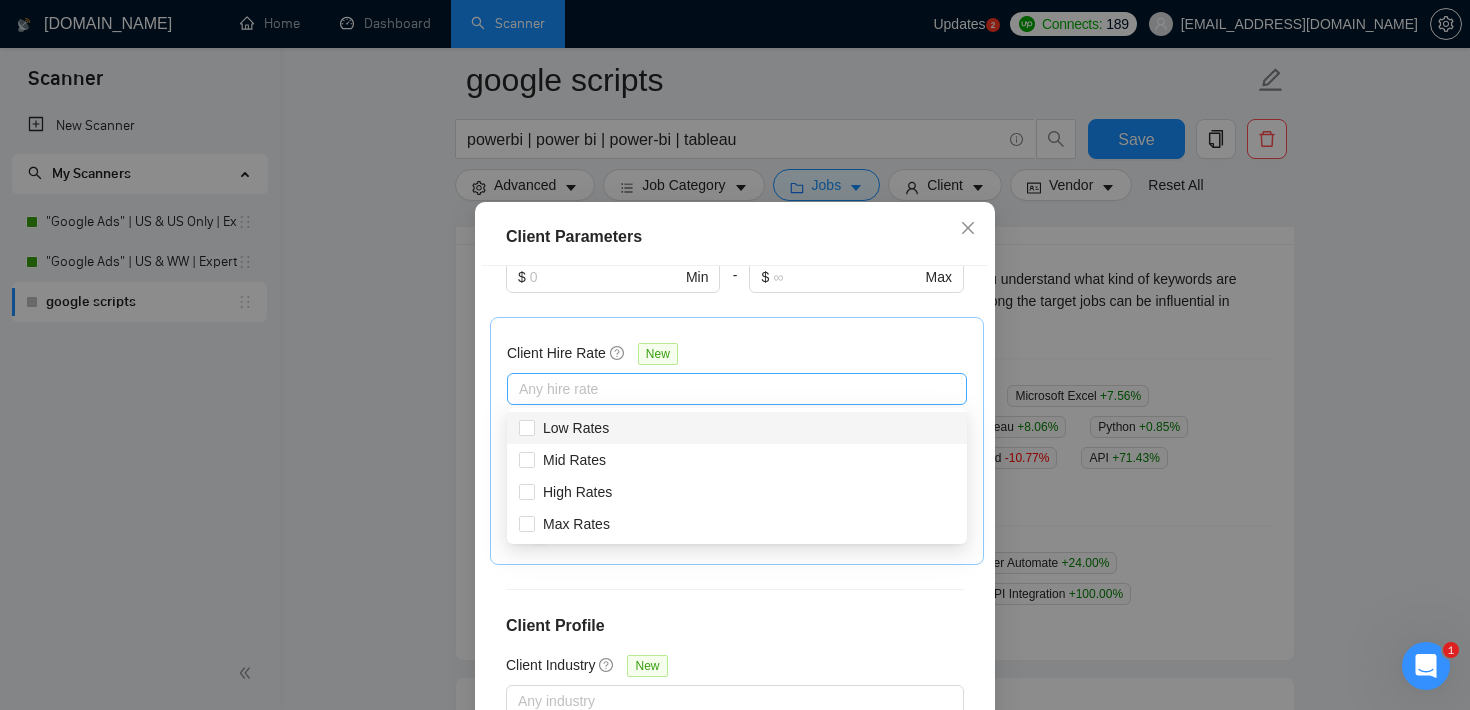 click at bounding box center [727, 389] 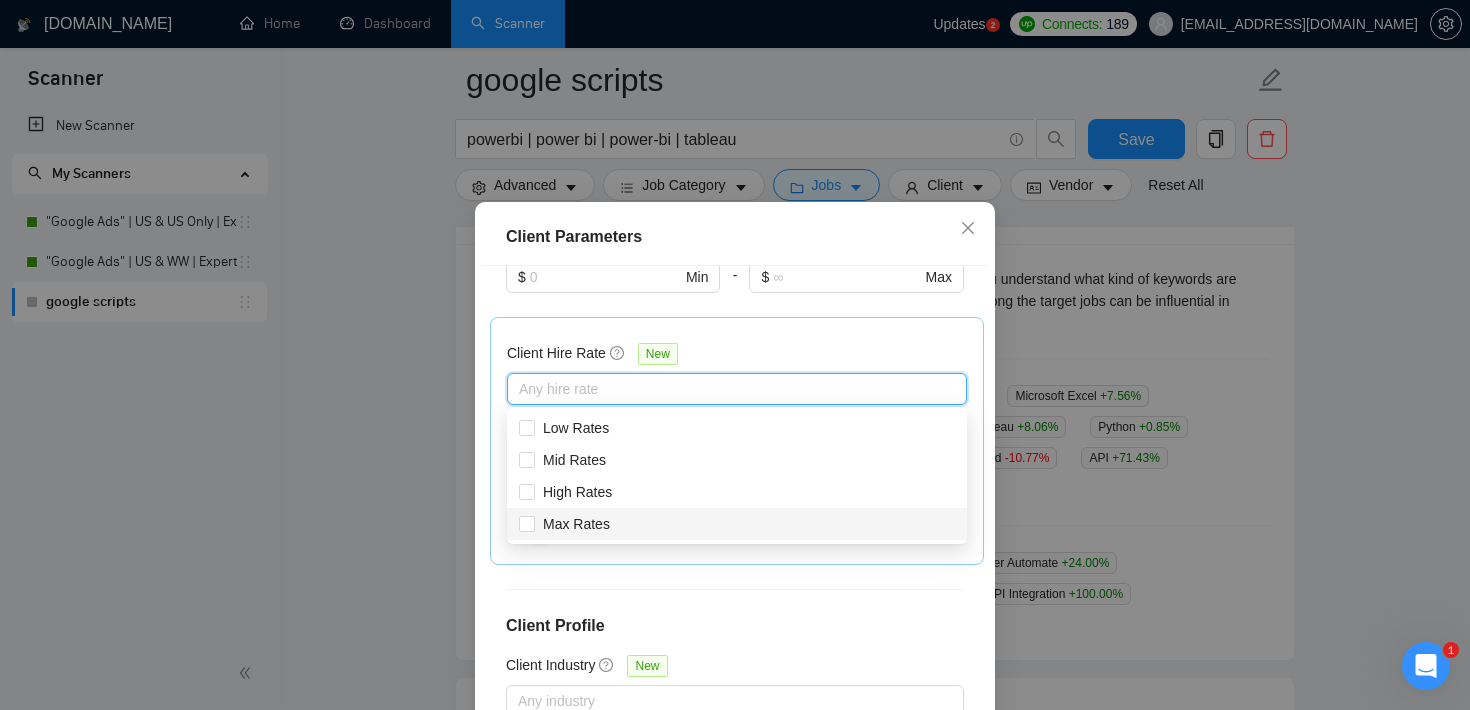 click on "Client Location Include Client Countries   Select Exclude Client Countries   Select Client Rating Client Min Average Feedback Include clients with no feedback Client Payment Details Payment Verified Hire Rate Stats   Client Total Spent $ Min - $ Max Client Hire Rate New   Any hire rate   Avg Hourly Rate Paid New $ Min - $ Max Include Clients without Sufficient History Client Profile Client Industry New   Any industry Client Company Size   Any company size Enterprise Clients New   Any clients" at bounding box center [735, 514] 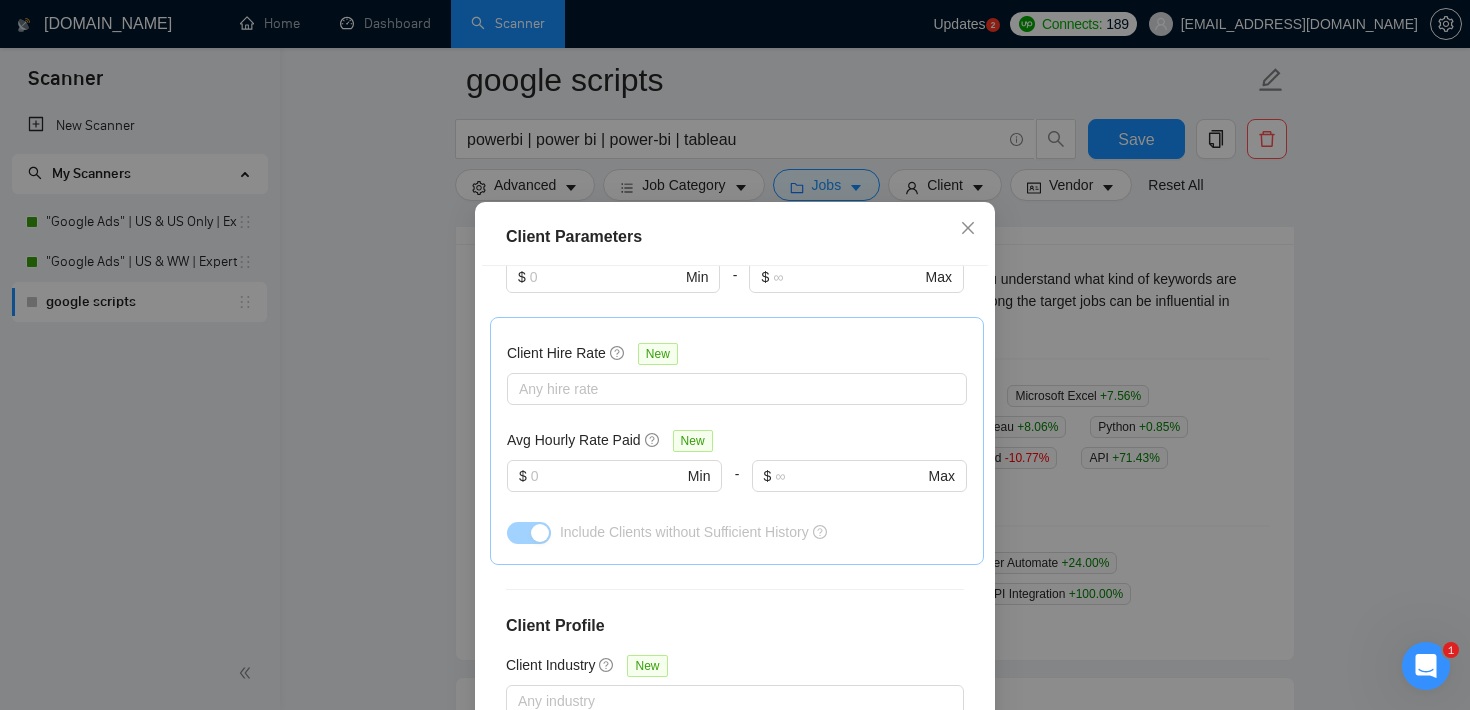 click on "Client Parameters Client Location Include Client Countries   Select Exclude Client Countries   Select Client Rating Client Min Average Feedback Include clients with no feedback Client Payment Details Payment Verified Hire Rate Stats   Client Total Spent $ Min - $ Max Client Hire Rate New   Any hire rate   Avg Hourly Rate Paid New $ Min - $ Max Include Clients without Sufficient History Client Profile Client Industry New   Any industry Client Company Size   Any company size Enterprise Clients New   Any clients Reset OK" at bounding box center [735, 355] 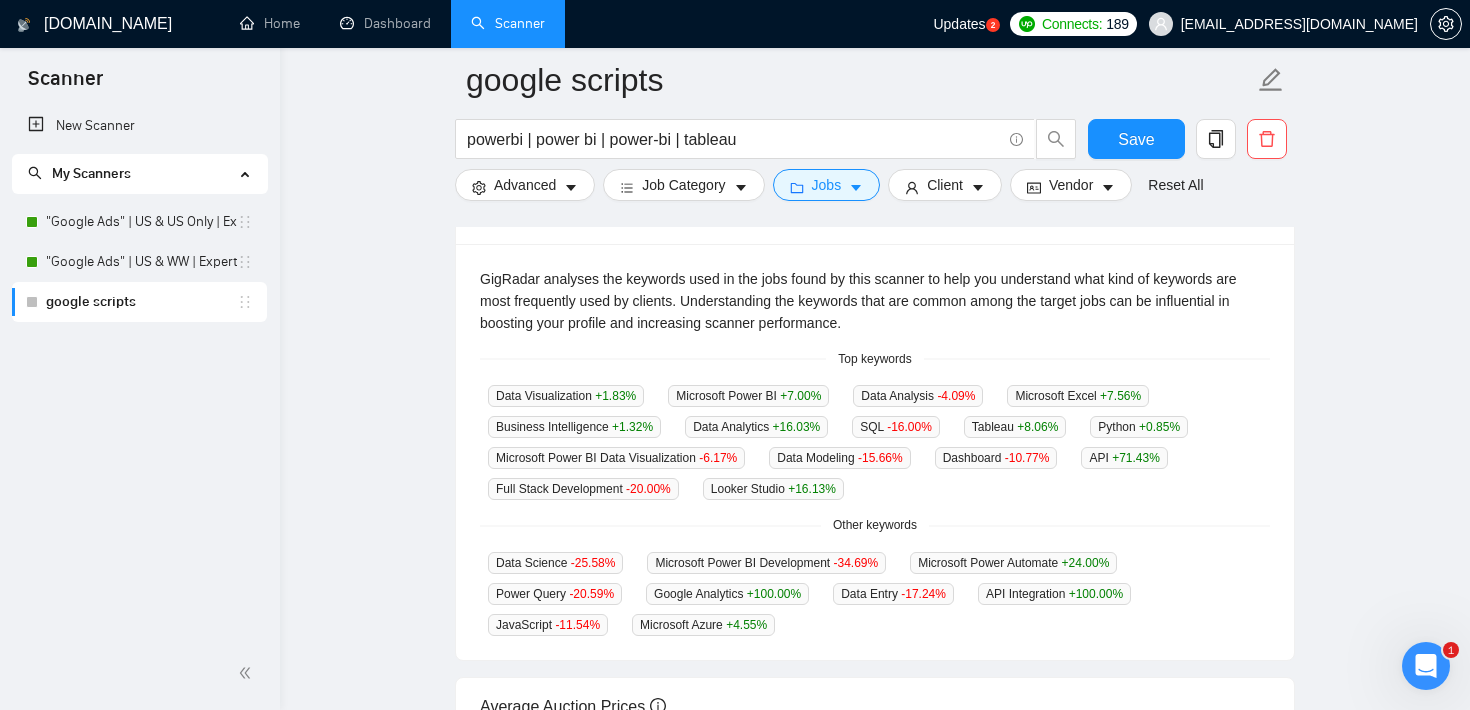 click on "google scripts powerbi | power bi | power-bi | tableau Save Advanced   Job Category   Jobs   Client   Vendor   Reset All Preview Results Insights NEW Alerts Auto Bidder Jobs over 12 months 8,075   Average Per Month: 673 Connects prices over 12 months 13.78   Last month's average: 14.18 Top Keywords GigRadar analyses the keywords used in the jobs found by this scanner to help you understand what kind of keywords are most frequently used by clients. Understanding the keywords that are common among the target jobs can be influential in boosting your profile and increasing scanner performance. Top keywords Data Visualization   +1.83 % Microsoft Power BI   +7.00 % Data Analysis   -4.09 % Microsoft Excel   +7.56 % Business Intelligence   +1.32 % Data Analytics   +16.03 % SQL   -16.00 % Tableau   +8.06 % Python   +0.85 % Microsoft Power BI Data Visualization   -6.17 % Data Modeling   -15.66 % Dashboard   -10.77 % API   +71.43 % Full Stack Development   -20.00 % Looker Studio   +16.13 % Other keywords Data Science" at bounding box center (875, 365) 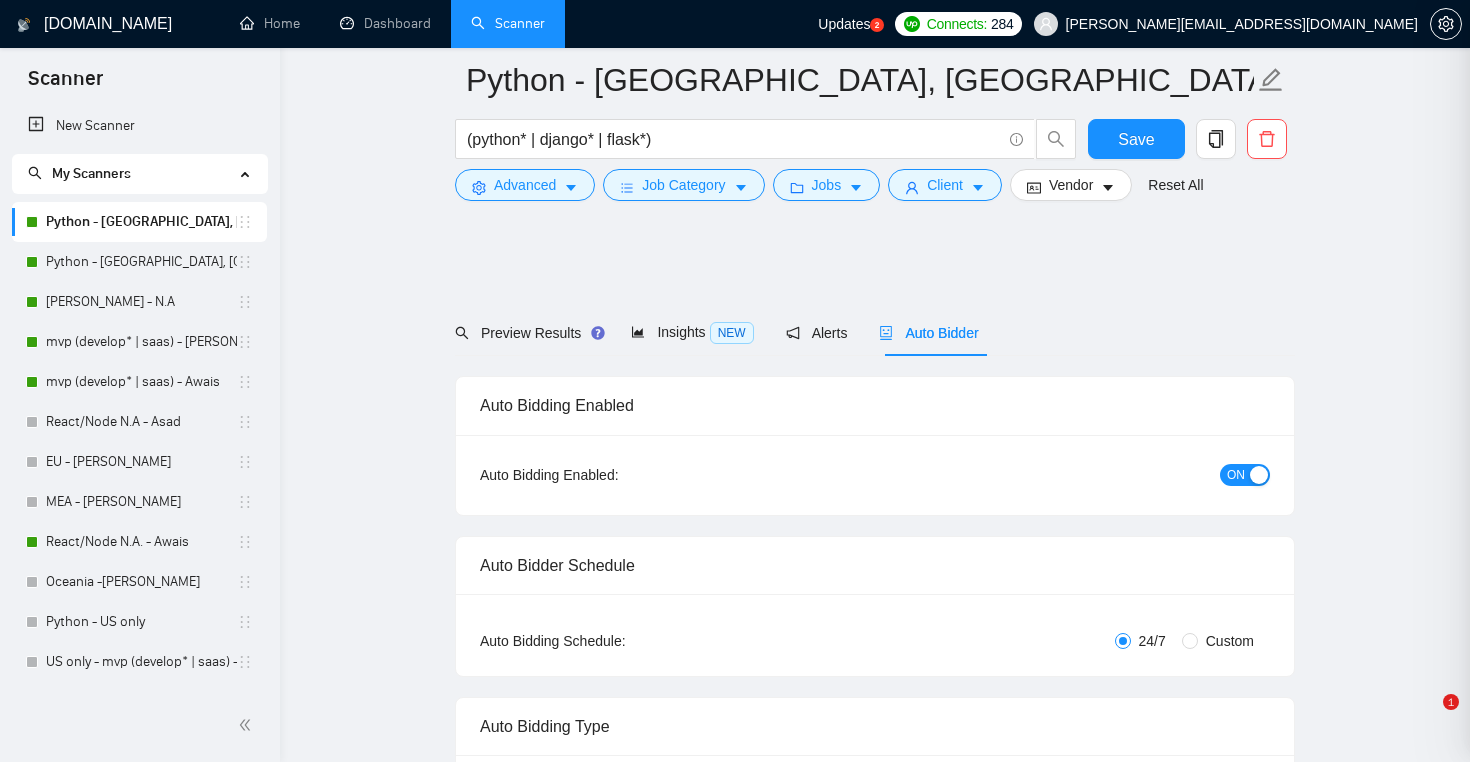 scroll, scrollTop: 4369, scrollLeft: 0, axis: vertical 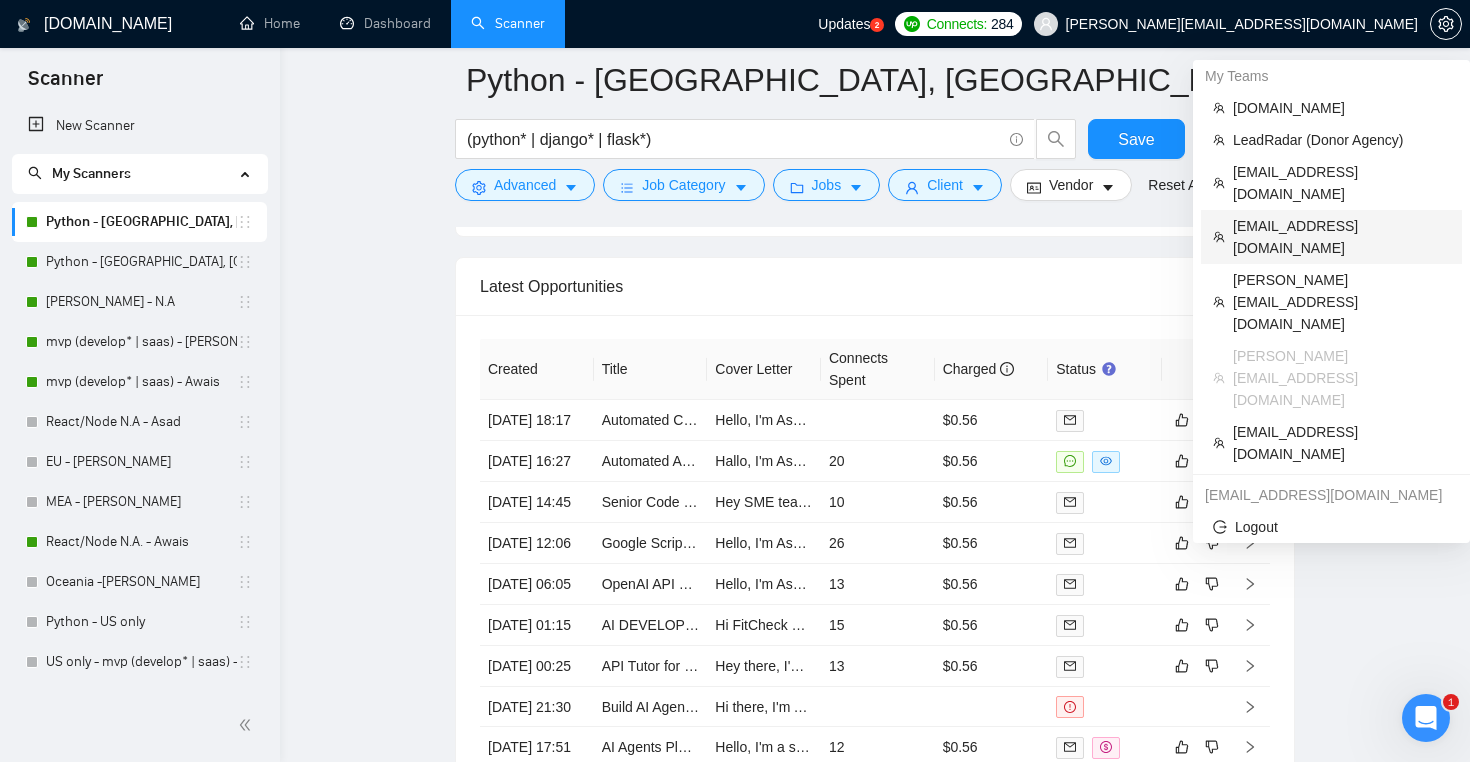 click on "[EMAIL_ADDRESS][DOMAIN_NAME]" at bounding box center [1341, 237] 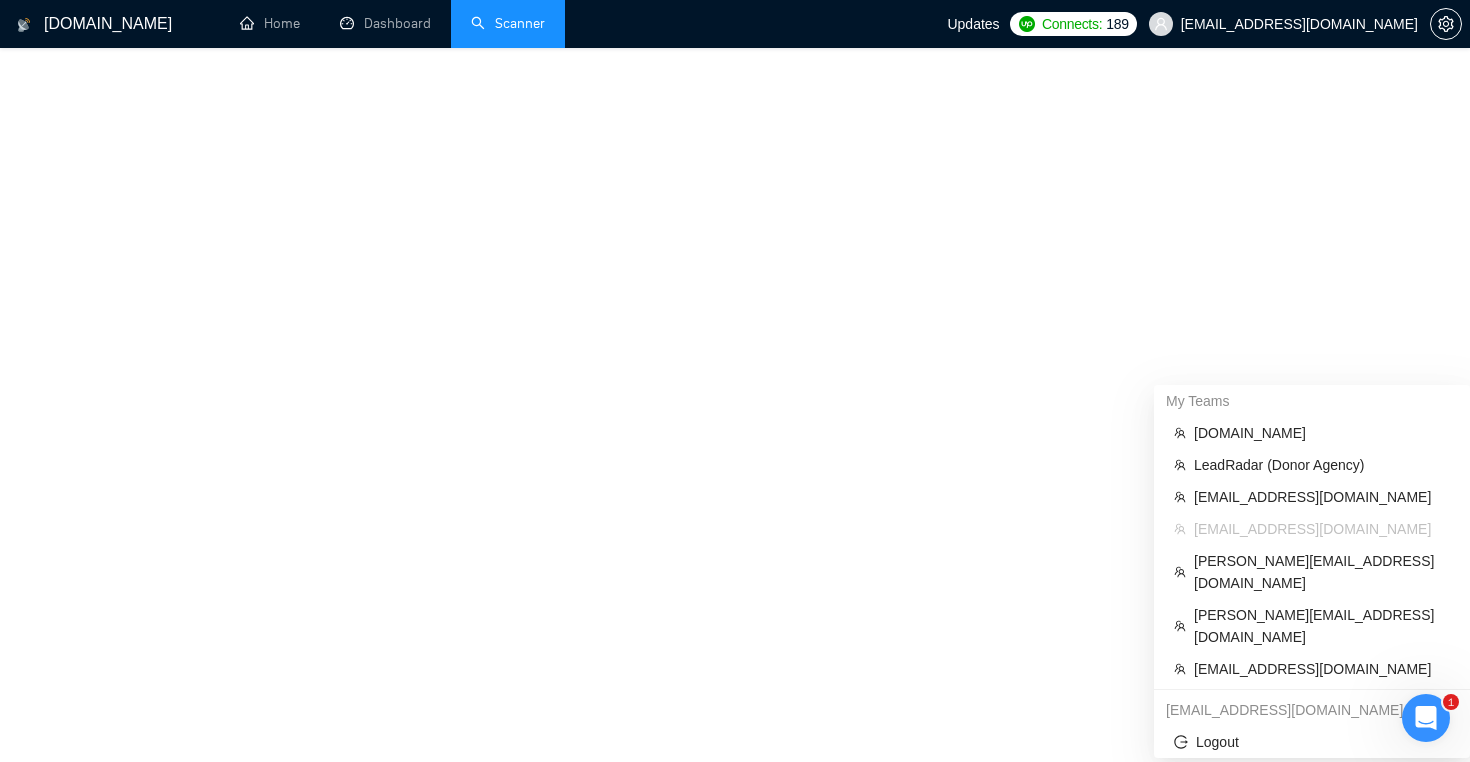 scroll, scrollTop: 894, scrollLeft: 0, axis: vertical 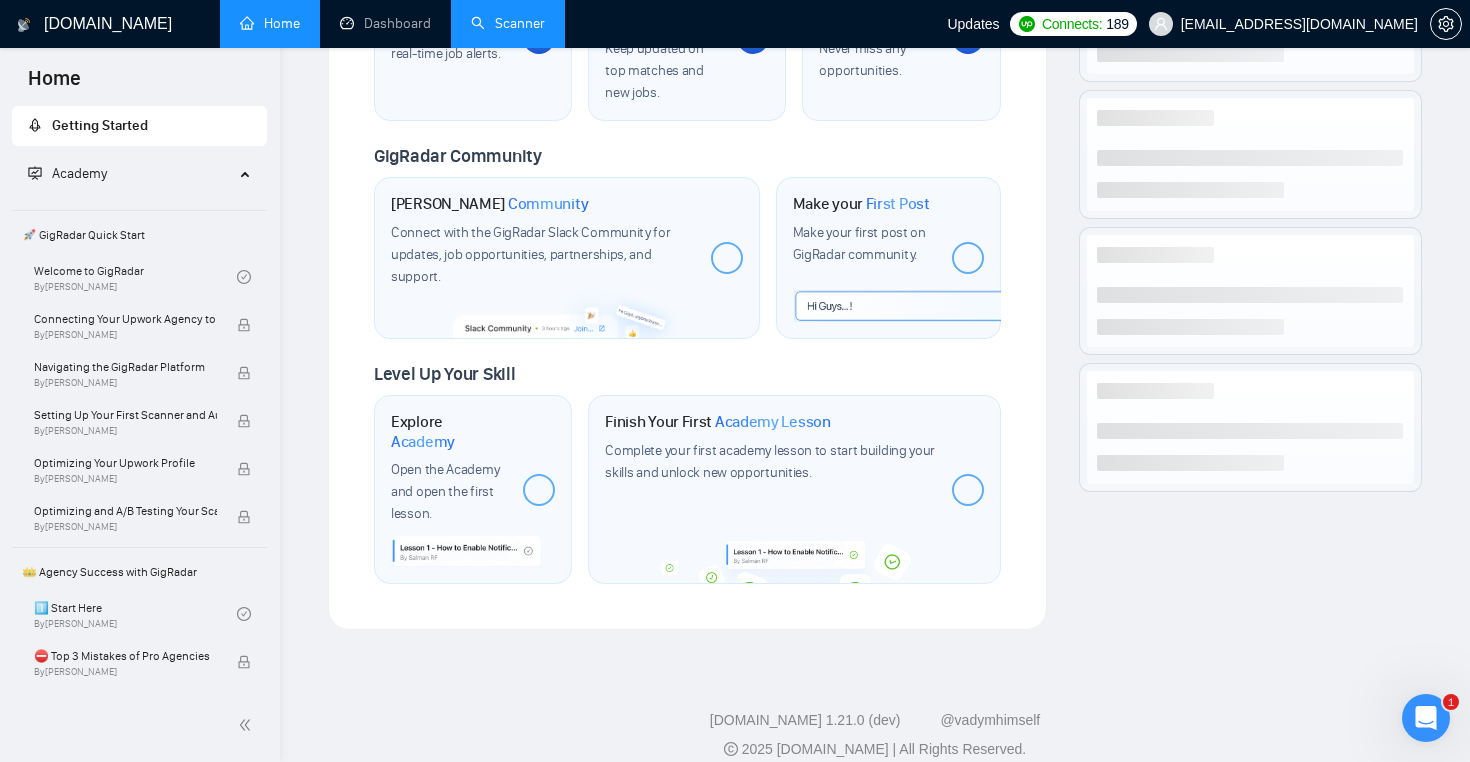 click on "Scanner" at bounding box center (508, 23) 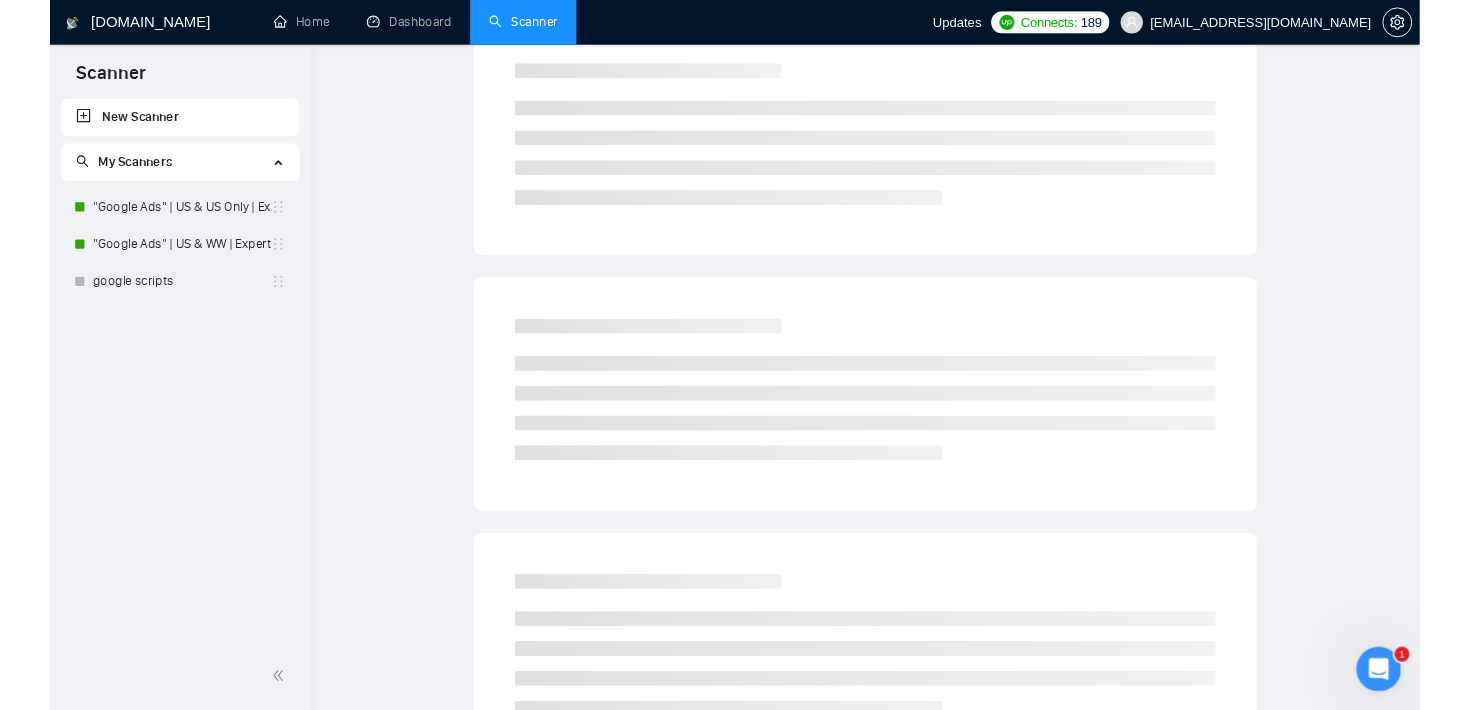 scroll, scrollTop: 0, scrollLeft: 0, axis: both 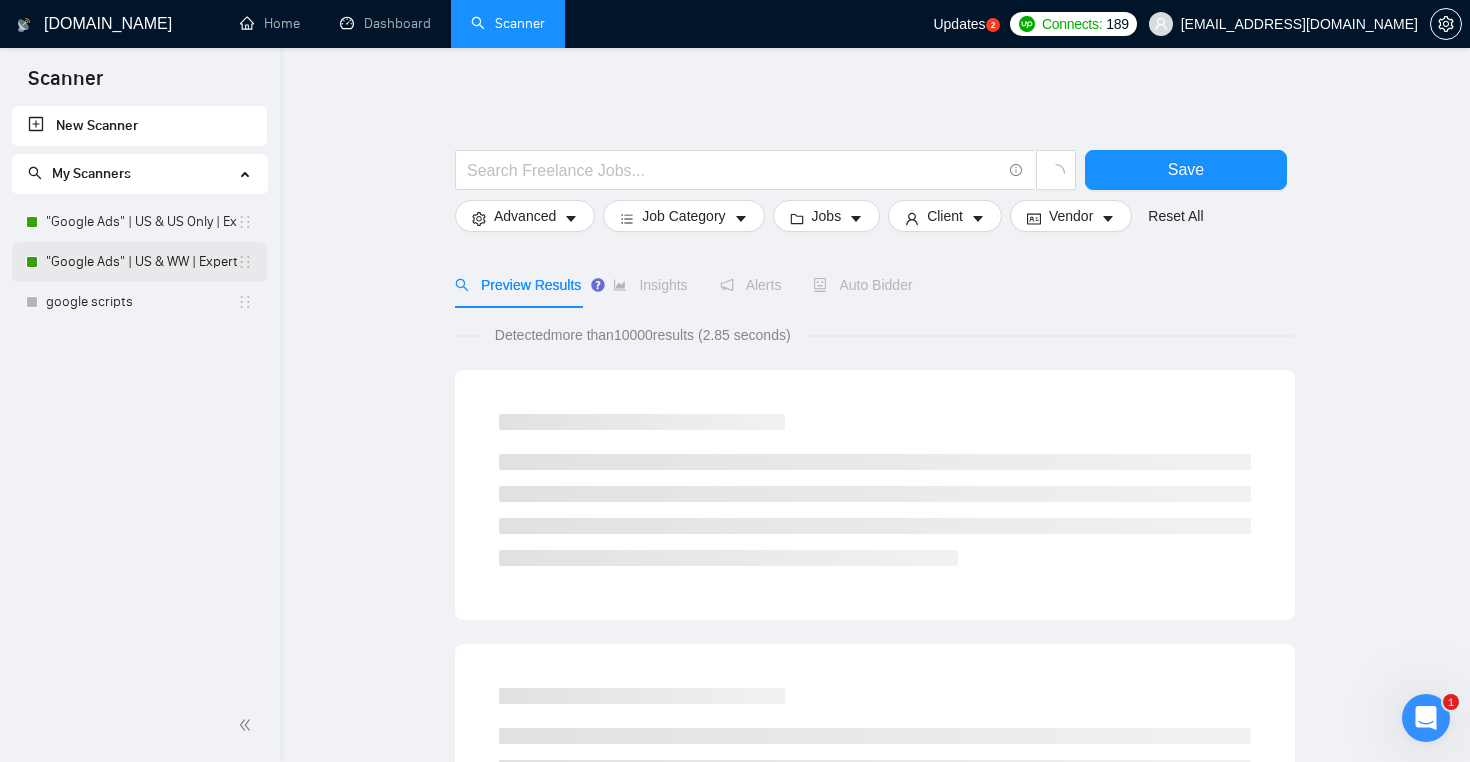 click on ""Google Ads" | US & WW | Expert" at bounding box center [141, 262] 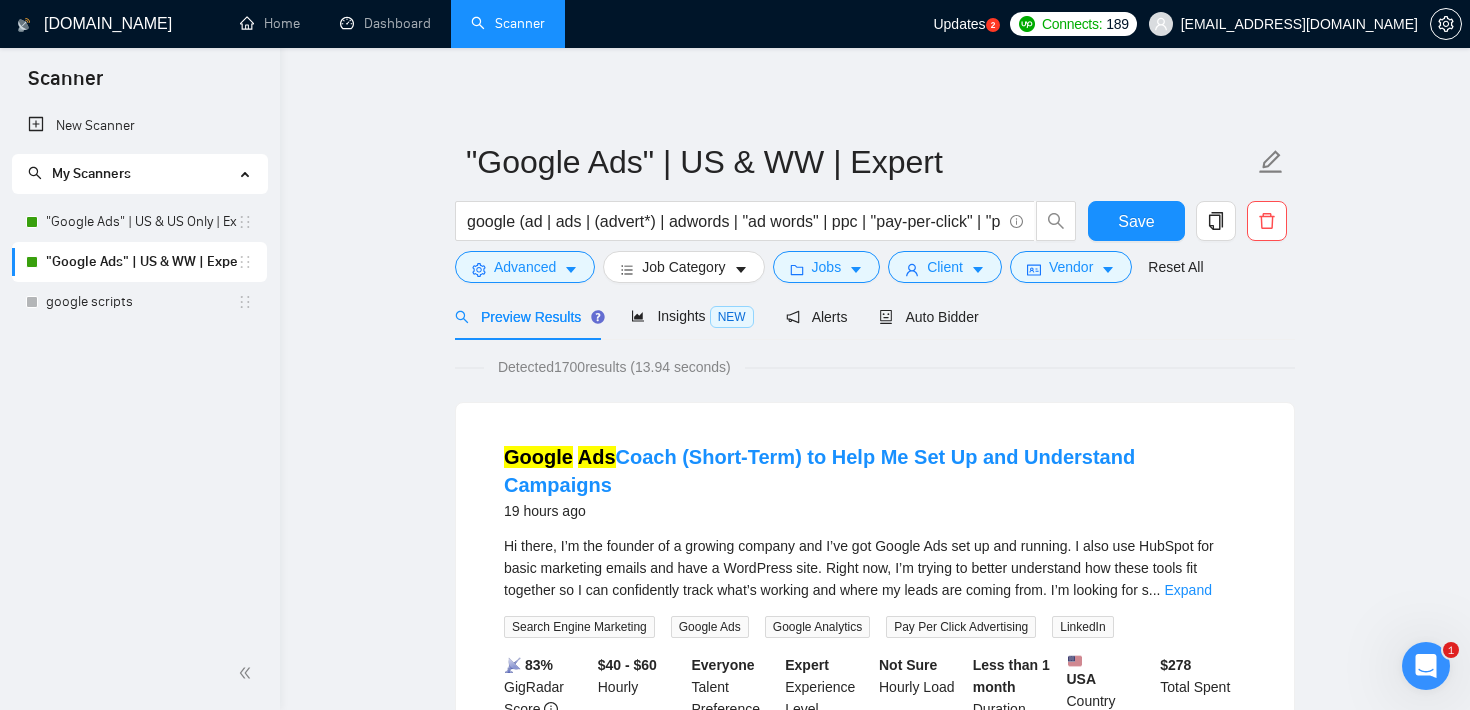 click on ""Google Ads" | US & WW | Expert google (ad | ads | (advert*) | adwords | "ad words" | ppc | "pay-per-click" | "pay per click") Save Advanced   Job Category   Jobs   Client   Vendor   Reset All Preview Results Insights NEW Alerts Auto Bidder Detected   1700  results   (13.94 seconds) Google   Ads  Coach (Short-Term) to Help Me Set Up and Understand Campaigns 19 hours ago Hi there, I’m the founder of a growing company and I’ve got Google Ads set up and running. I also use HubSpot for basic marketing emails and have a WordPress site. Right now, I’m trying to better understand how these tools fit together so I can confidently track what’s working and where my leads are coming from.
I’m looking for s ... Expand Search Engine Marketing Google Ads Google Analytics Pay Per Click Advertising LinkedIn 📡   83% GigRadar Score   $40 - $60 Hourly Everyone Talent Preference Expert Experience Level Not Sure Hourly Load Less than 1 month Duration   USA Country $ 278 Total Spent $0.00 Avg Rate Paid - Company Size" at bounding box center (875, 2519) 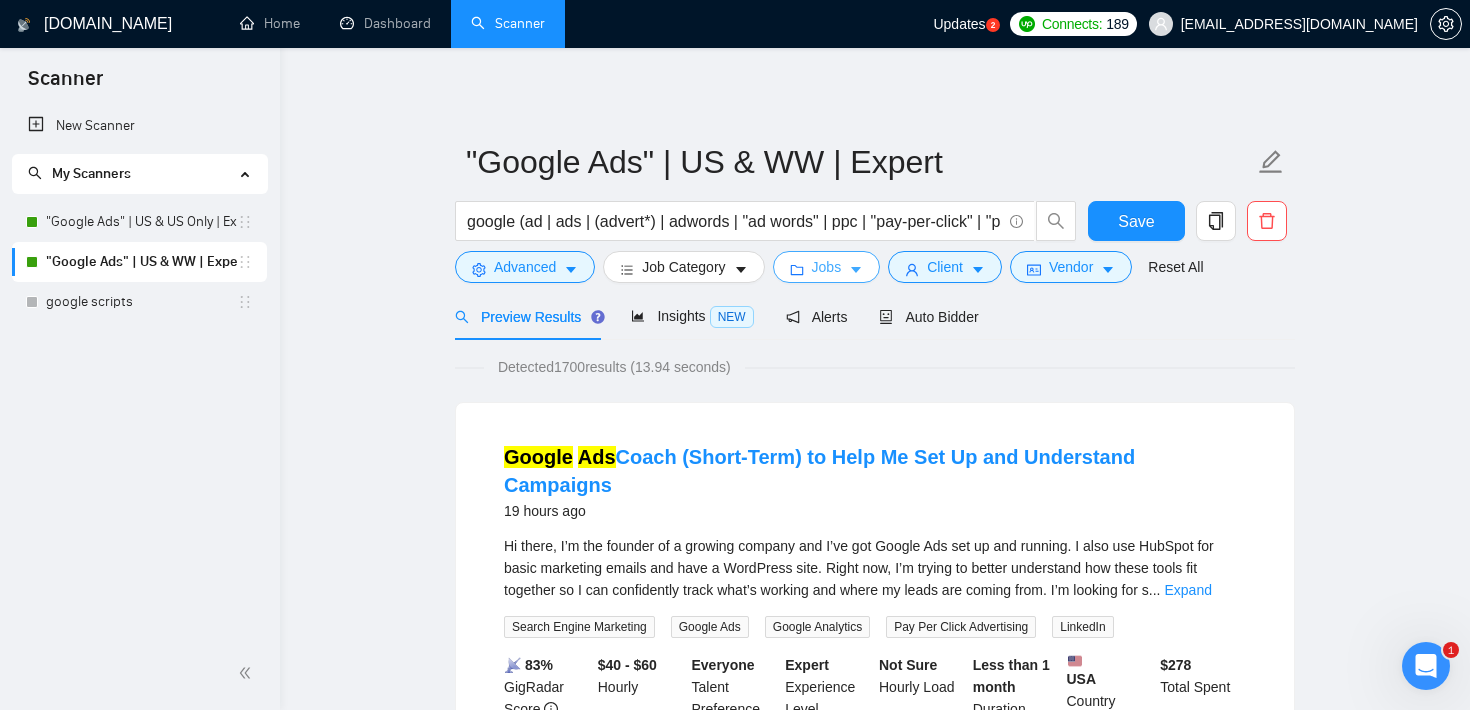 click on "Jobs" at bounding box center [827, 267] 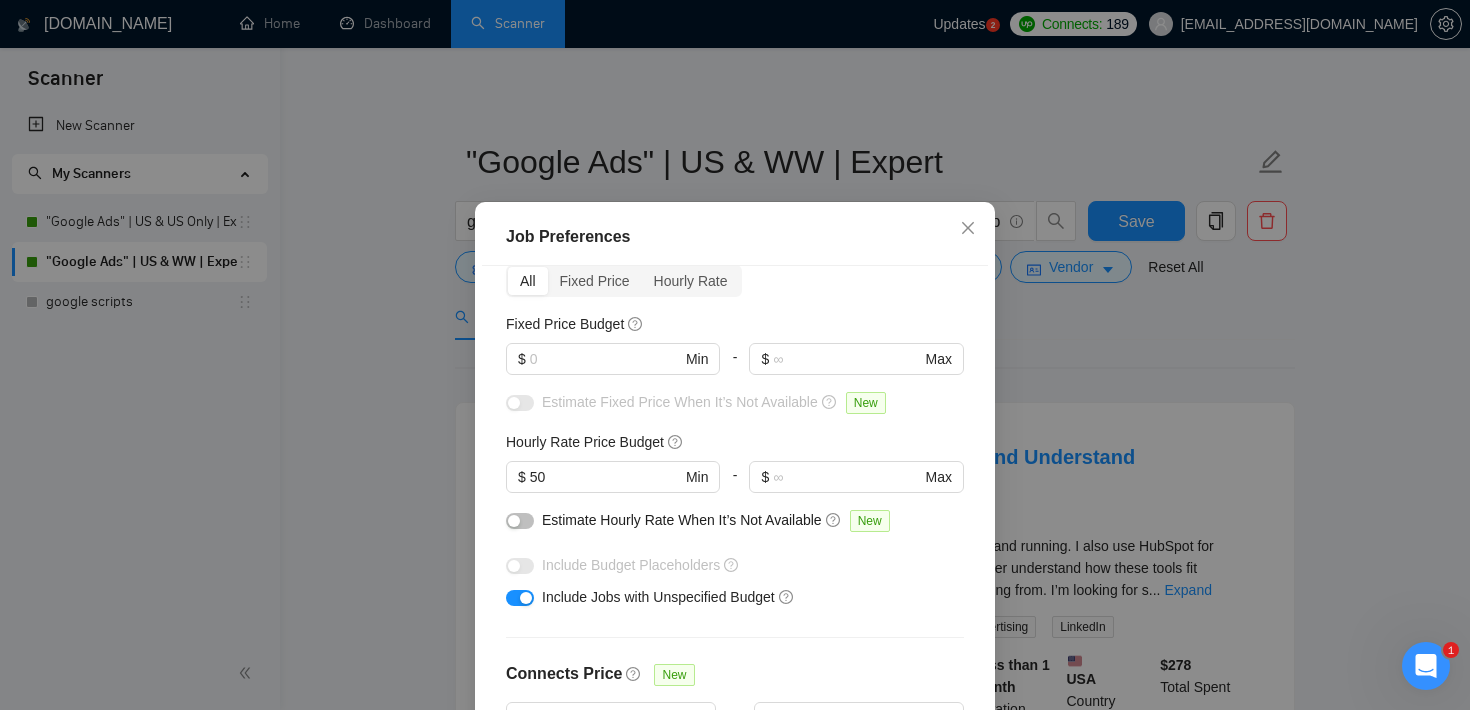 scroll, scrollTop: 104, scrollLeft: 0, axis: vertical 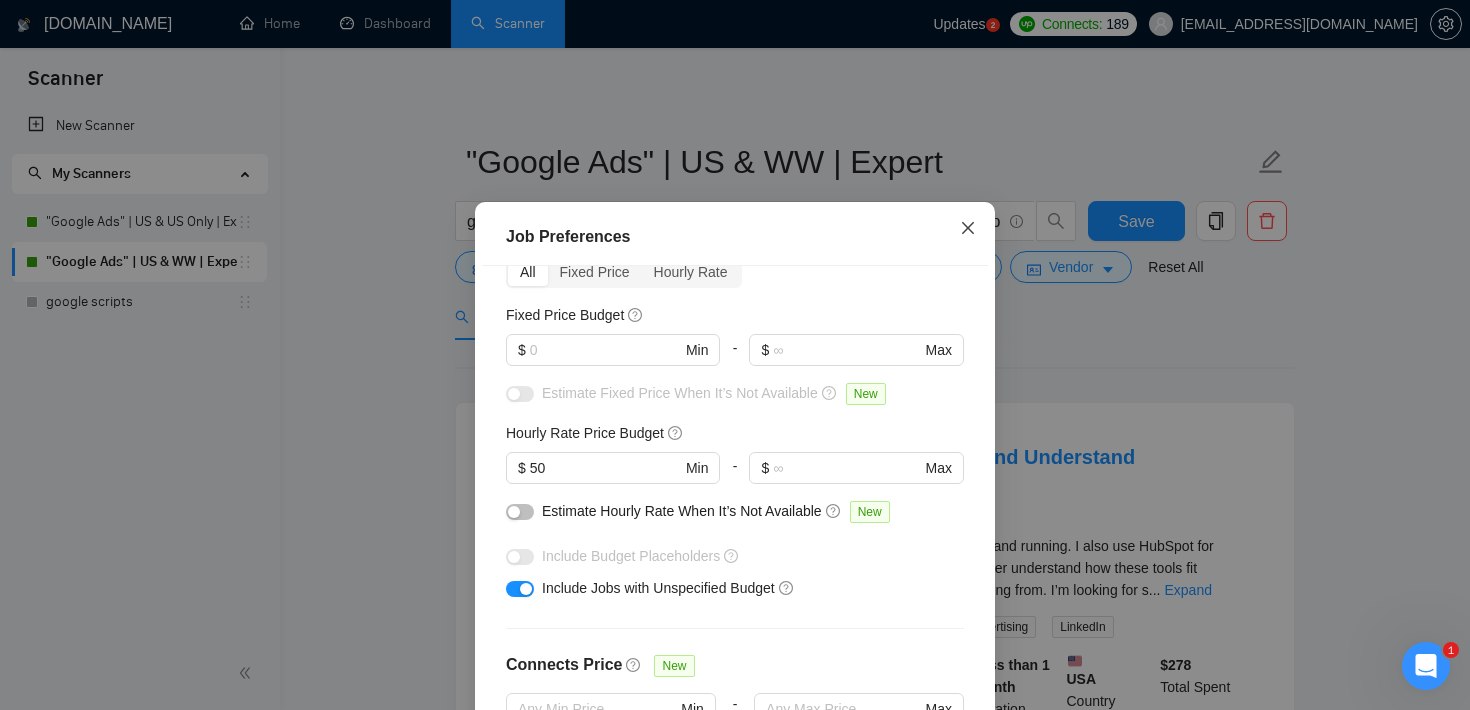 click 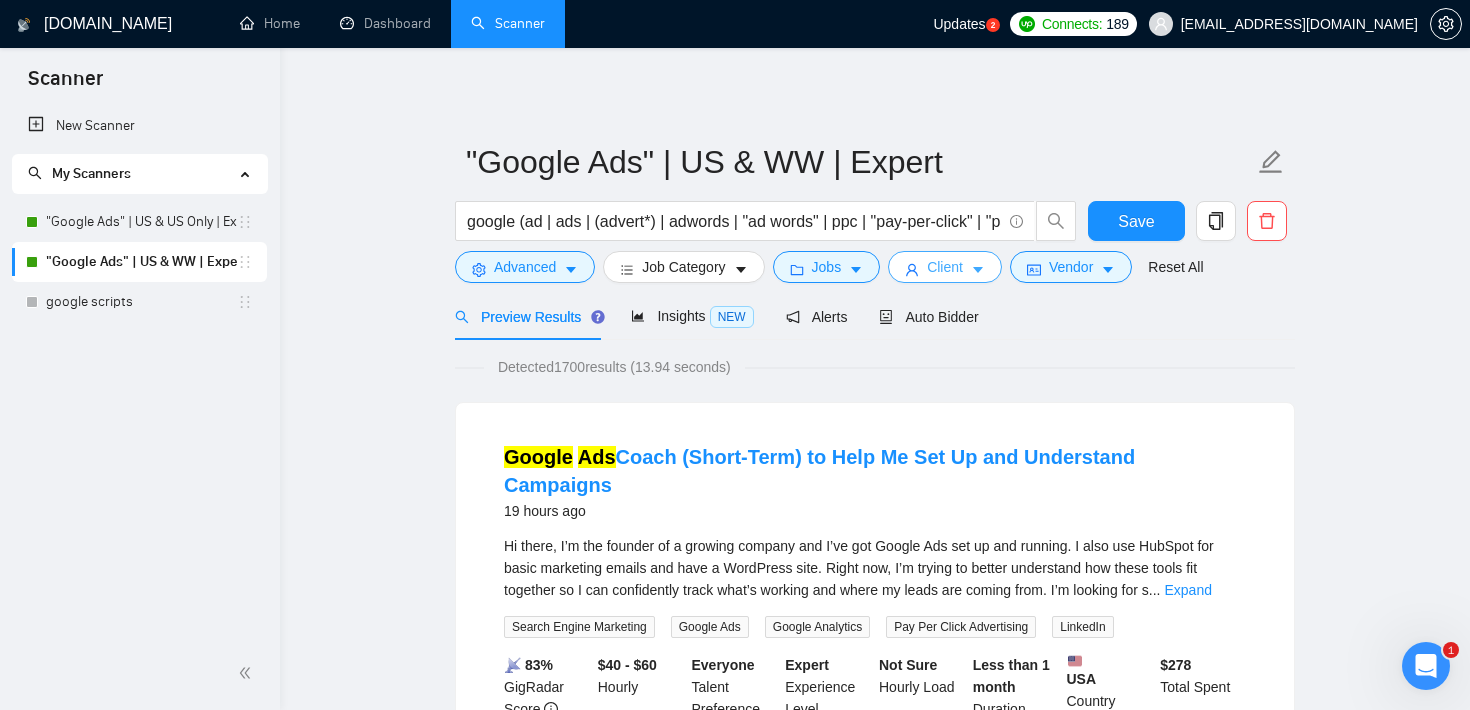 click on "Client" at bounding box center (945, 267) 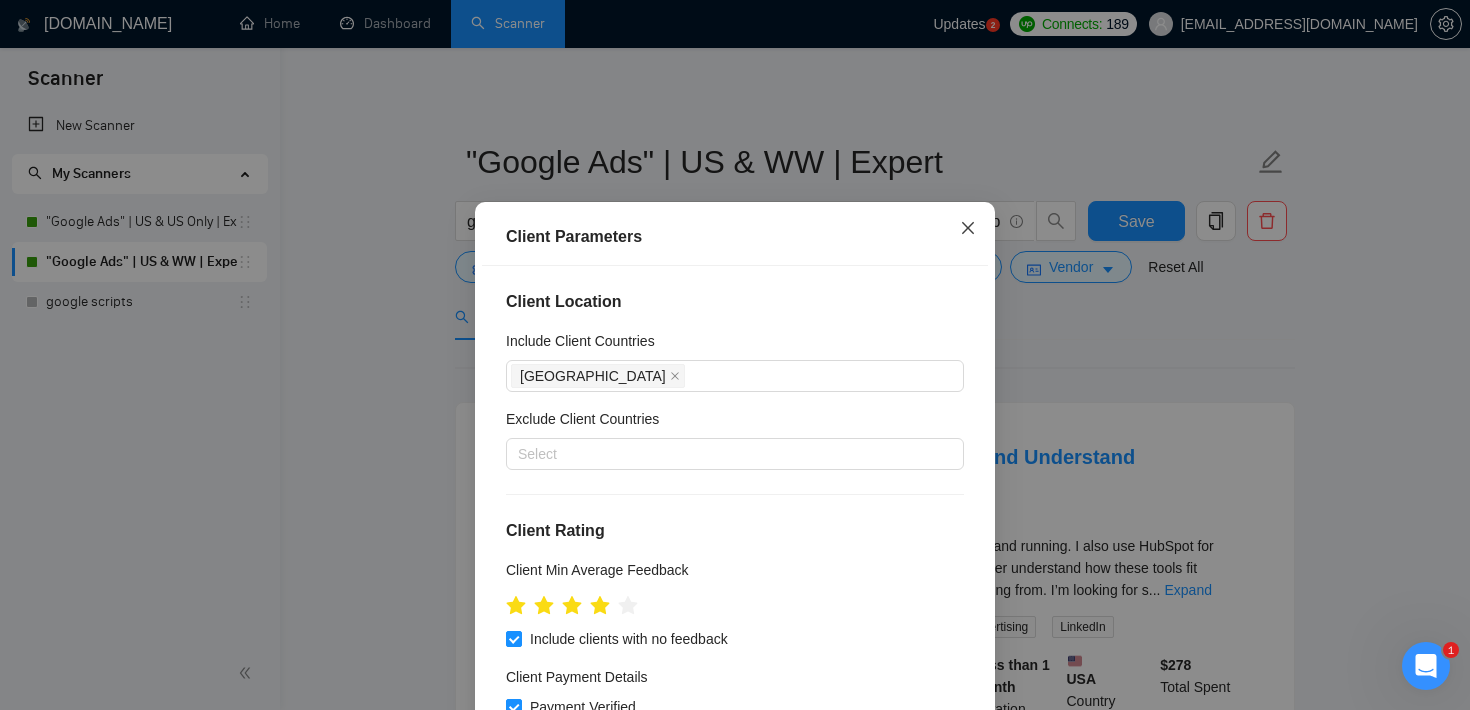 click at bounding box center (968, 229) 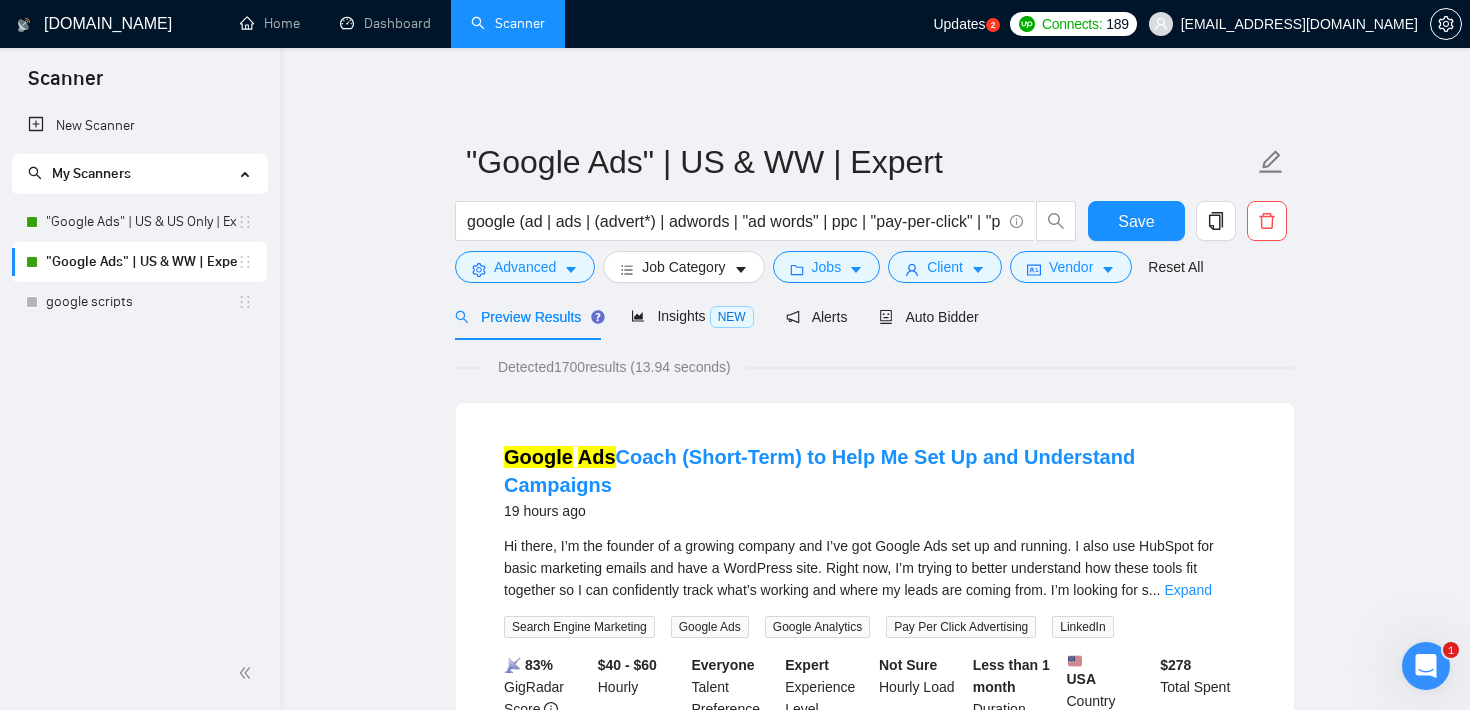 click on ""Google Ads" | US & WW | Expert google (ad | ads | (advert*) | adwords | "ad words" | ppc | "pay-per-click" | "pay per click") Save Advanced   Job Category   Jobs   Client   Vendor   Reset All Preview Results Insights NEW Alerts Auto Bidder Detected   1700  results   (13.94 seconds) Google   Ads  Coach (Short-Term) to Help Me Set Up and Understand Campaigns 19 hours ago Hi there, I’m the founder of a growing company and I’ve got Google Ads set up and running. I also use HubSpot for basic marketing emails and have a WordPress site. Right now, I’m trying to better understand how these tools fit together so I can confidently track what’s working and where my leads are coming from.
I’m looking for s ... Expand Search Engine Marketing Google Ads Google Analytics Pay Per Click Advertising LinkedIn 📡   83% GigRadar Score   $40 - $60 Hourly Everyone Talent Preference Expert Experience Level Not Sure Hourly Load Less than 1 month Duration   USA Country $ 278 Total Spent $0.00 Avg Rate Paid - Company Size" at bounding box center (875, 2519) 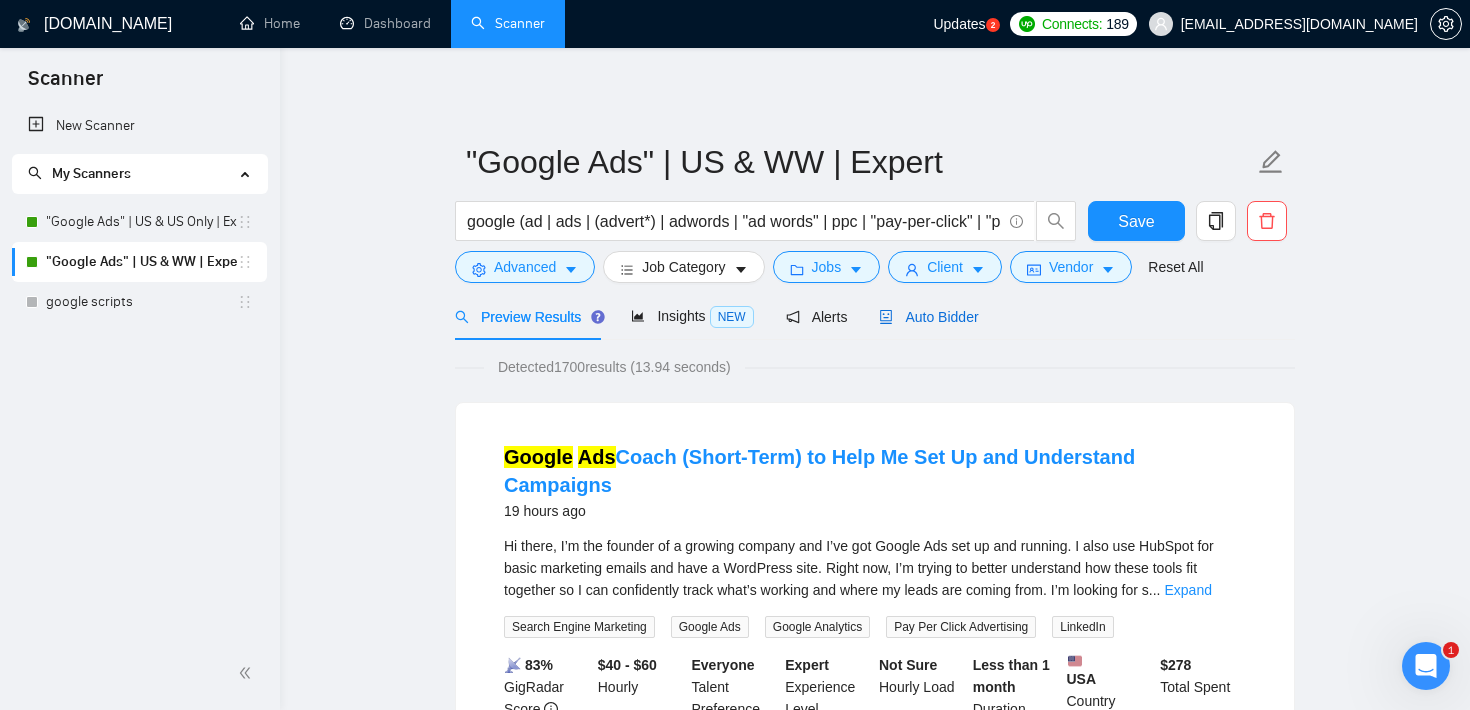 click on "Auto Bidder" at bounding box center [928, 317] 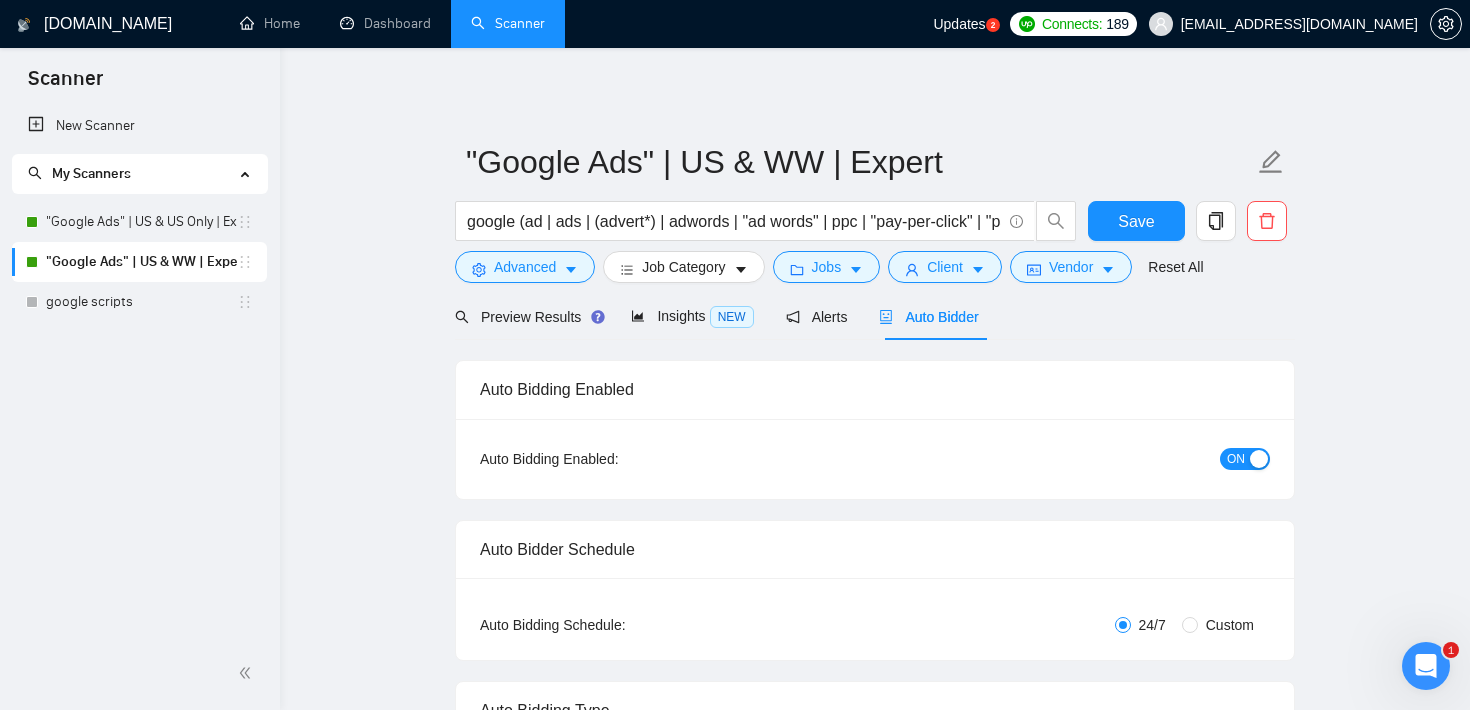 type 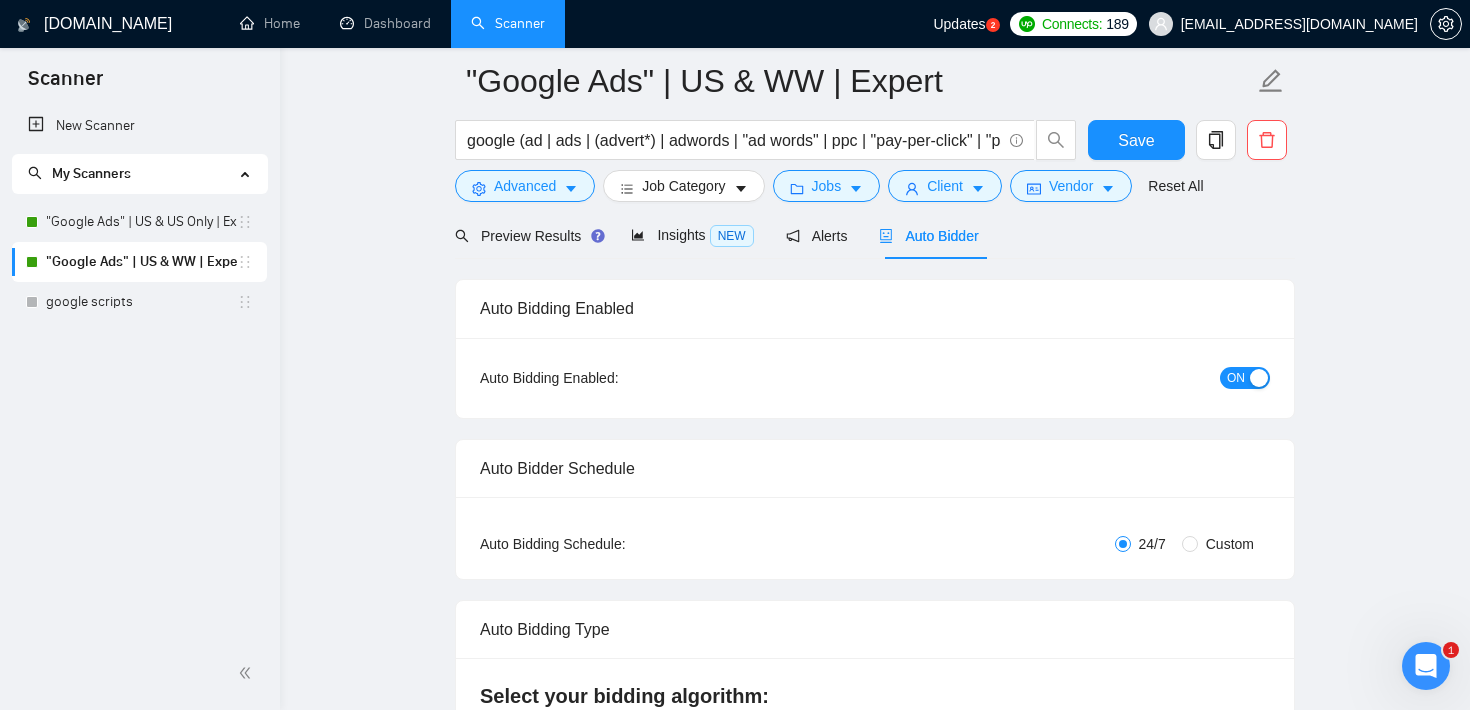 type 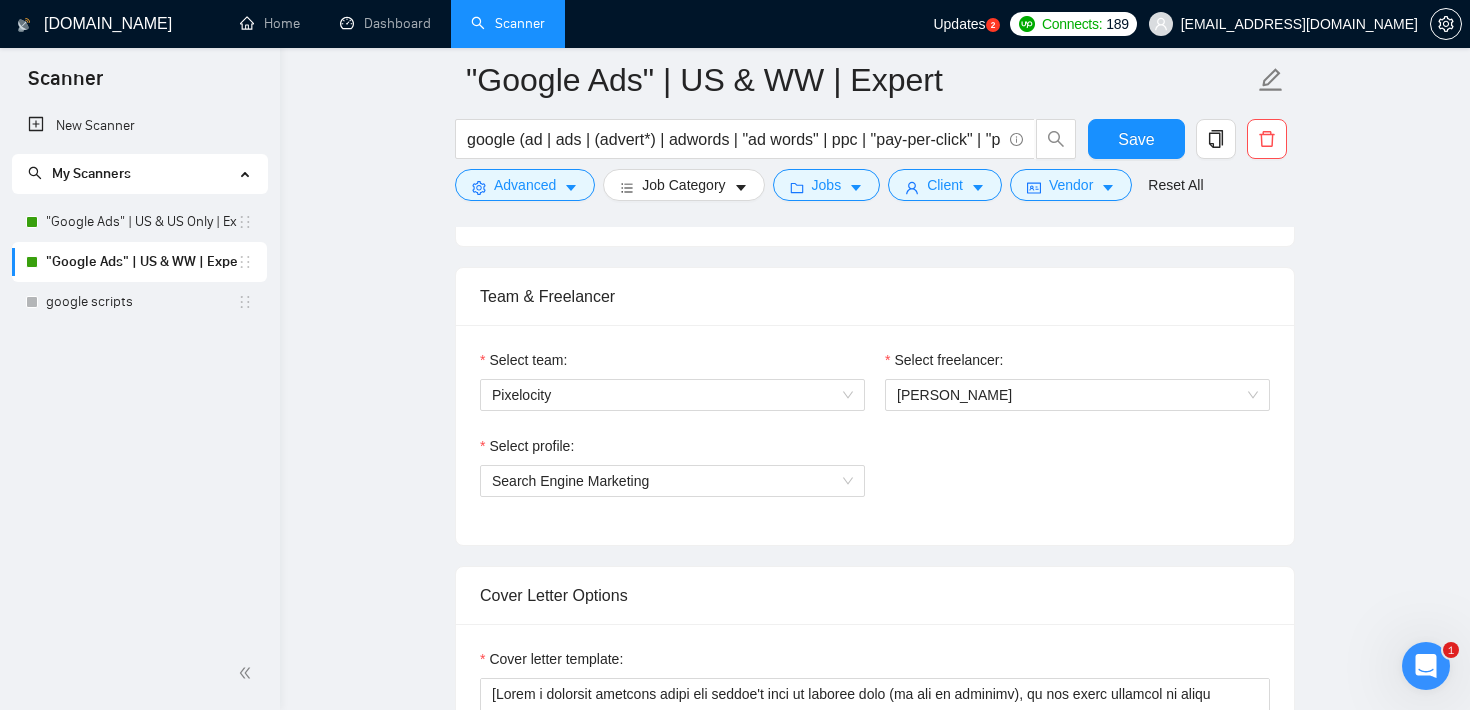 scroll, scrollTop: 976, scrollLeft: 0, axis: vertical 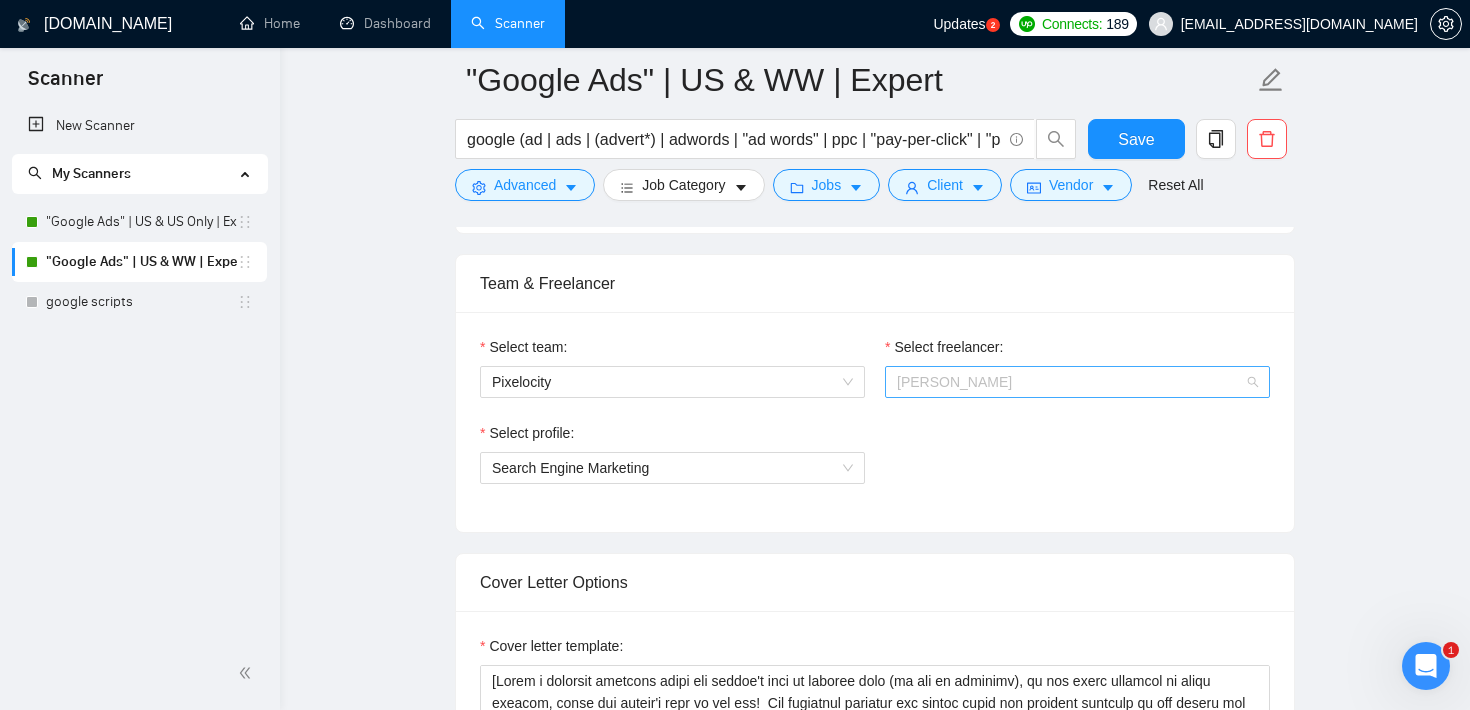 click on "Nick Ostroff" at bounding box center [1077, 382] 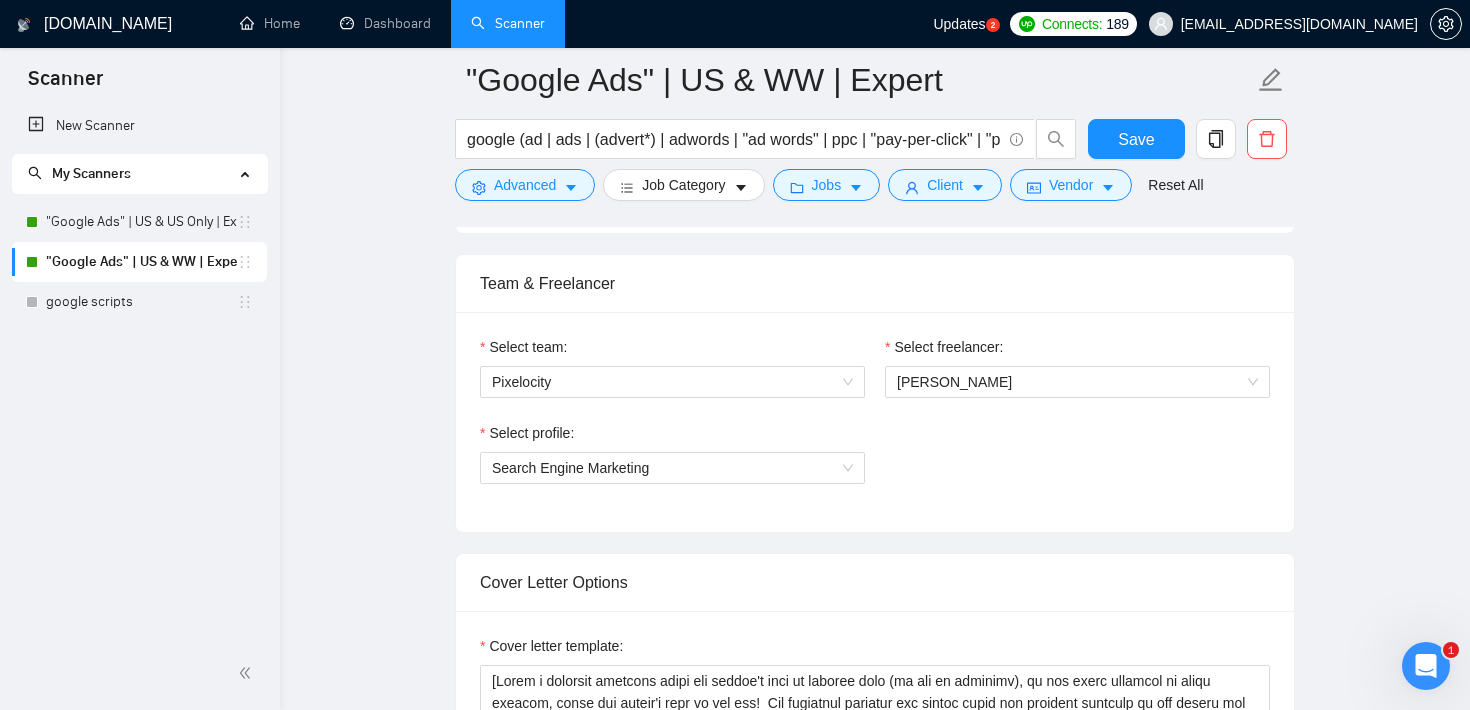 click on "Team & Freelancer" at bounding box center (875, 283) 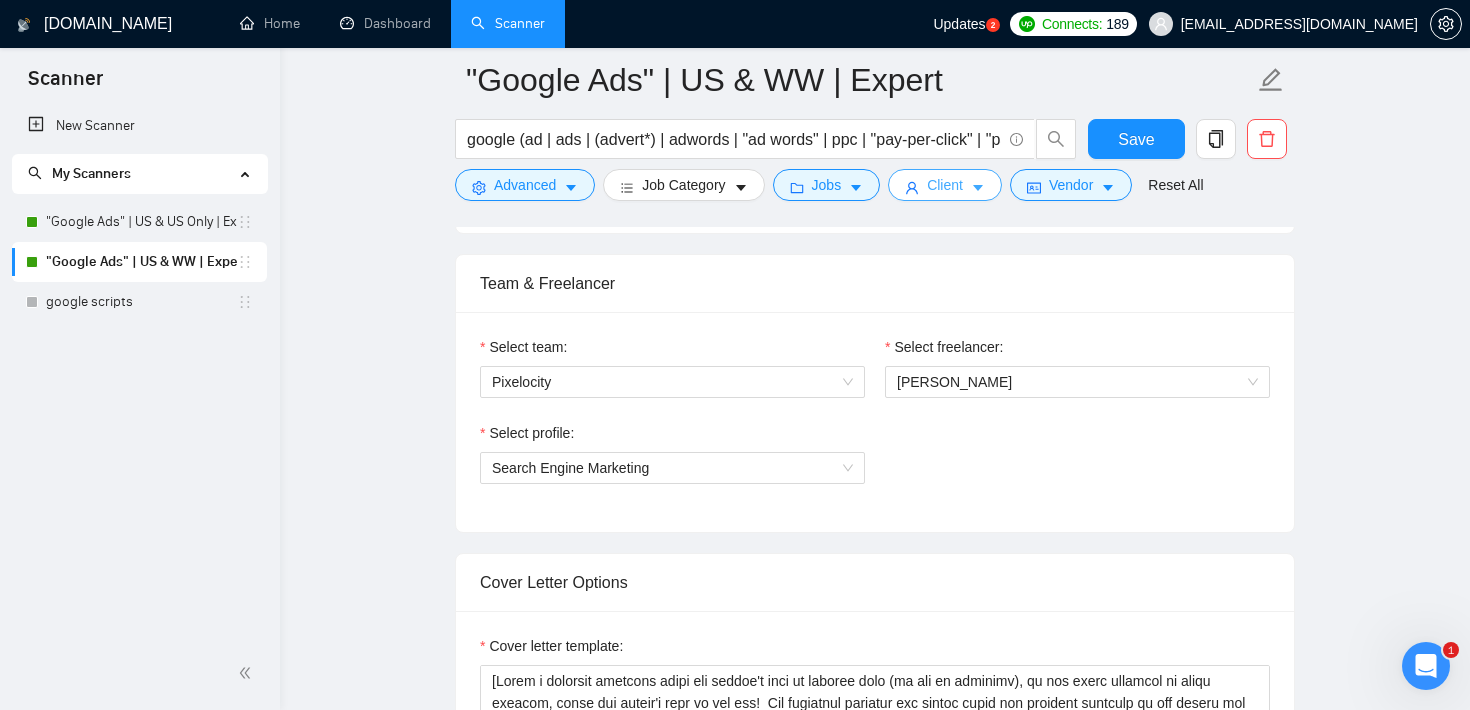 click on "Client" at bounding box center (945, 185) 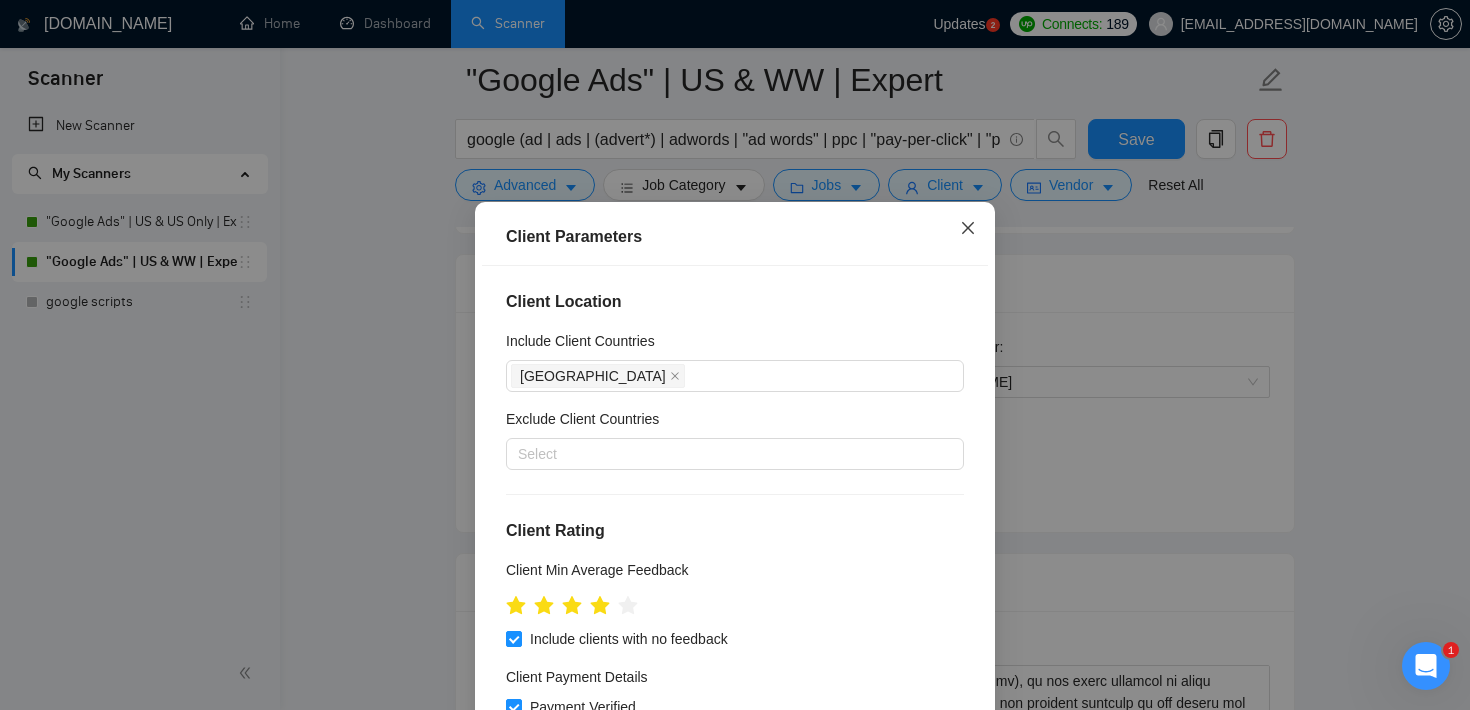click at bounding box center (968, 229) 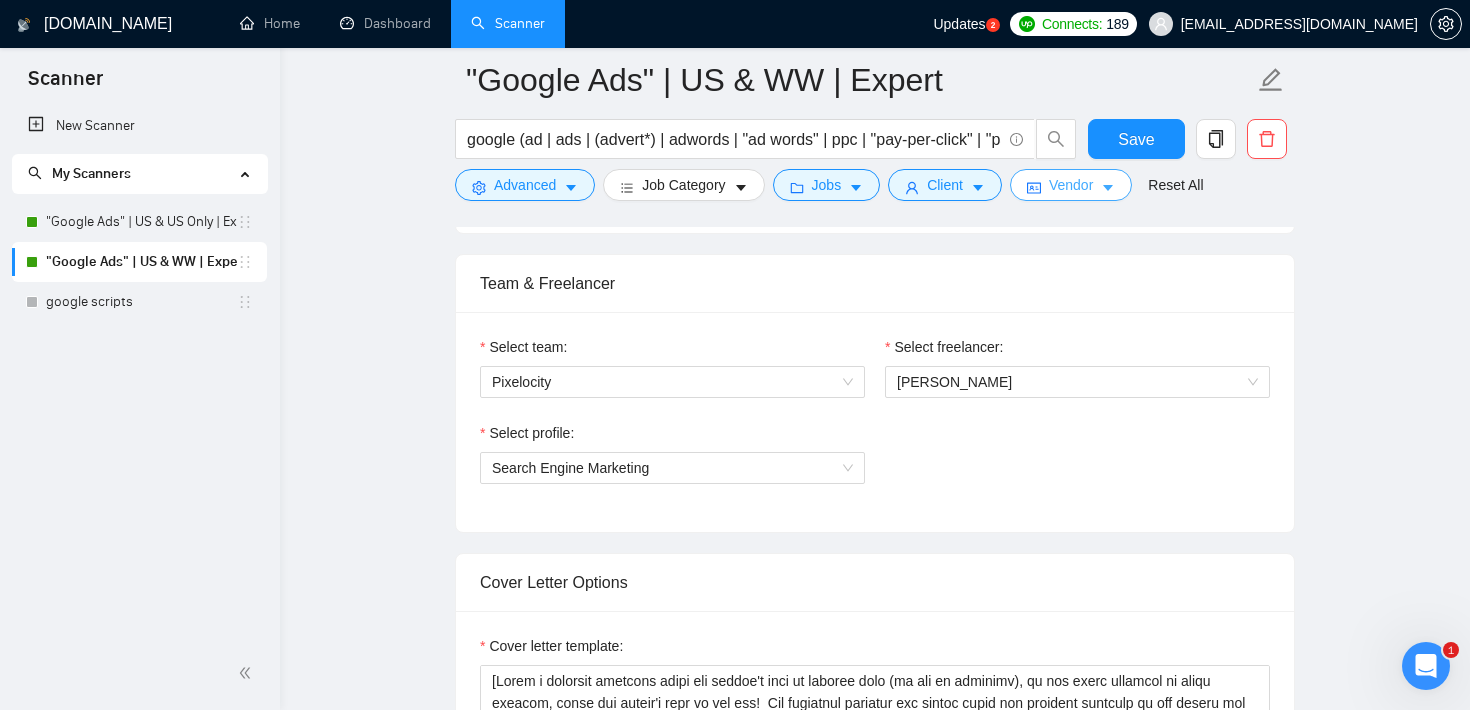 click on "Vendor" at bounding box center (1071, 185) 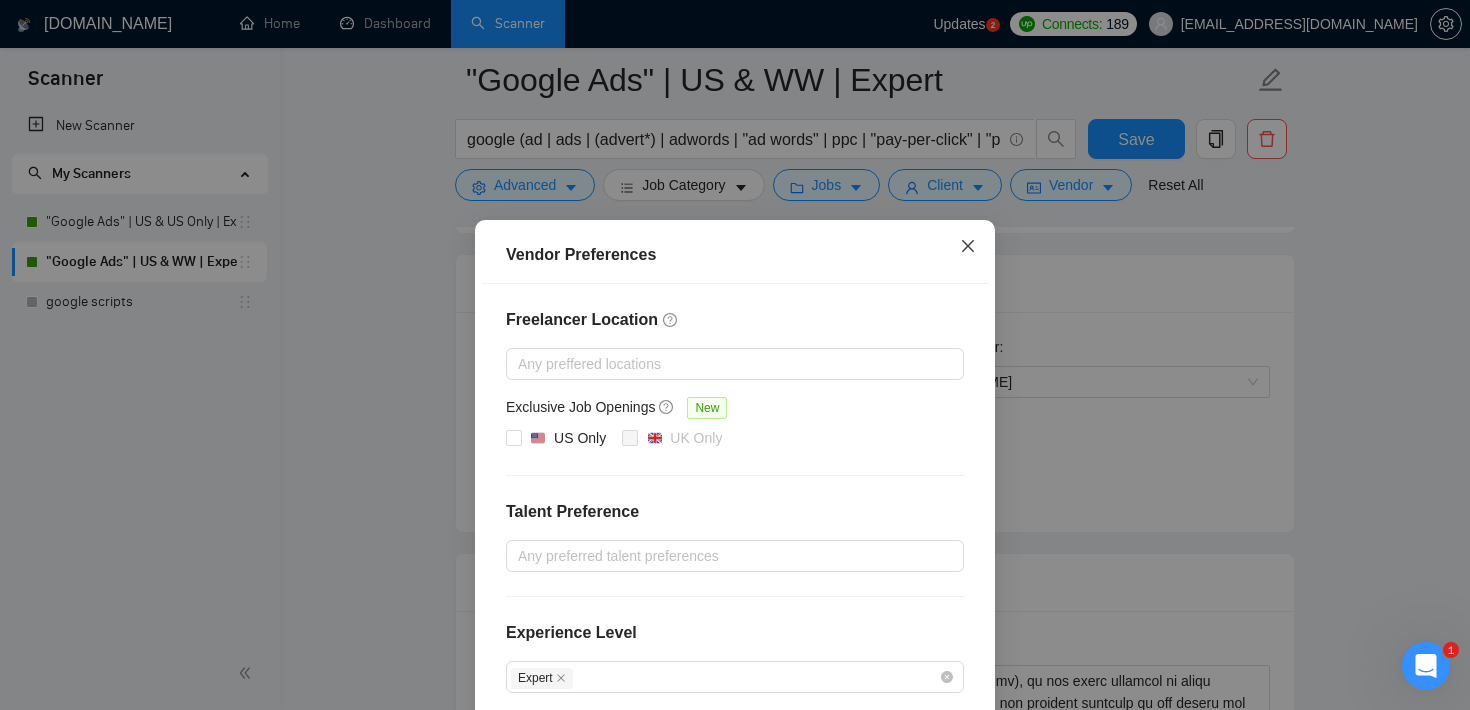 click at bounding box center [968, 247] 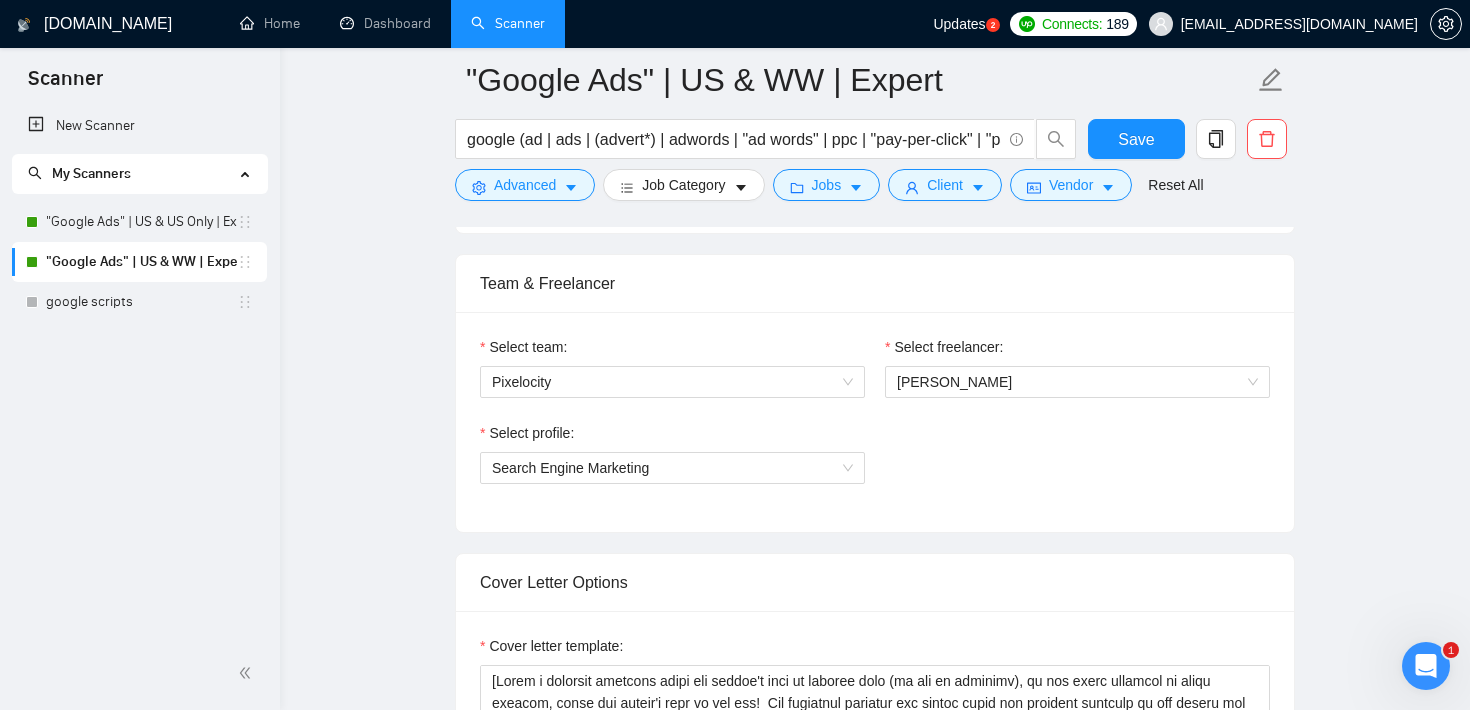 click 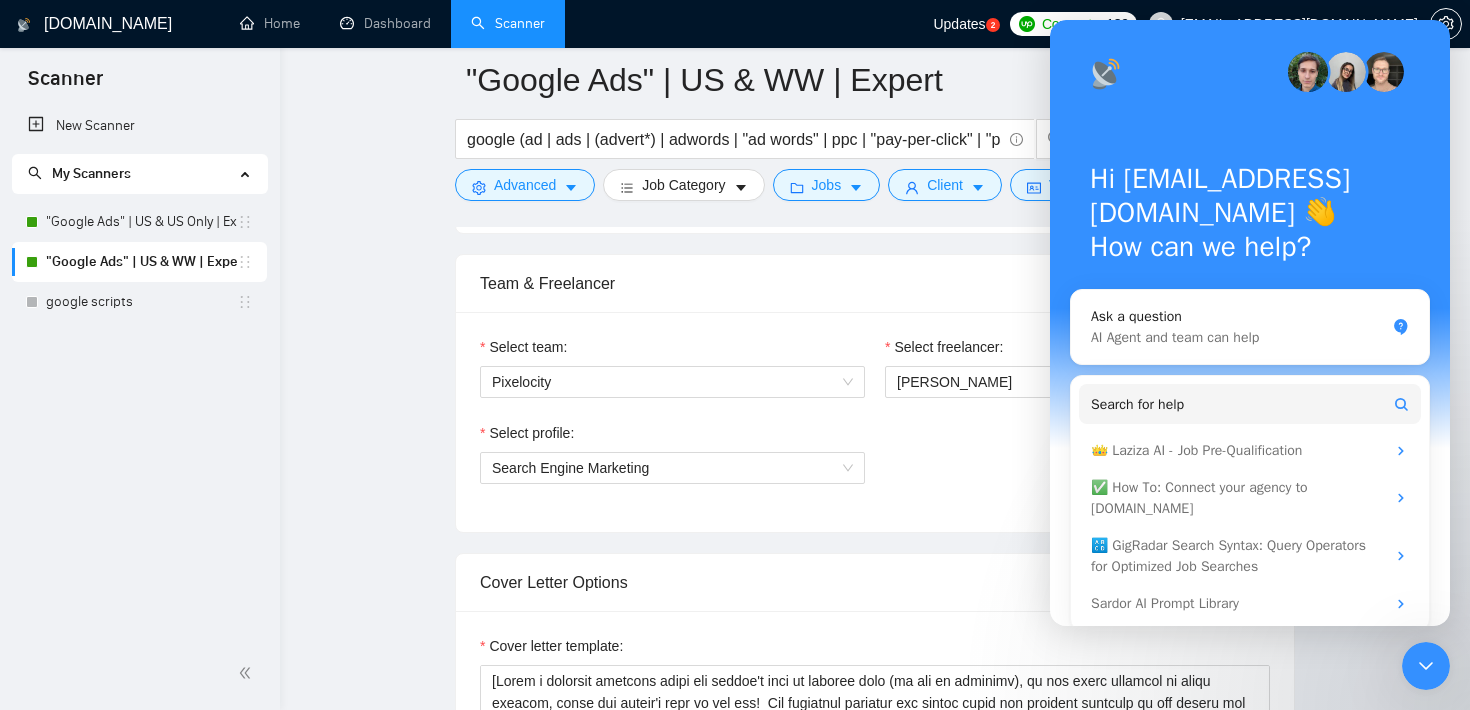 click 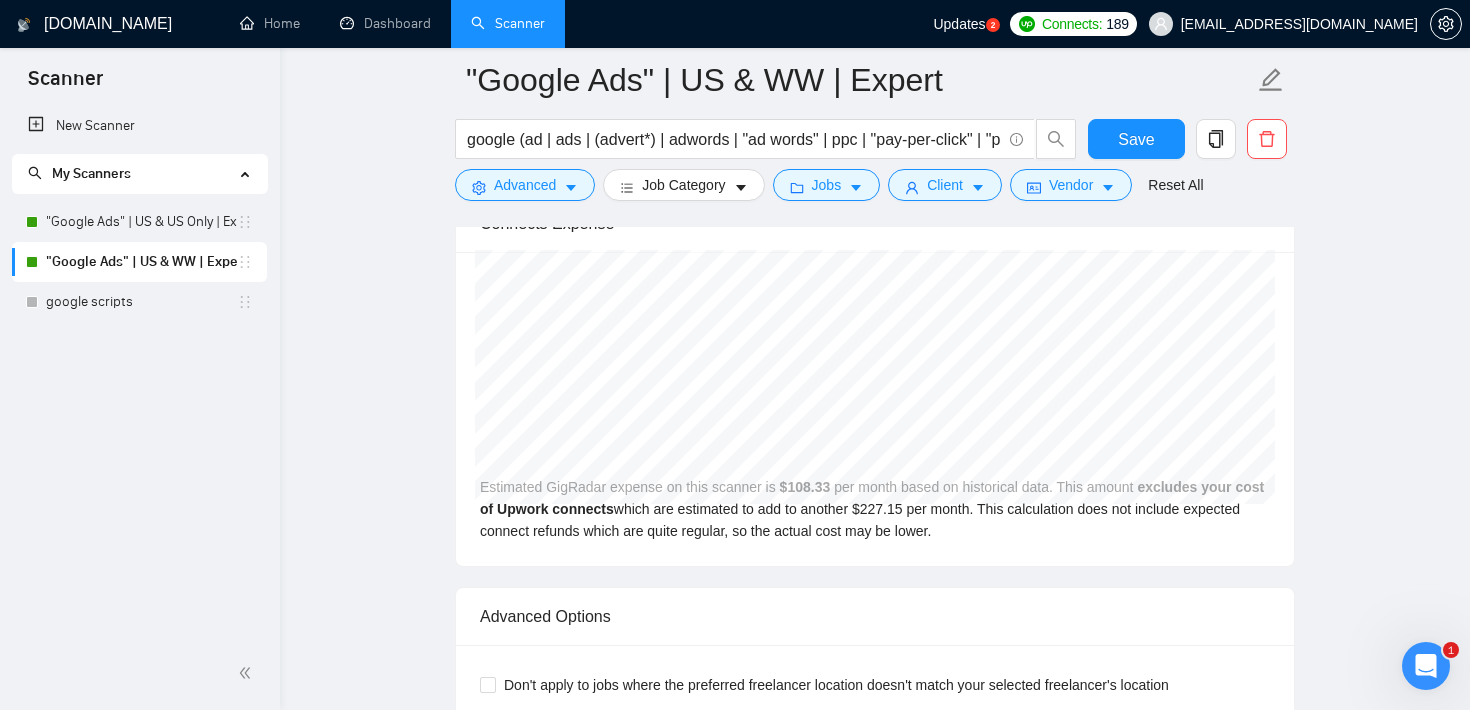 scroll, scrollTop: 3400, scrollLeft: 0, axis: vertical 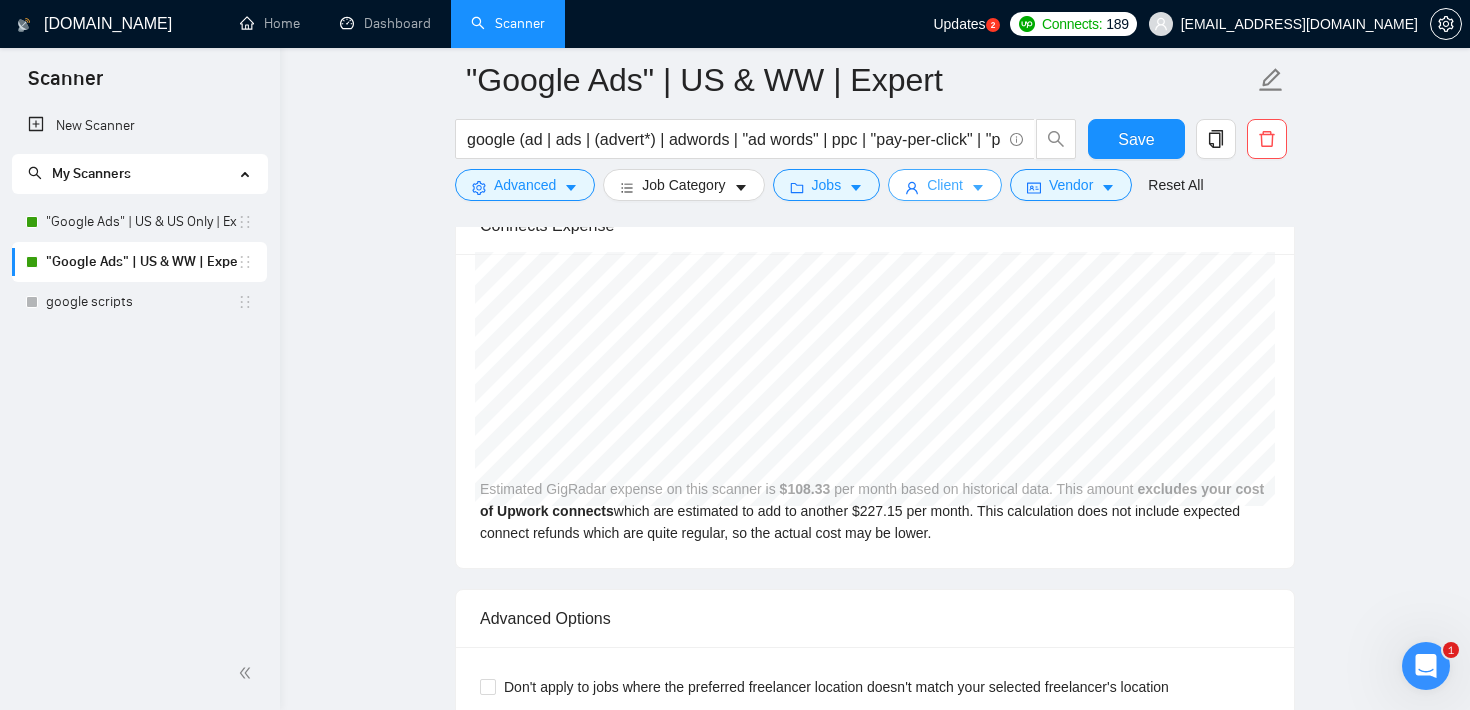 click on "Client" at bounding box center (945, 185) 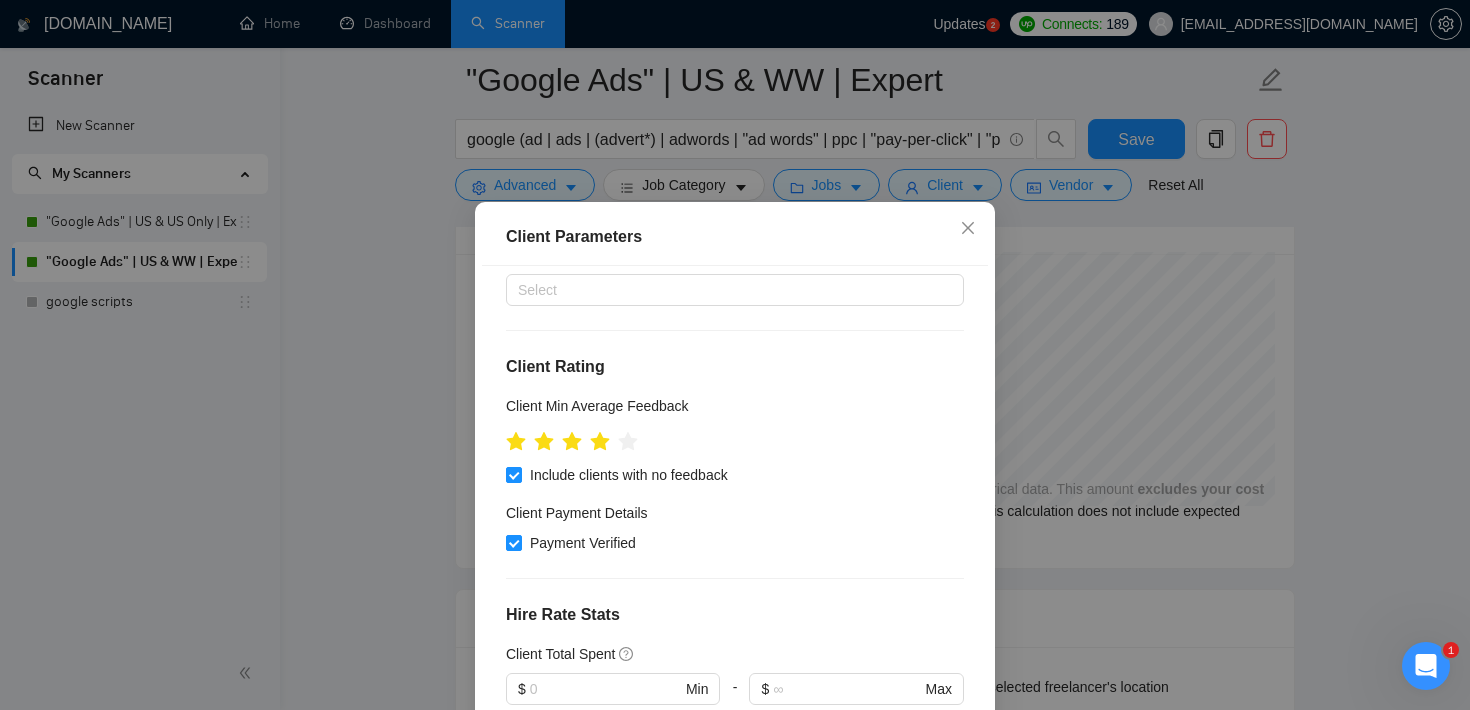 scroll, scrollTop: 218, scrollLeft: 0, axis: vertical 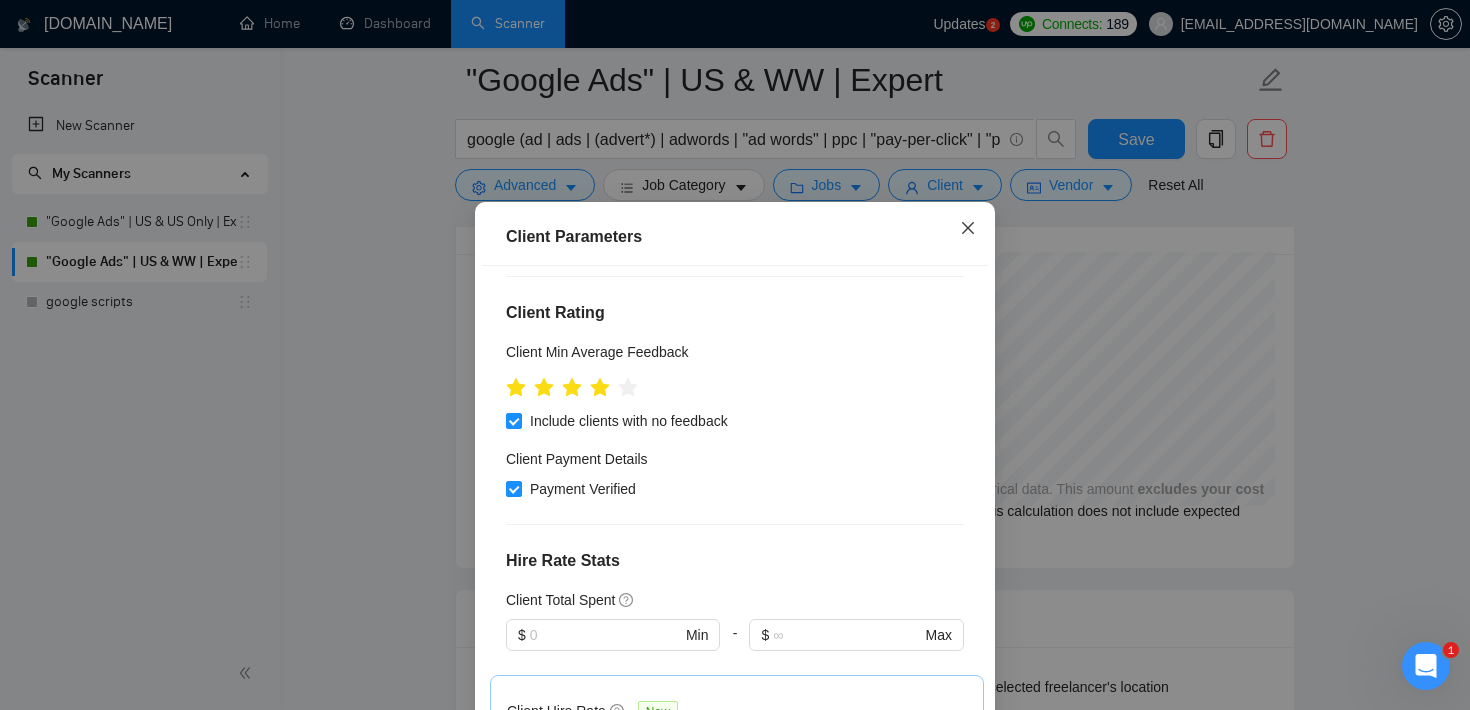 click at bounding box center (968, 229) 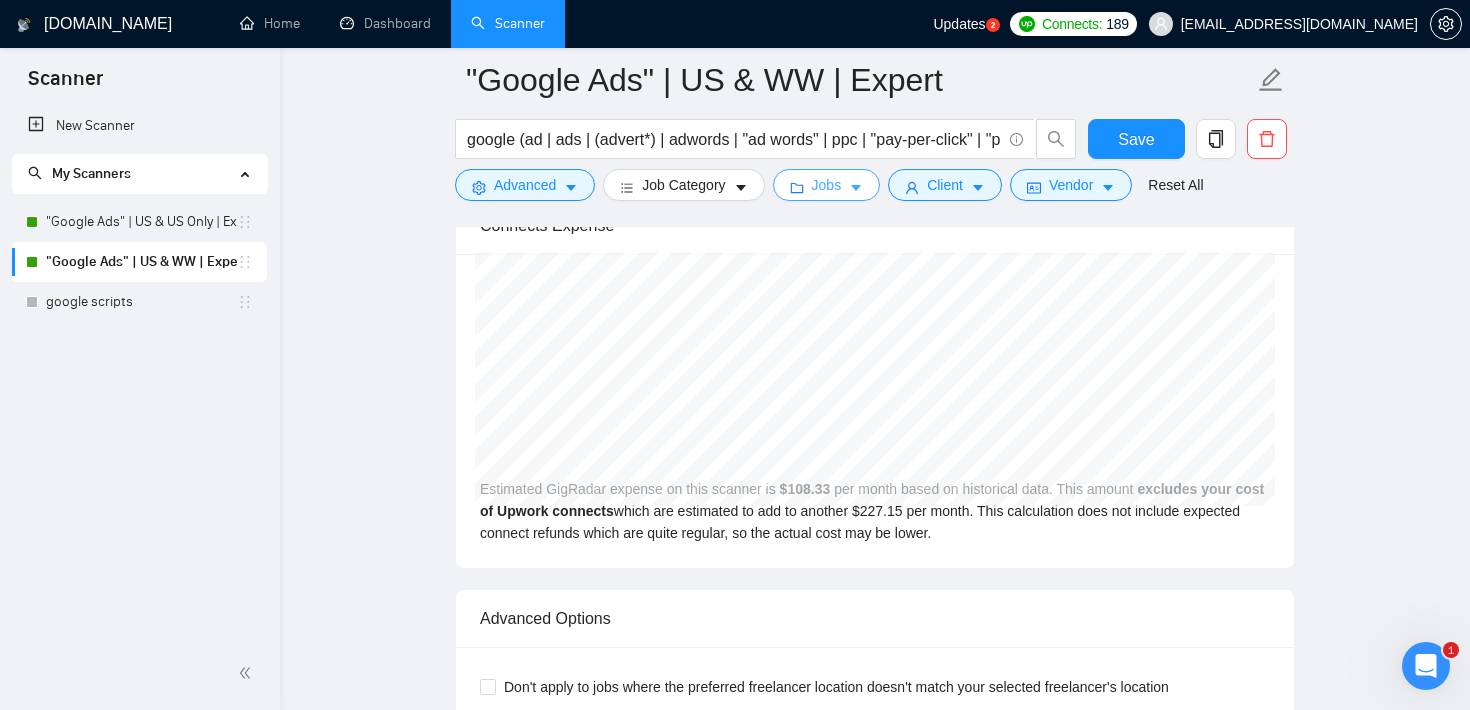 click 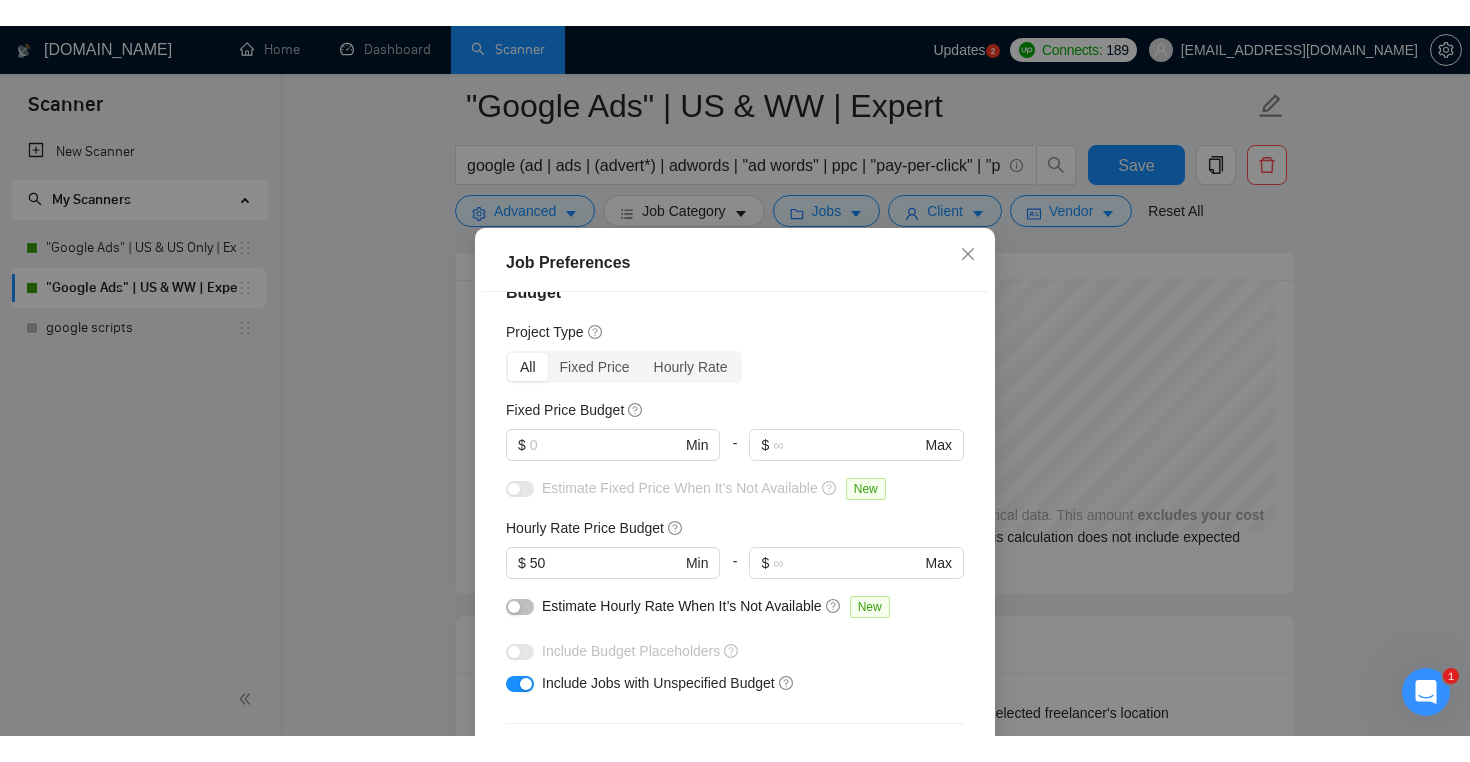 scroll, scrollTop: 16, scrollLeft: 0, axis: vertical 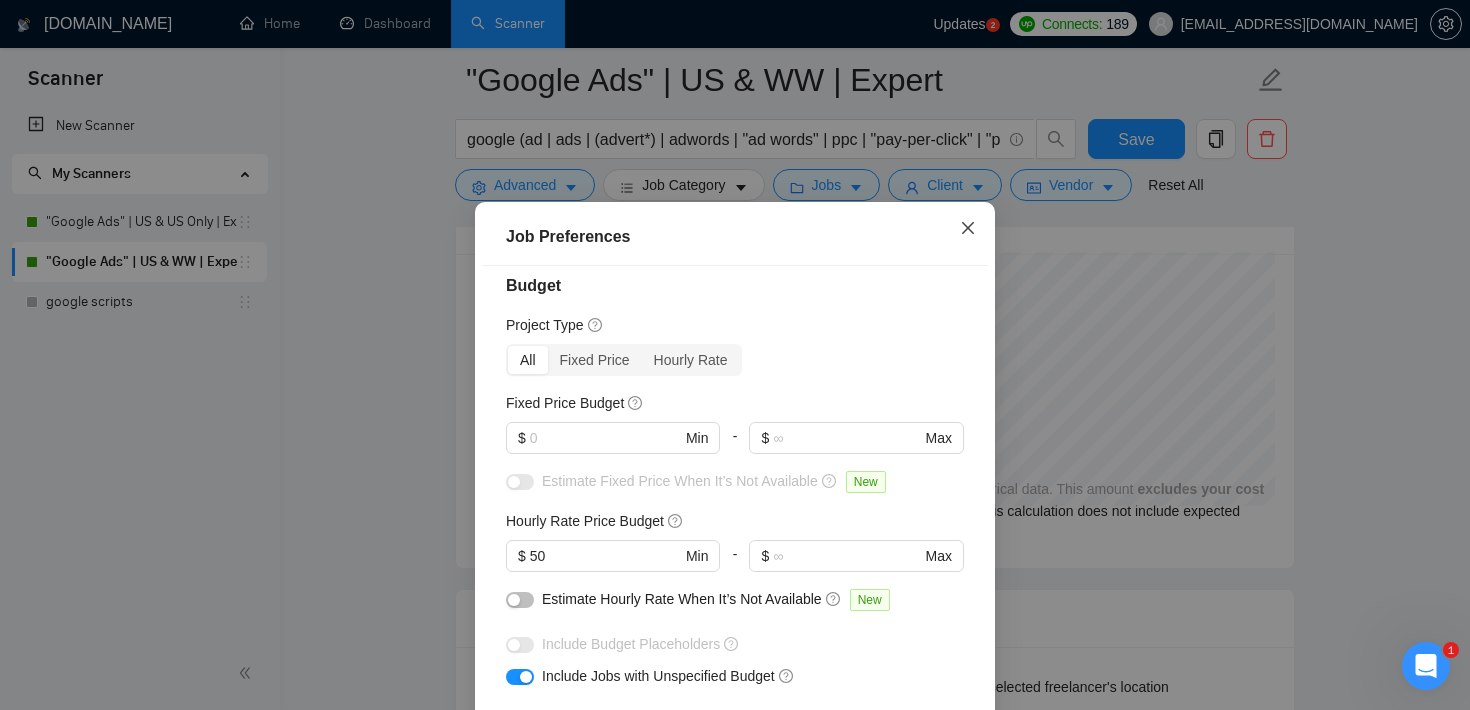 click 